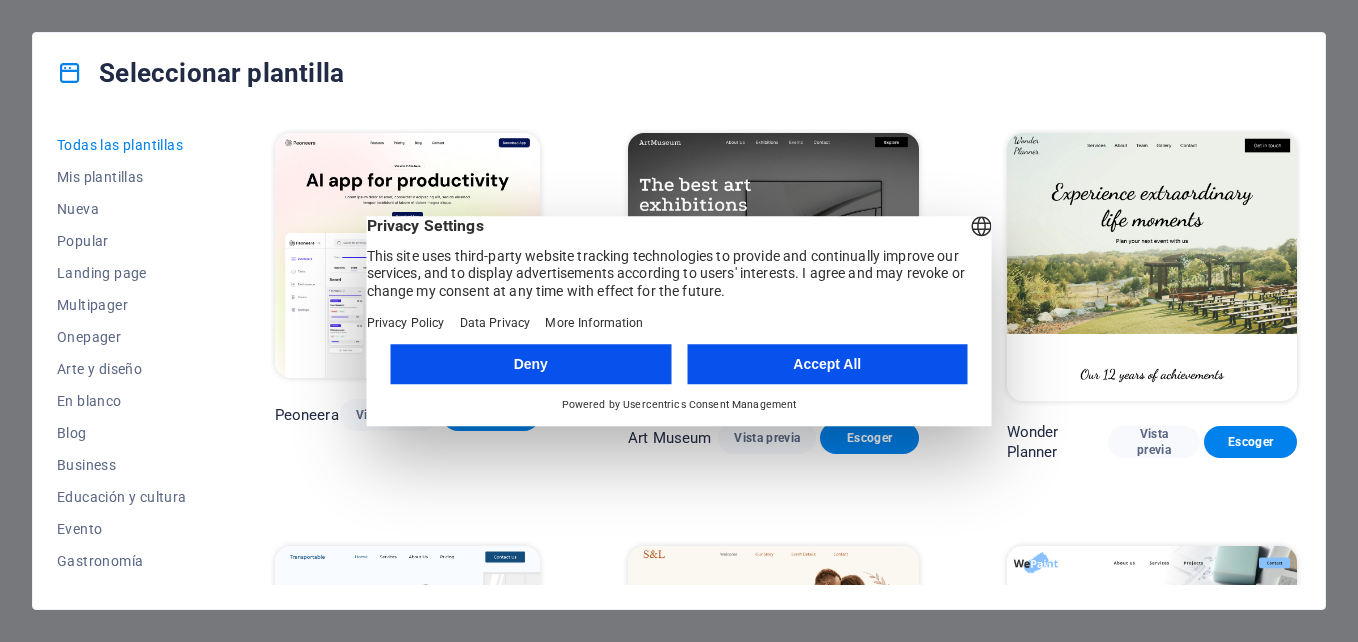 scroll, scrollTop: 0, scrollLeft: 0, axis: both 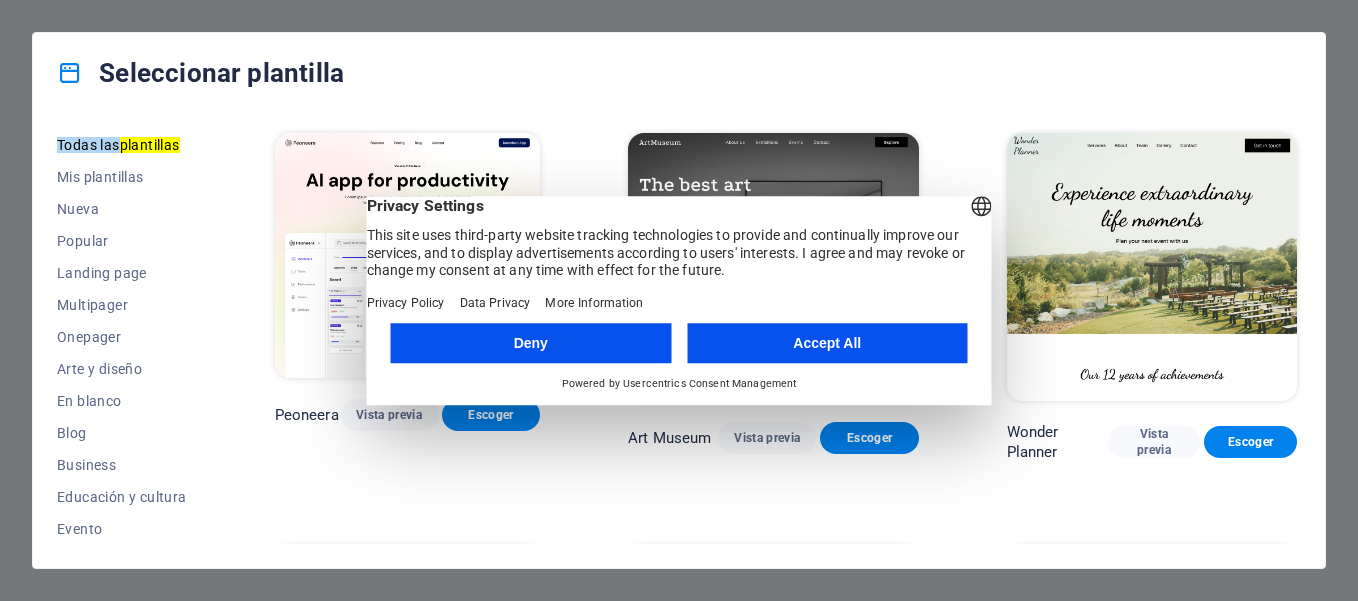 click on "Deny" at bounding box center [531, 343] 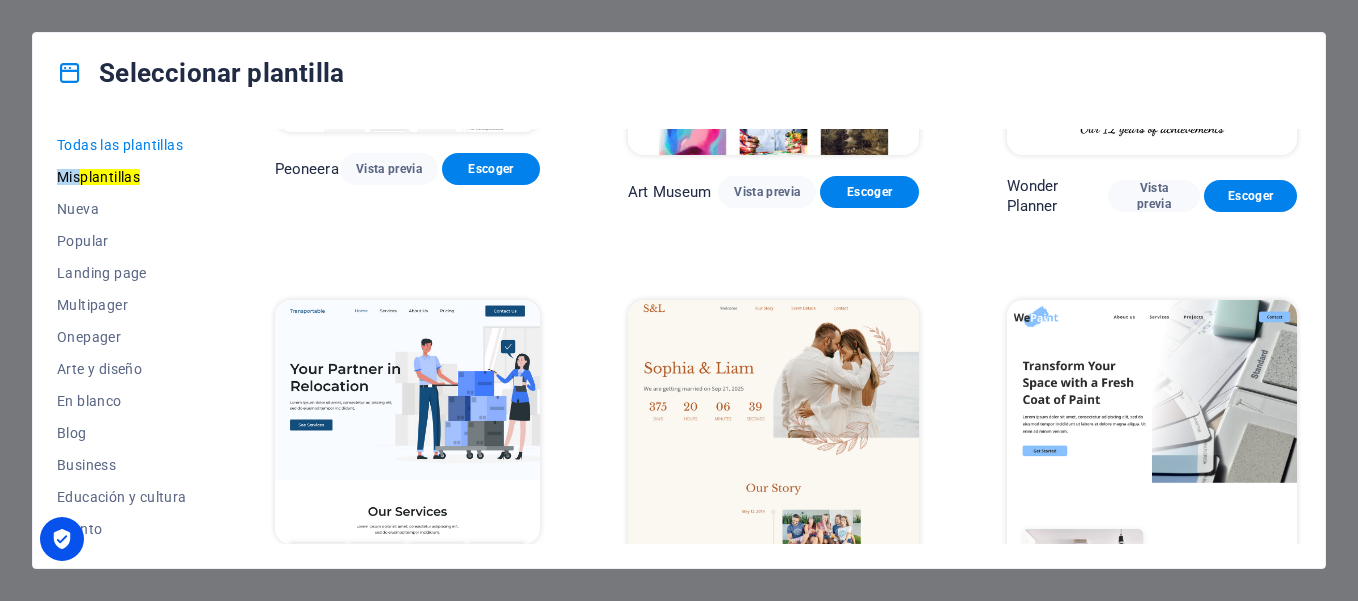 scroll, scrollTop: 0, scrollLeft: 0, axis: both 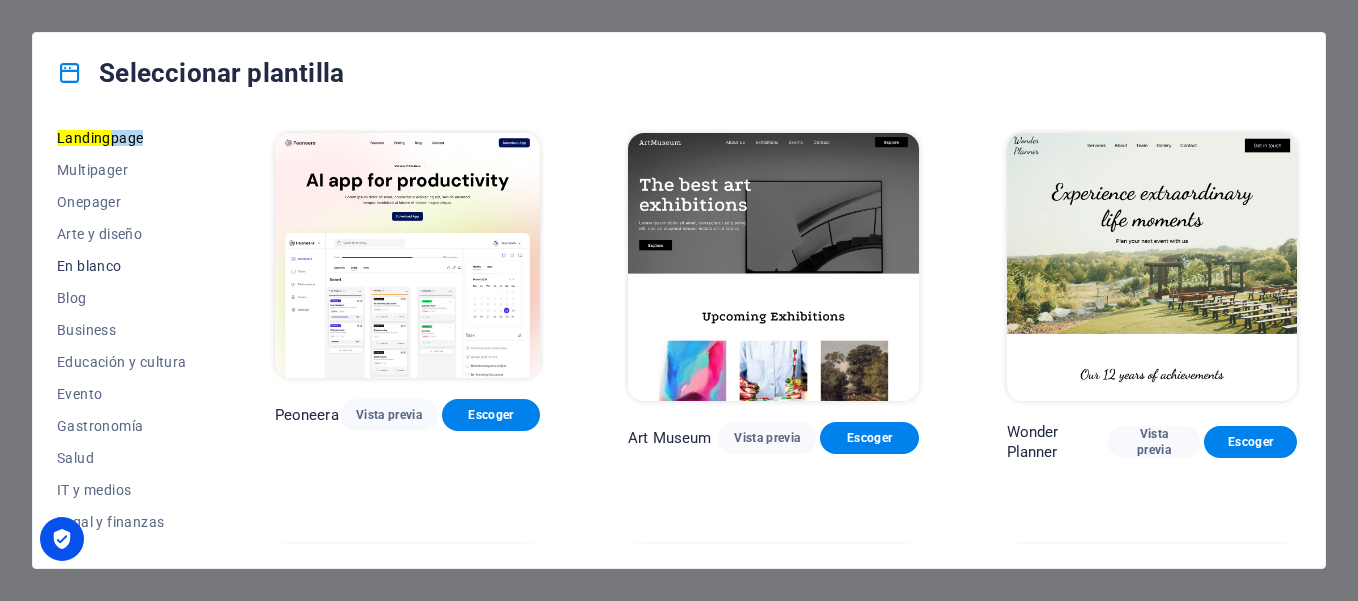 click on "En blanco" at bounding box center [122, 266] 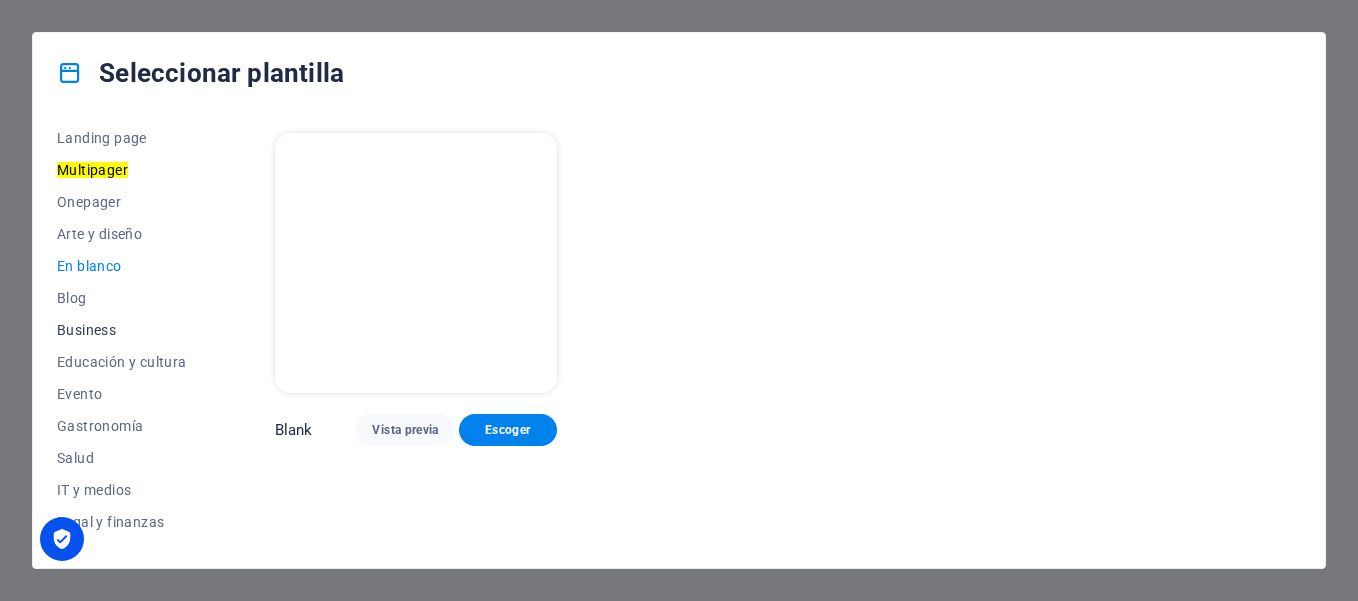 click on "Business" at bounding box center [122, 330] 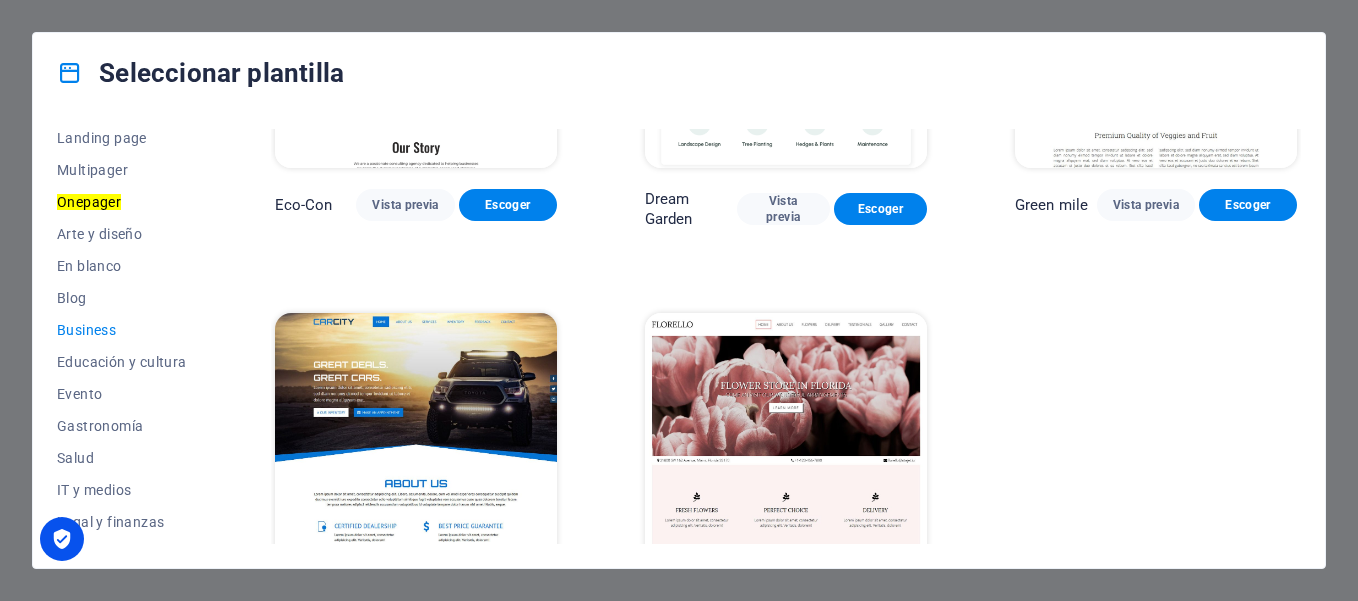scroll, scrollTop: 302, scrollLeft: 0, axis: vertical 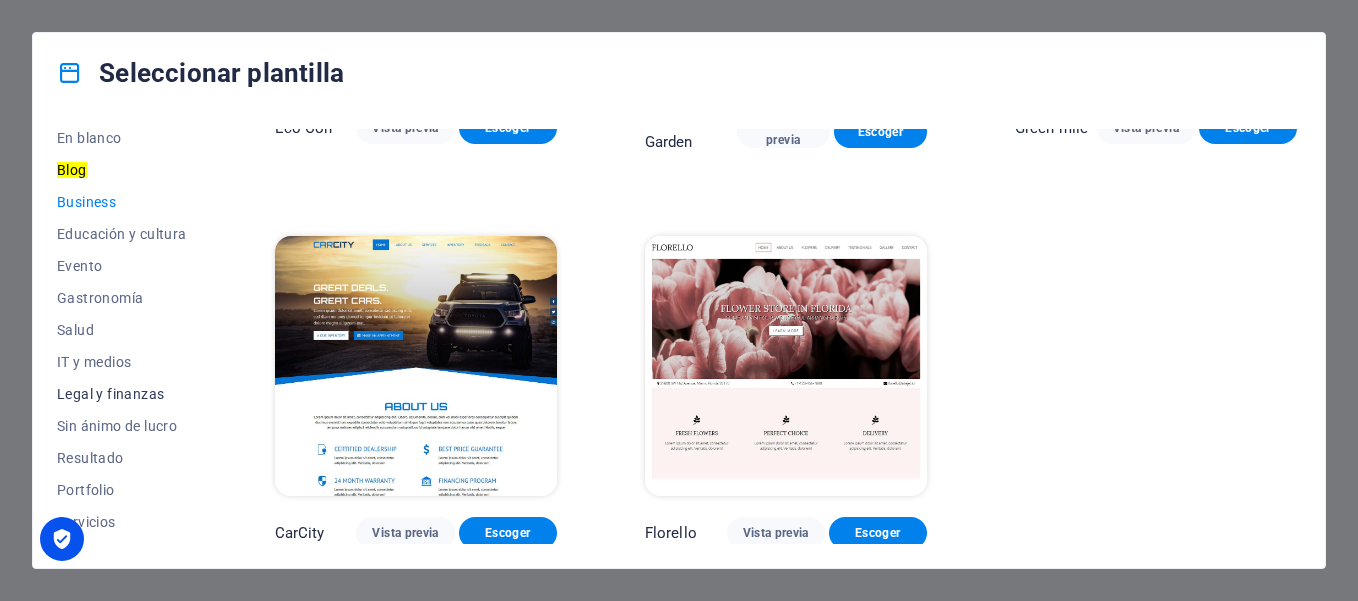 click on "Legal y finanzas" at bounding box center (122, 394) 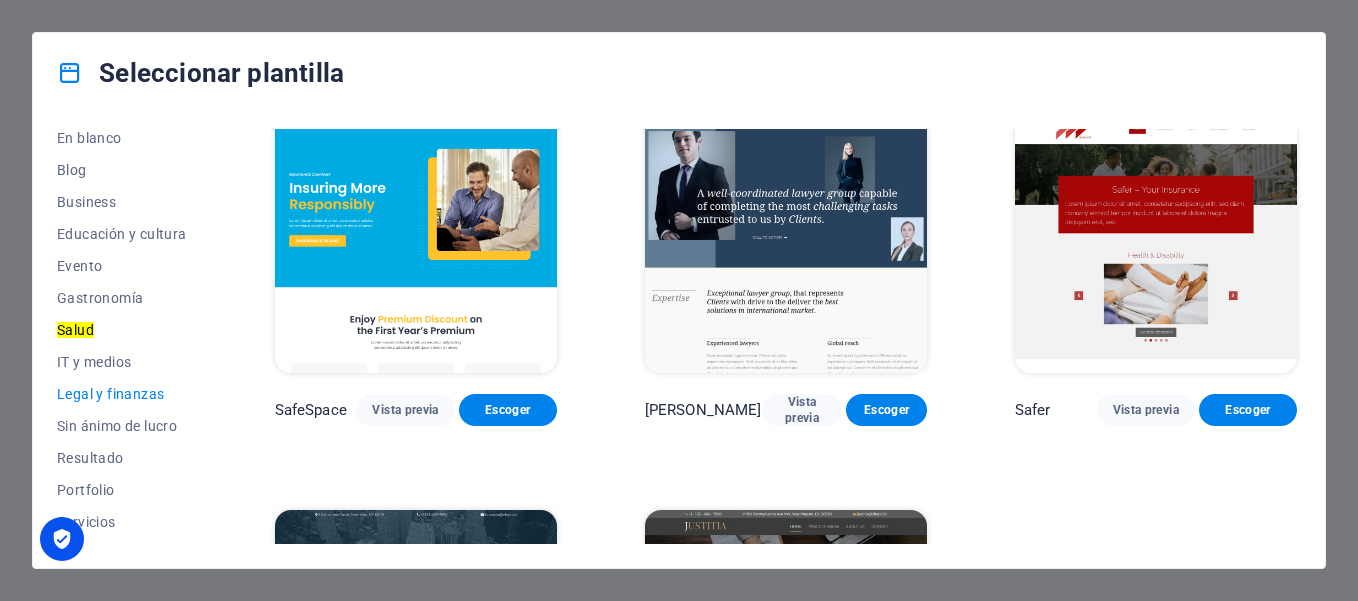scroll, scrollTop: 0, scrollLeft: 0, axis: both 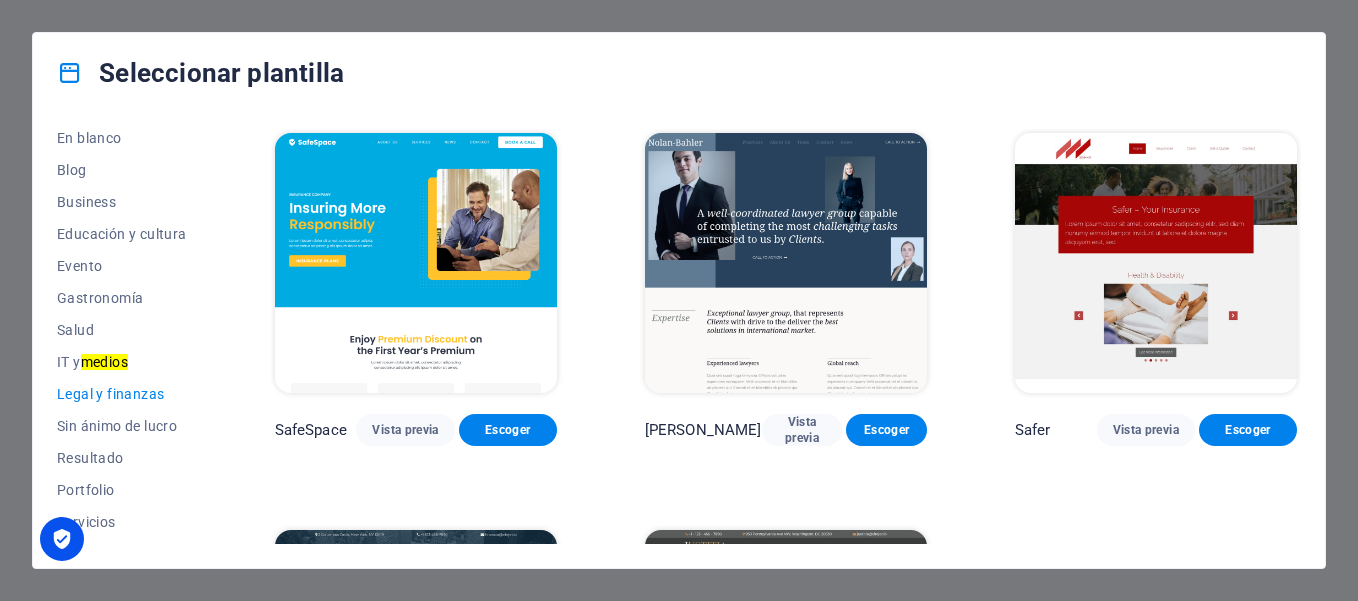 click on "SafeSpace Vista previa Escoger Nolan-Bahler Vista previa Escoger Safer Vista previa Escoger Financia Vista previa Escoger Justitia Vista previa Escoger" at bounding box center [786, 486] 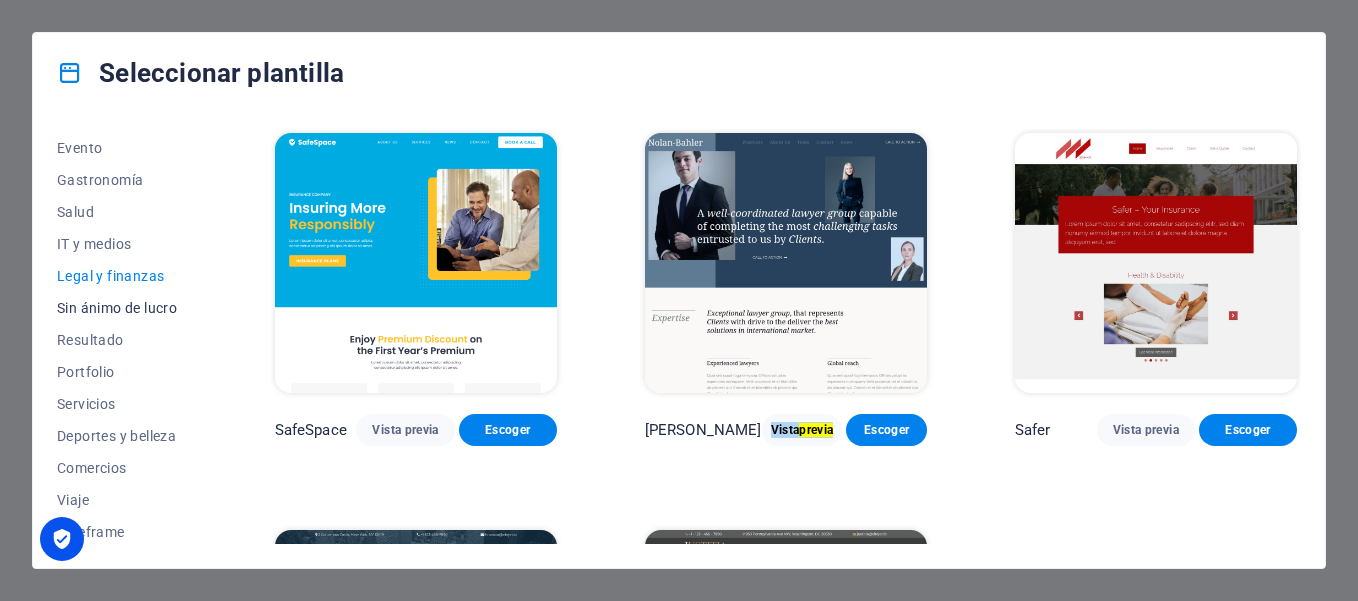 scroll, scrollTop: 385, scrollLeft: 0, axis: vertical 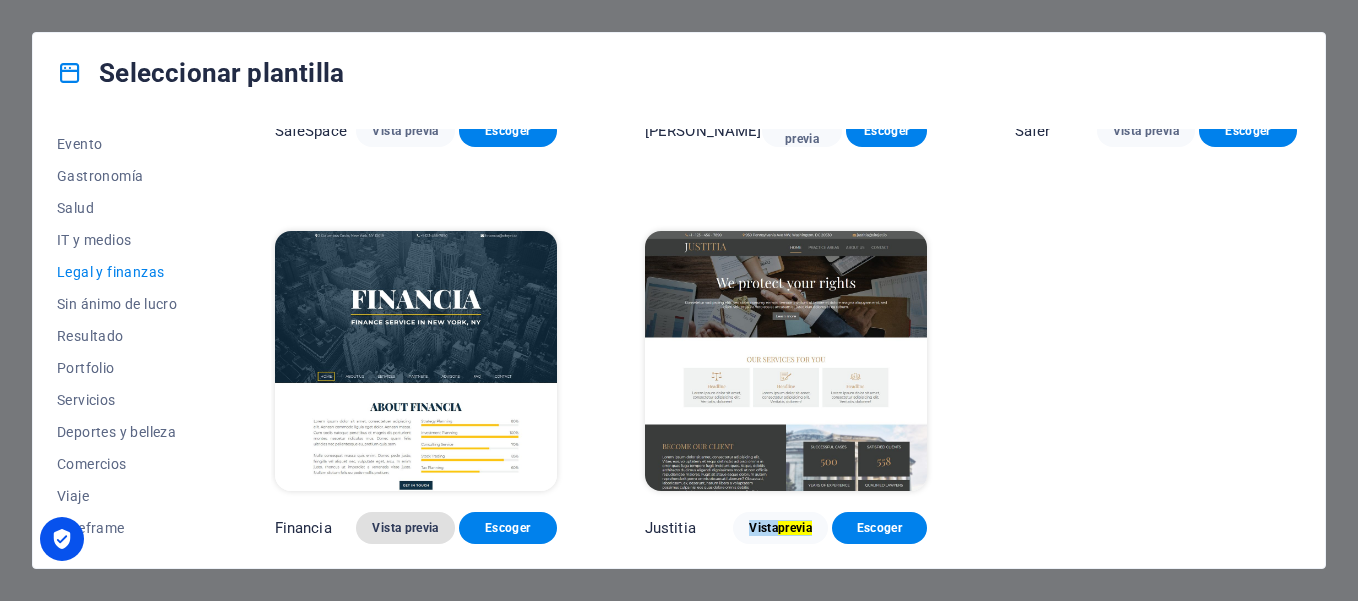 click on "Vista previa" at bounding box center [405, 528] 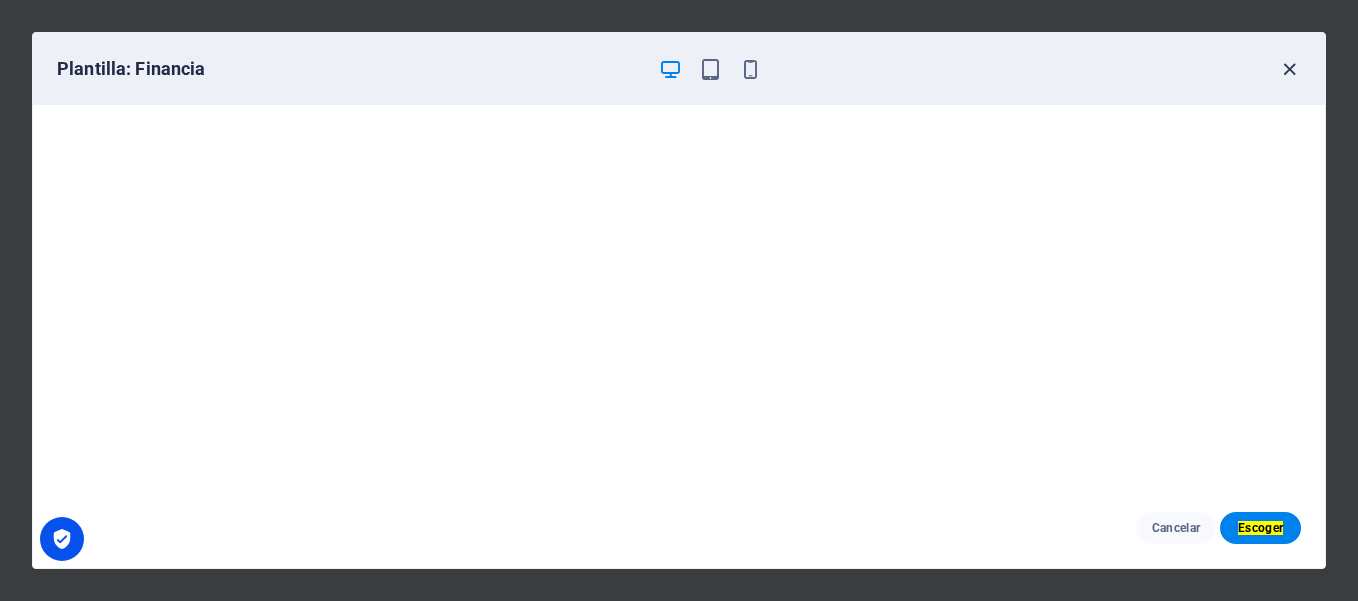 click at bounding box center [1289, 69] 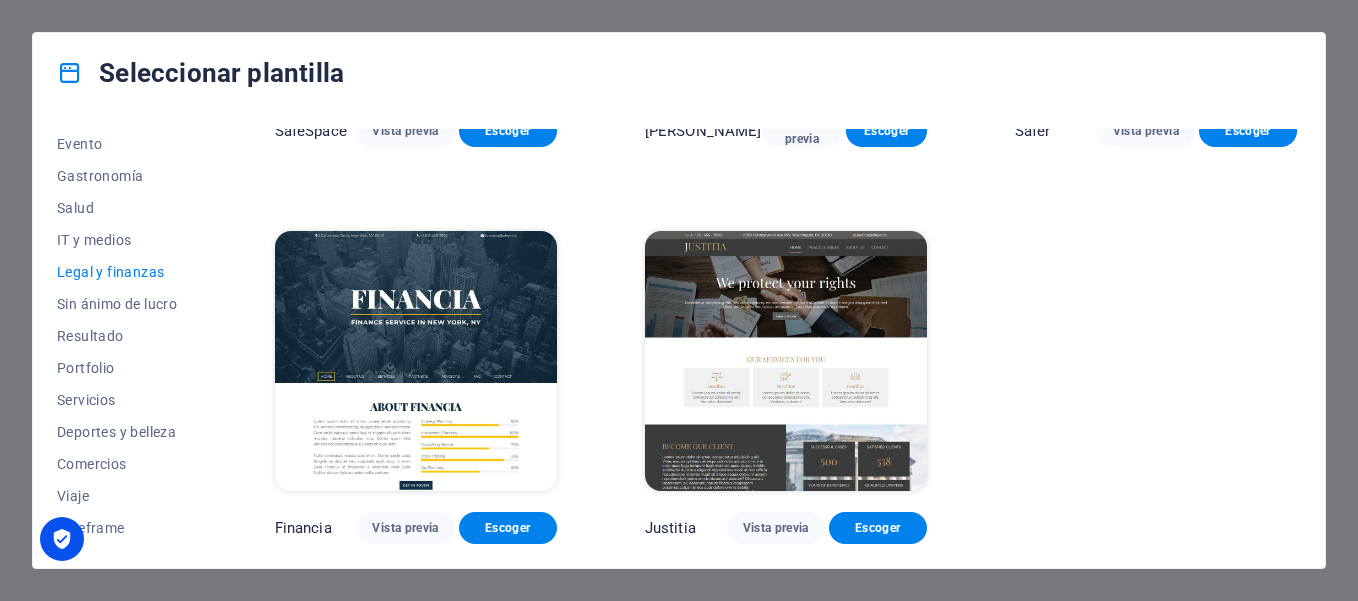 scroll, scrollTop: 0, scrollLeft: 0, axis: both 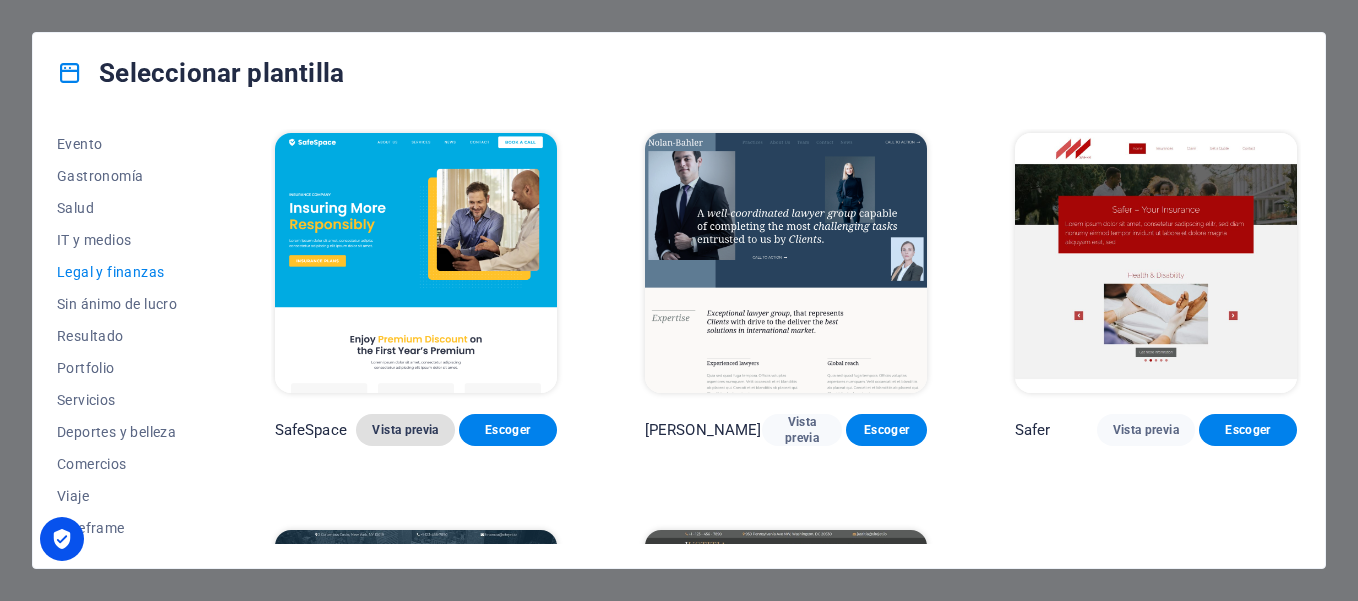click on "Vista previa" at bounding box center [405, 430] 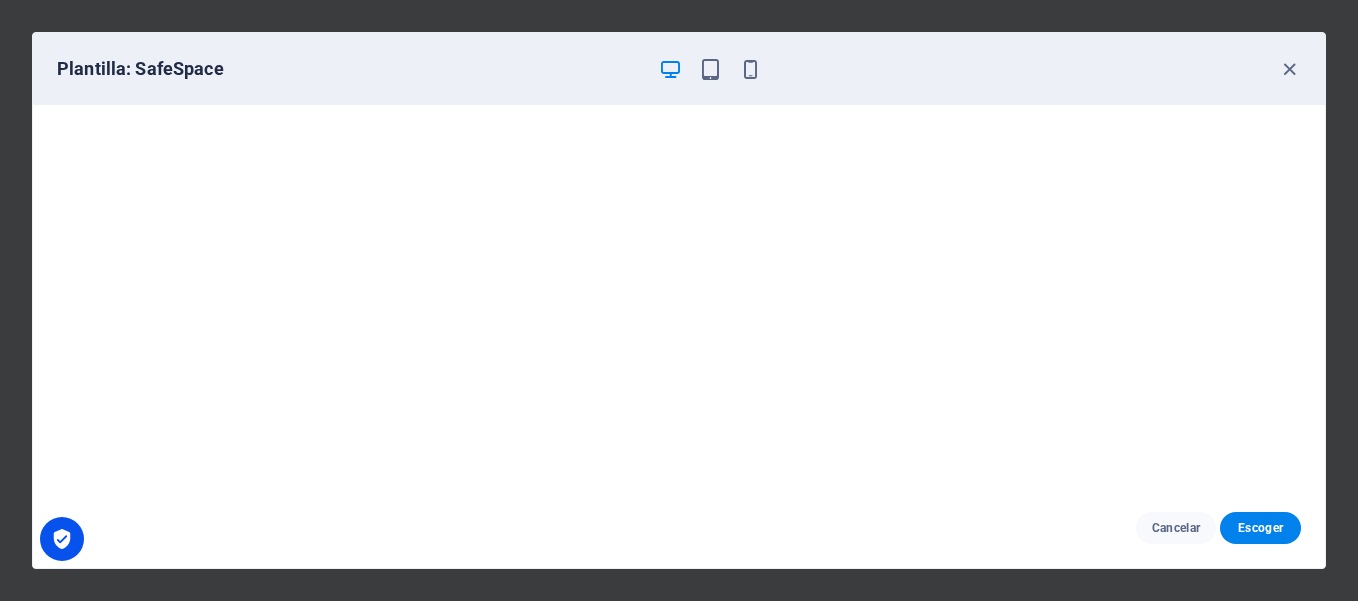 click on "Plantilla: SafeSpace" at bounding box center [679, 69] 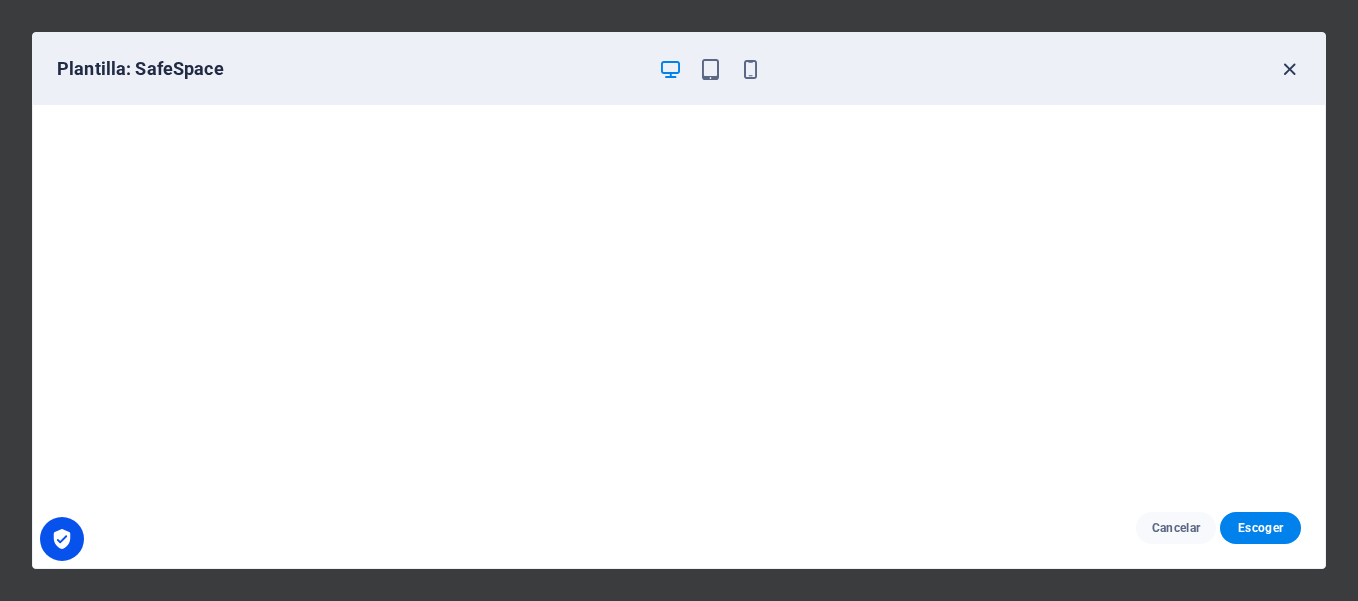 click at bounding box center (1289, 69) 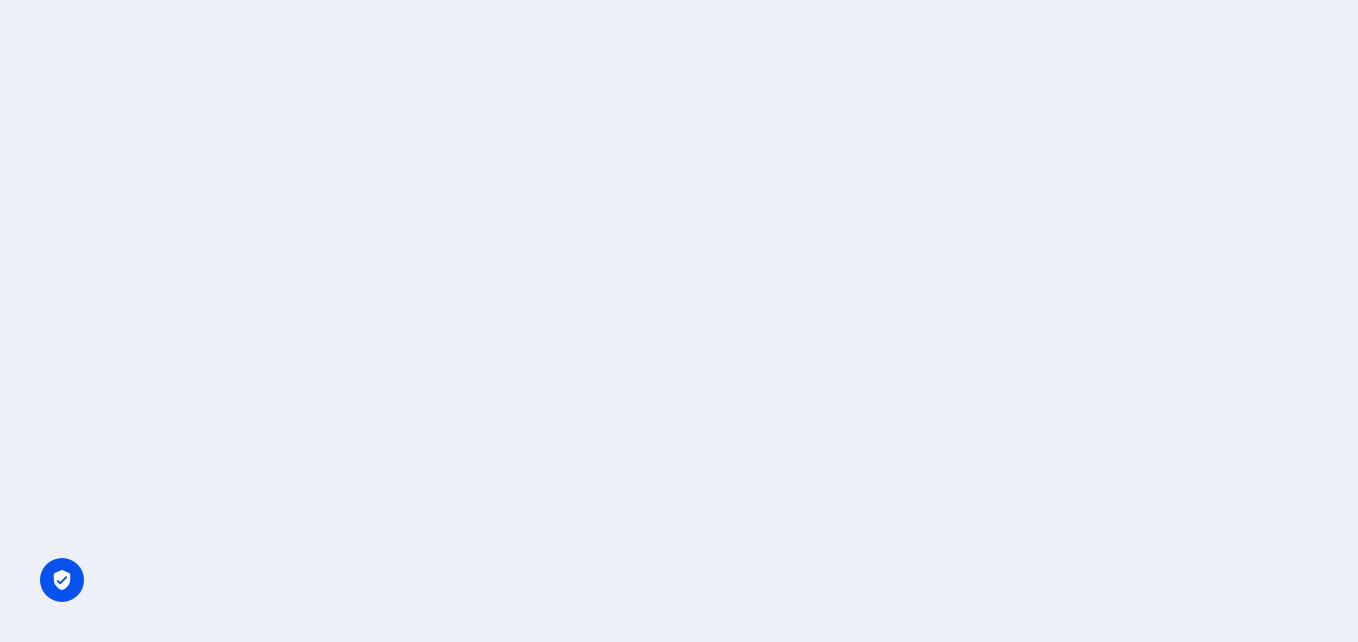 scroll, scrollTop: 0, scrollLeft: 0, axis: both 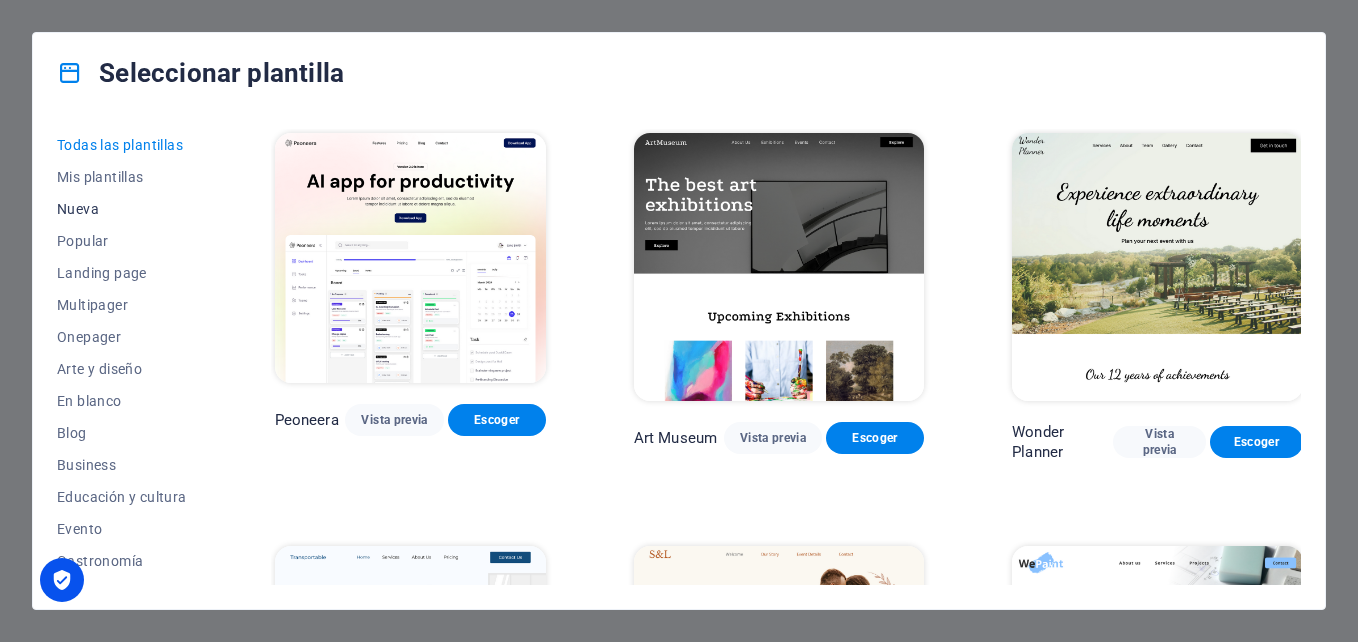 click on "Nueva" at bounding box center (122, 209) 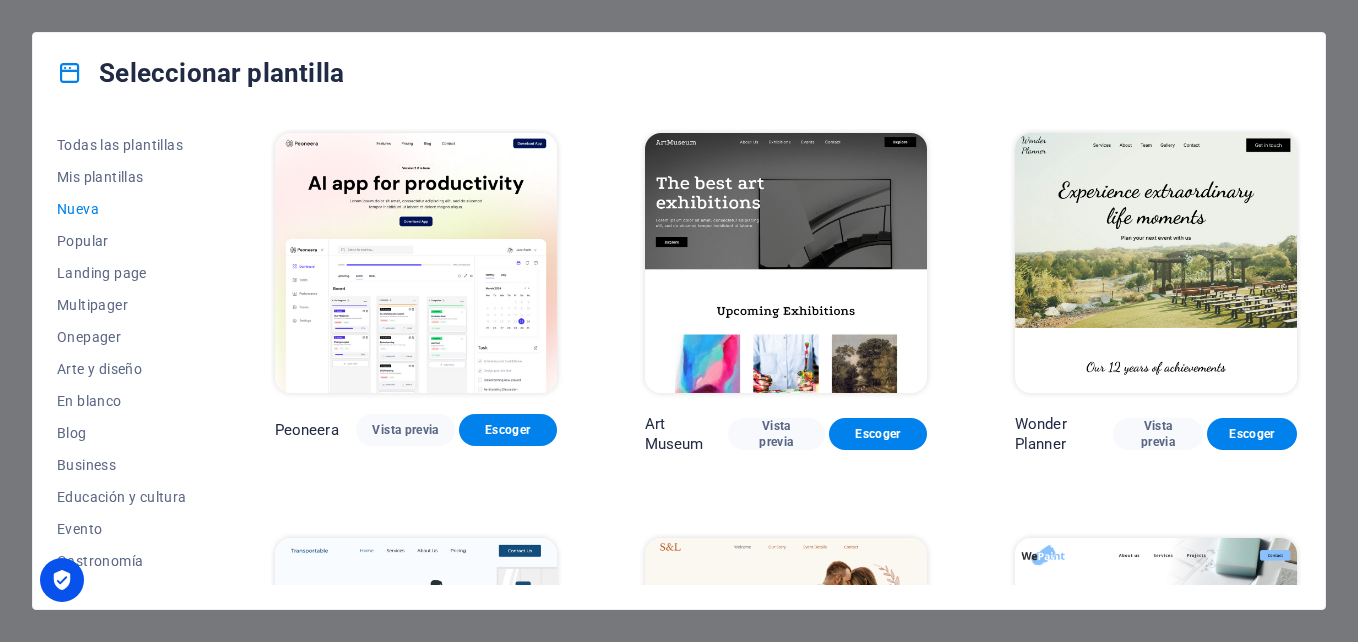click on "Nueva" at bounding box center [122, 209] 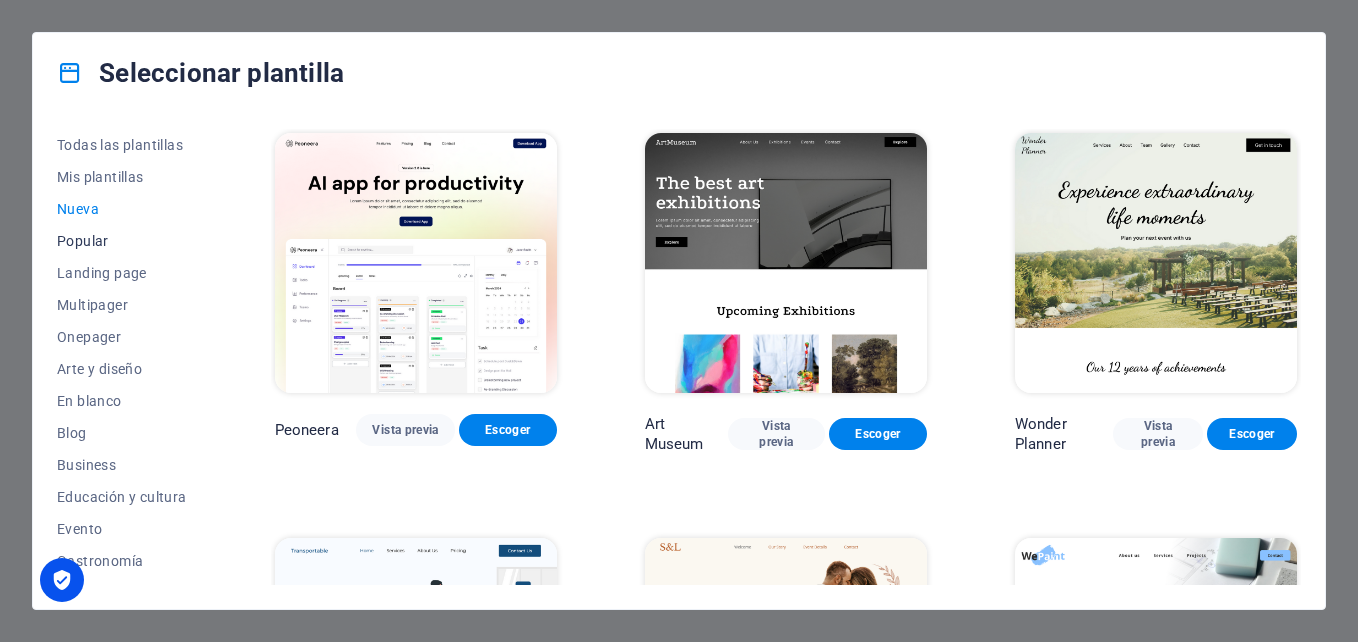 click on "Popular" at bounding box center [122, 241] 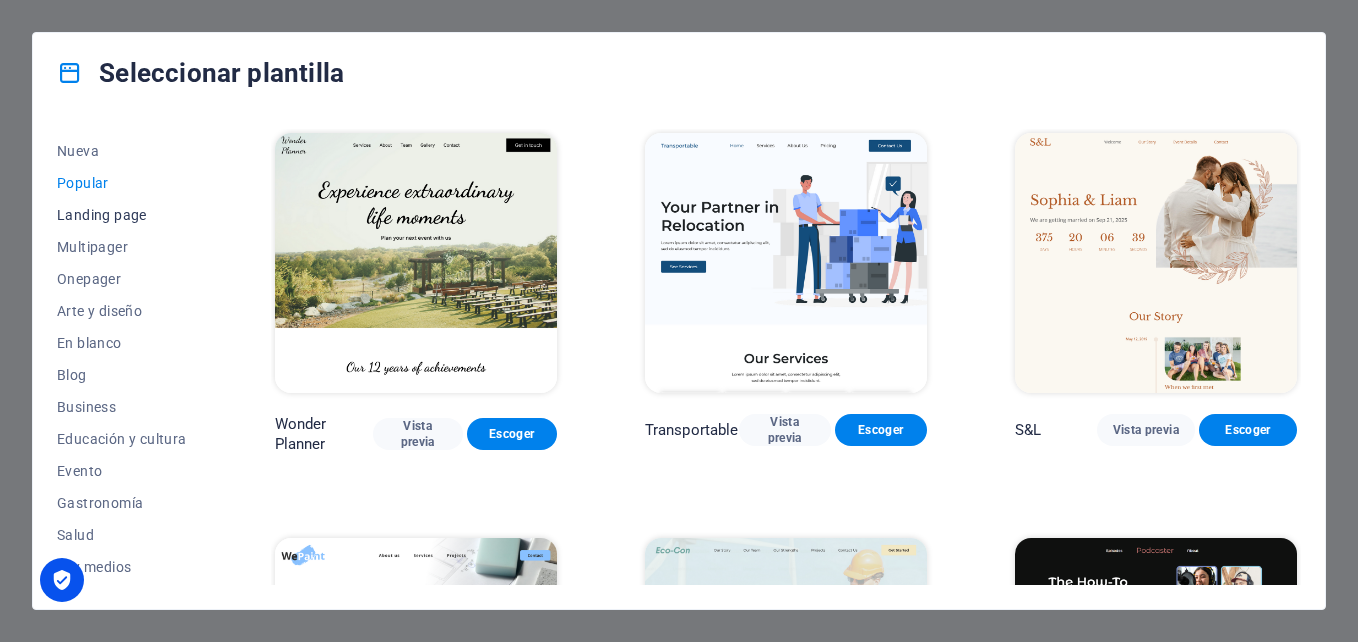 scroll, scrollTop: 100, scrollLeft: 0, axis: vertical 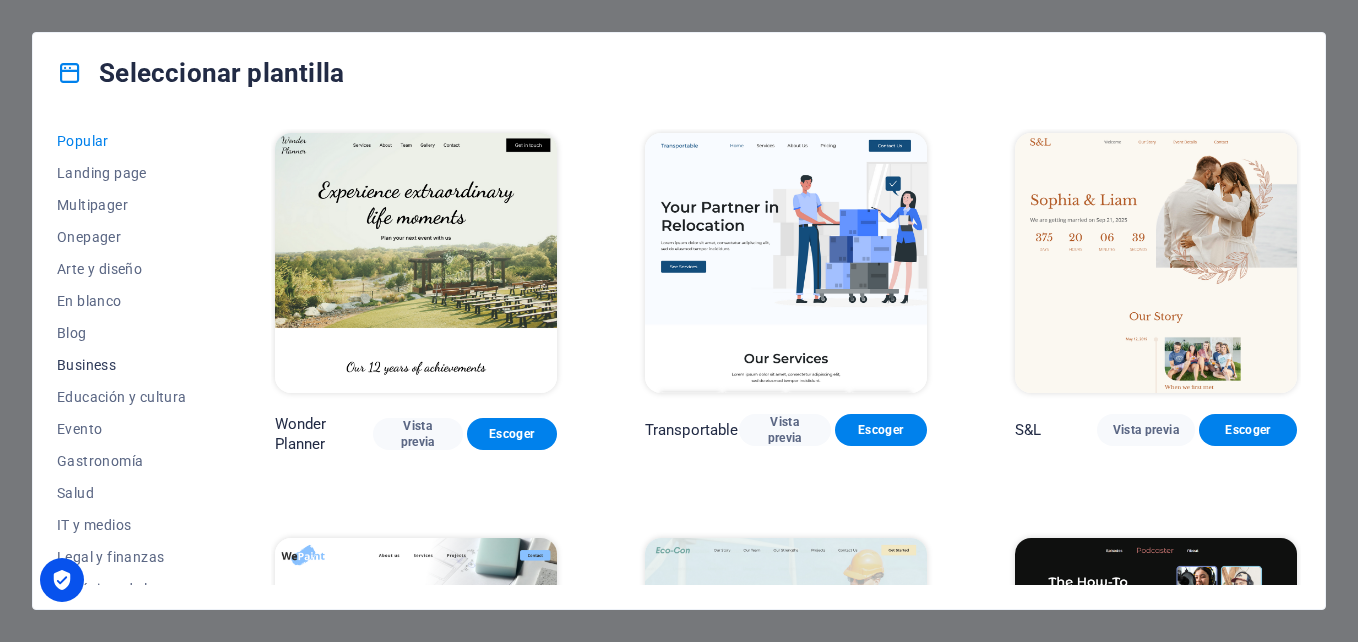 click on "Business" at bounding box center [122, 365] 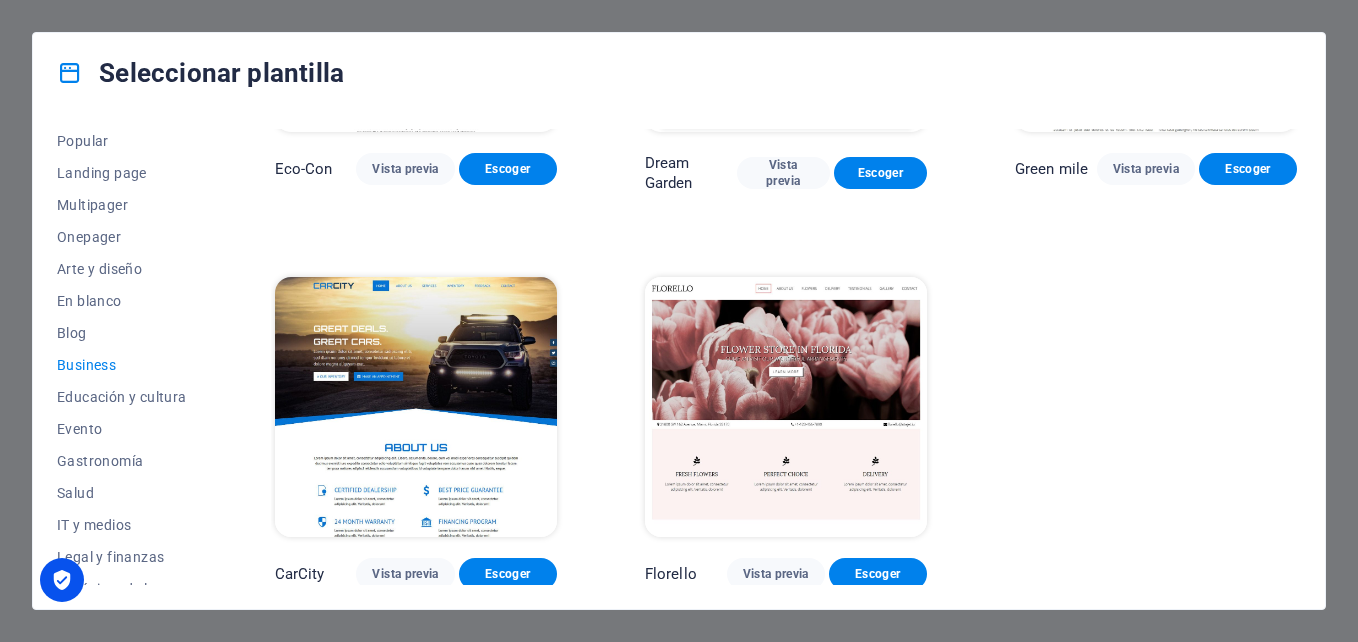 scroll, scrollTop: 0, scrollLeft: 0, axis: both 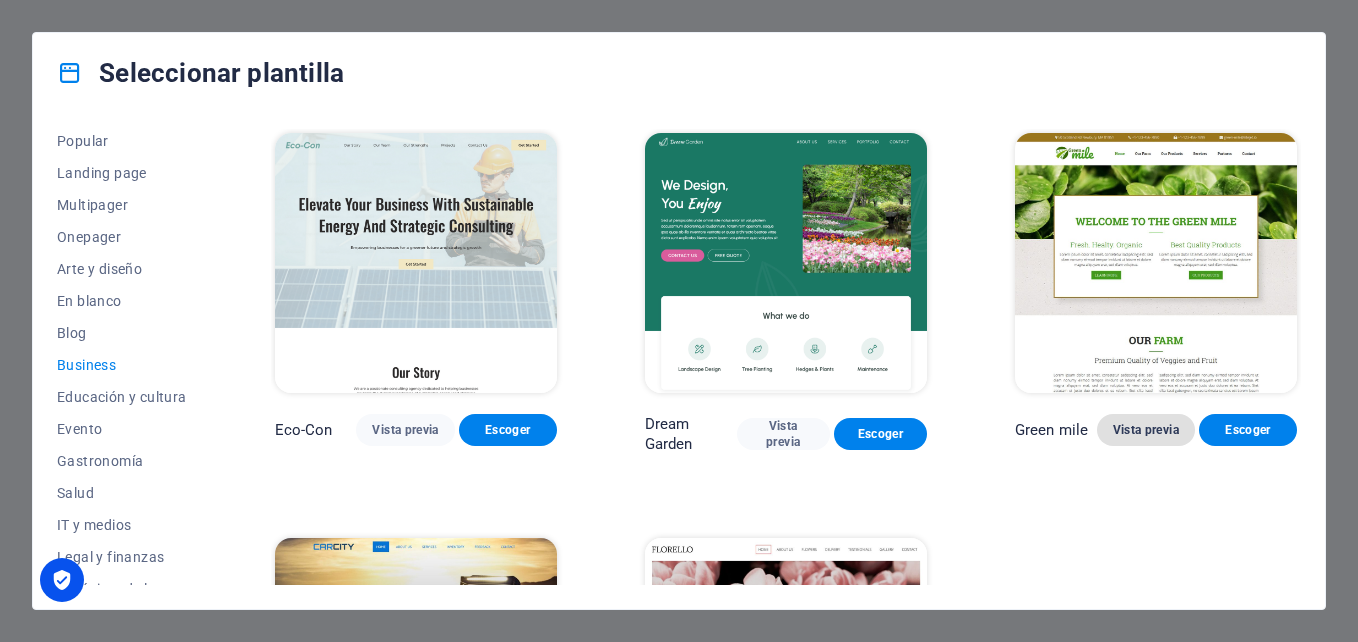 click on "Vista previa" at bounding box center [1146, 430] 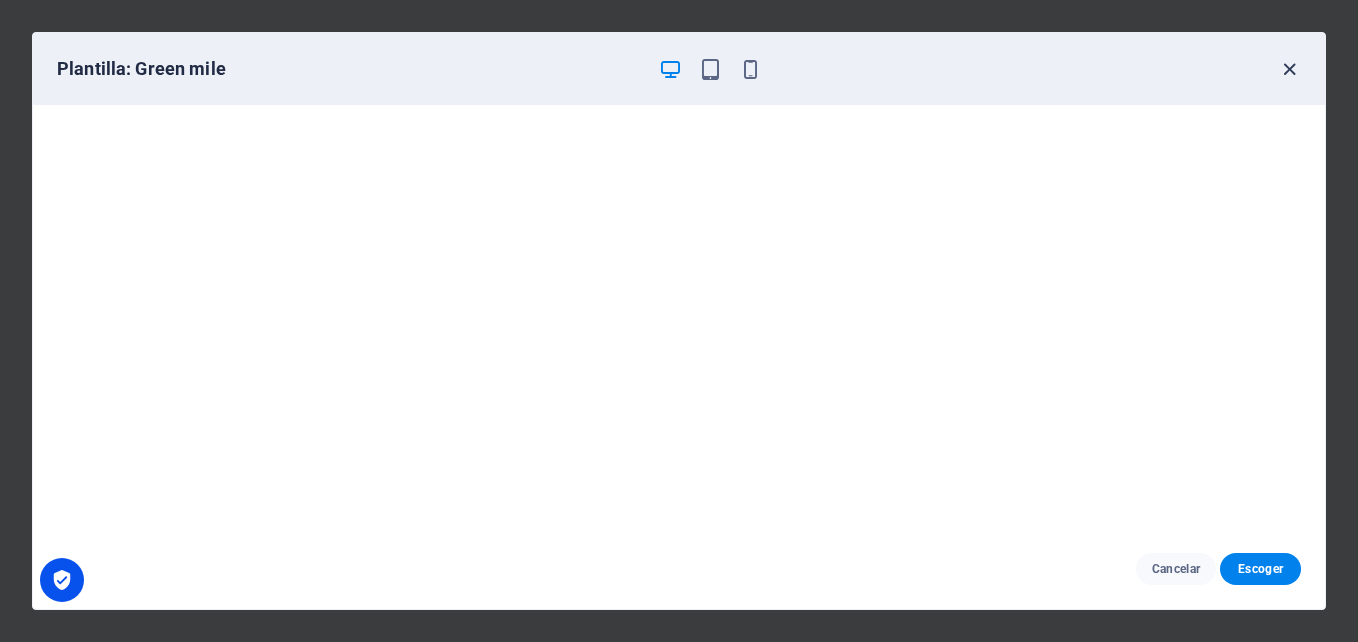 click at bounding box center [1289, 69] 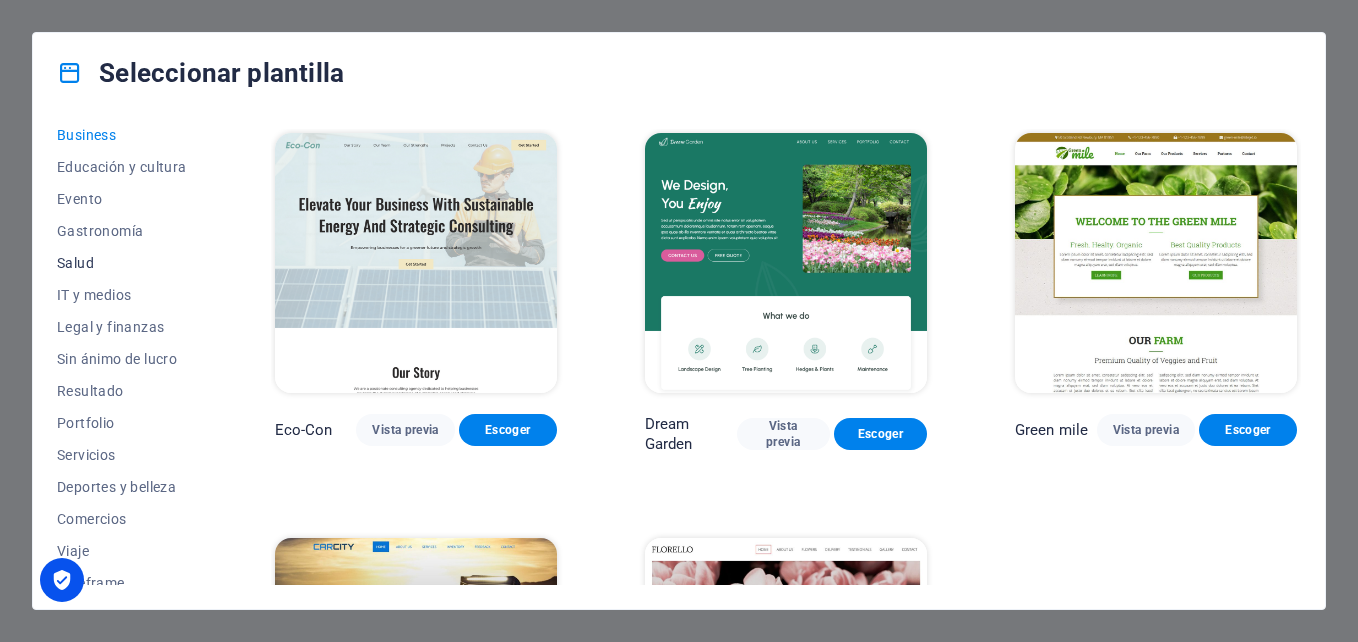 scroll, scrollTop: 344, scrollLeft: 0, axis: vertical 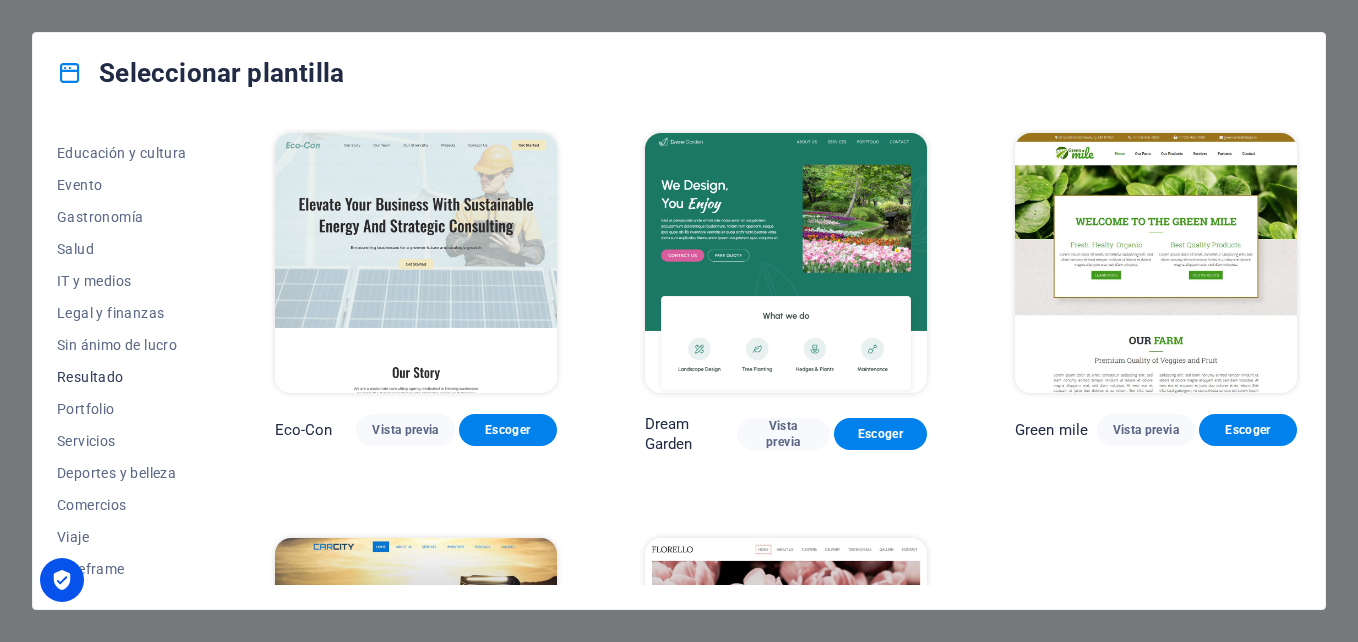 click on "Resultado" at bounding box center (122, 377) 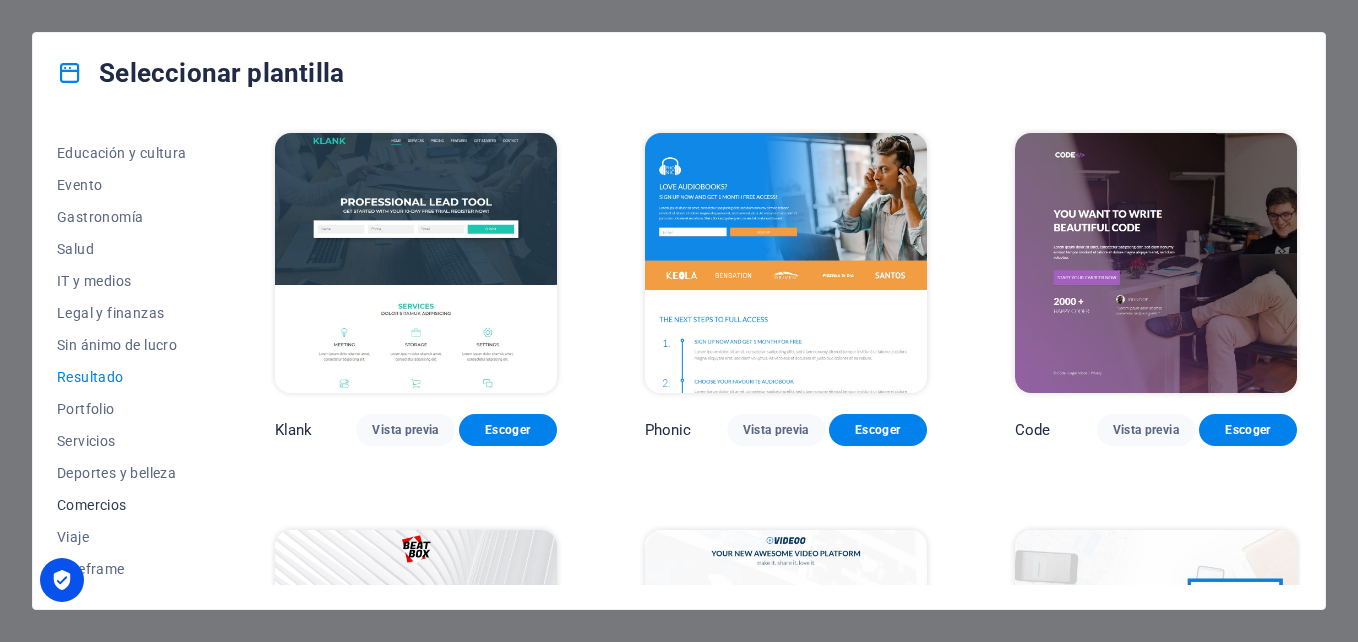 click on "Comercios" at bounding box center [122, 505] 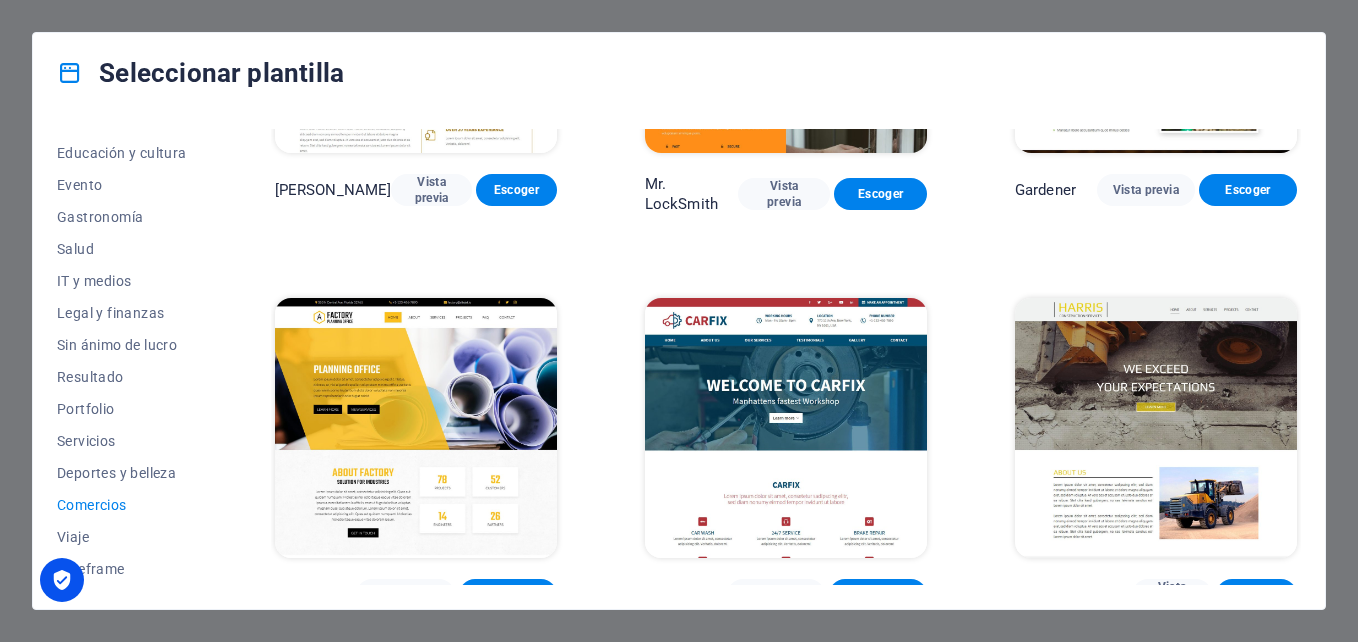 scroll, scrollTop: 664, scrollLeft: 0, axis: vertical 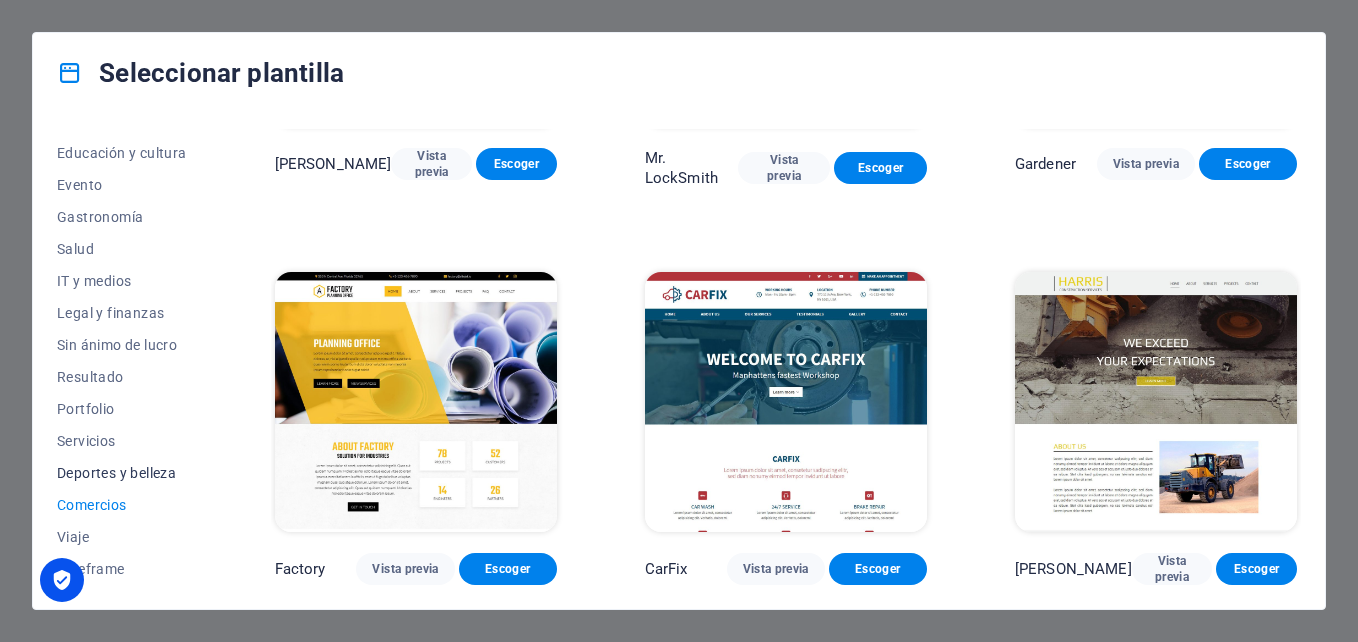 click on "Deportes y belleza" at bounding box center (122, 473) 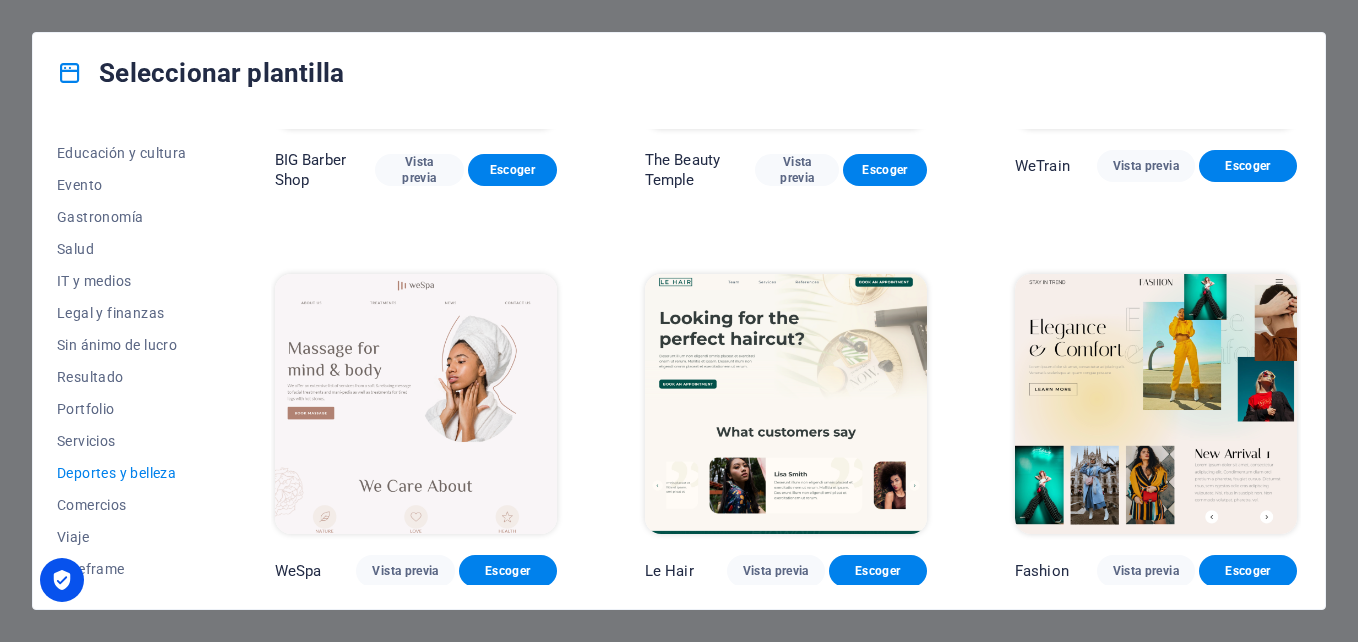 scroll, scrollTop: 0, scrollLeft: 0, axis: both 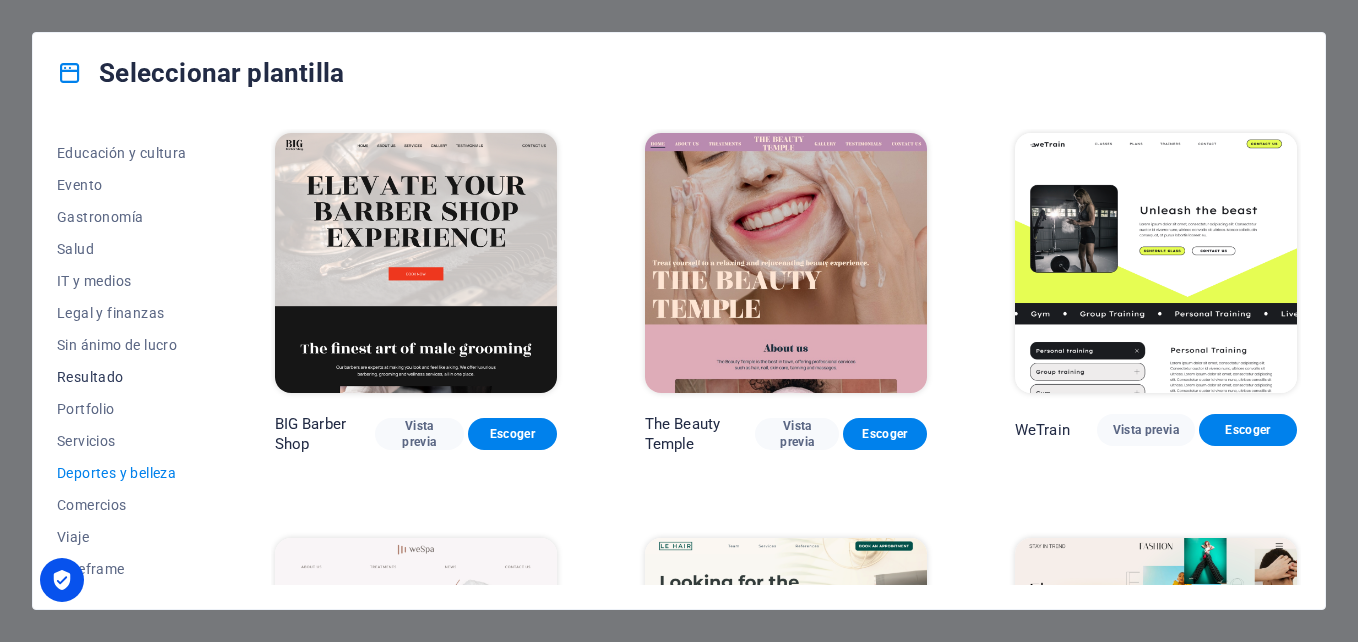 click on "Resultado" at bounding box center [122, 377] 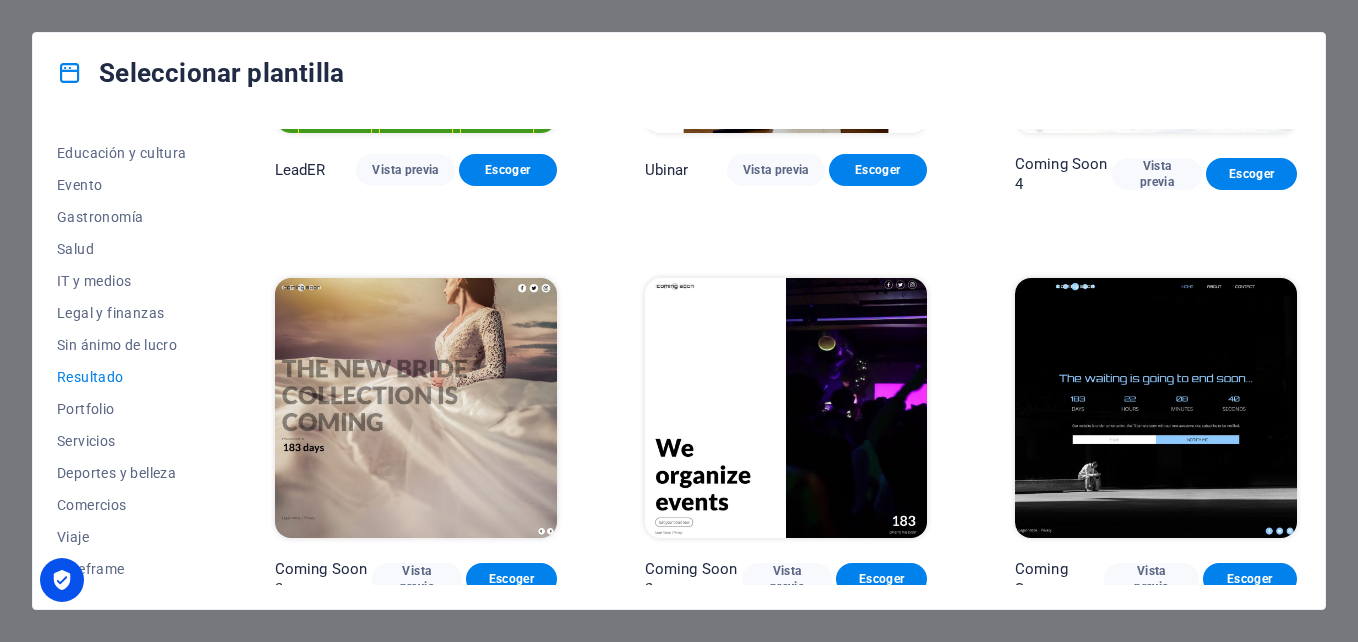 scroll, scrollTop: 1648, scrollLeft: 0, axis: vertical 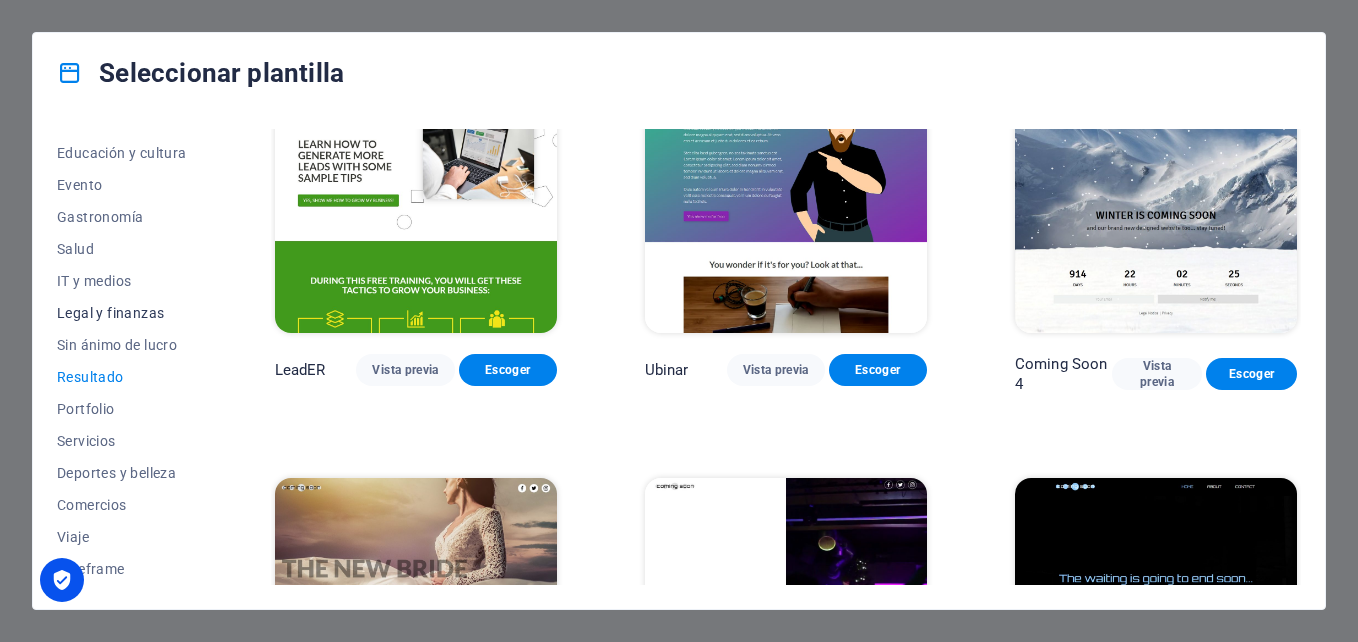 click on "Legal y finanzas" at bounding box center [122, 313] 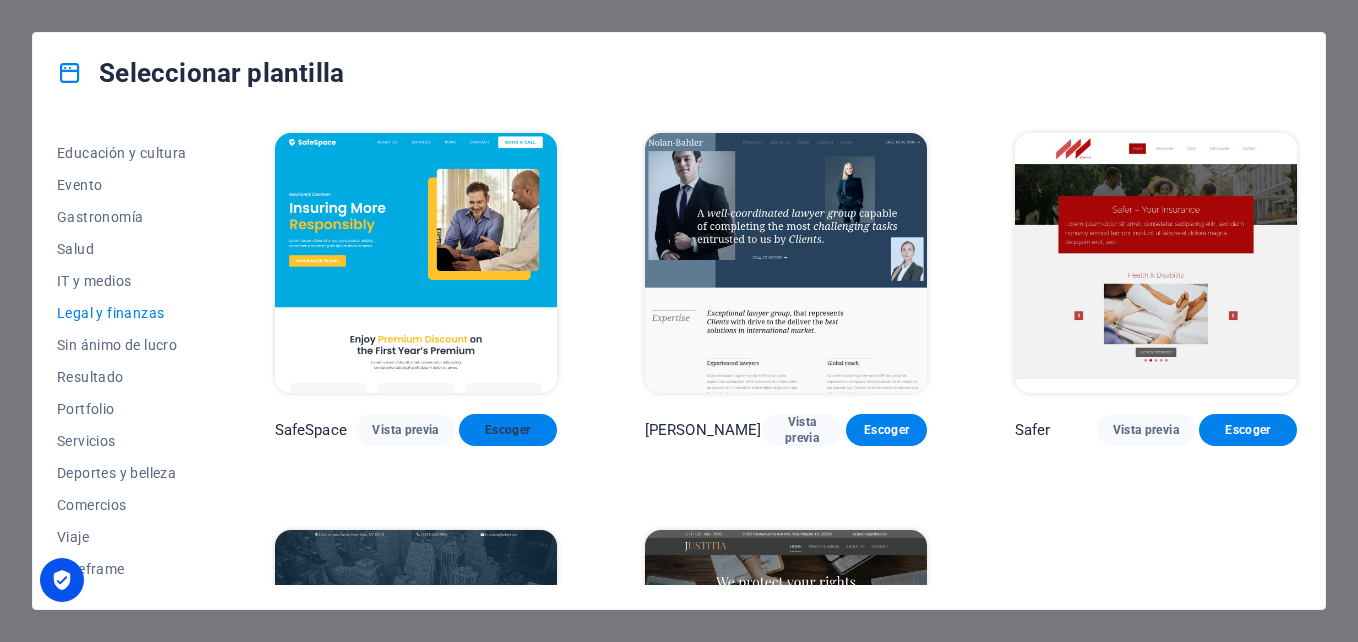 click on "Escoger" at bounding box center (508, 430) 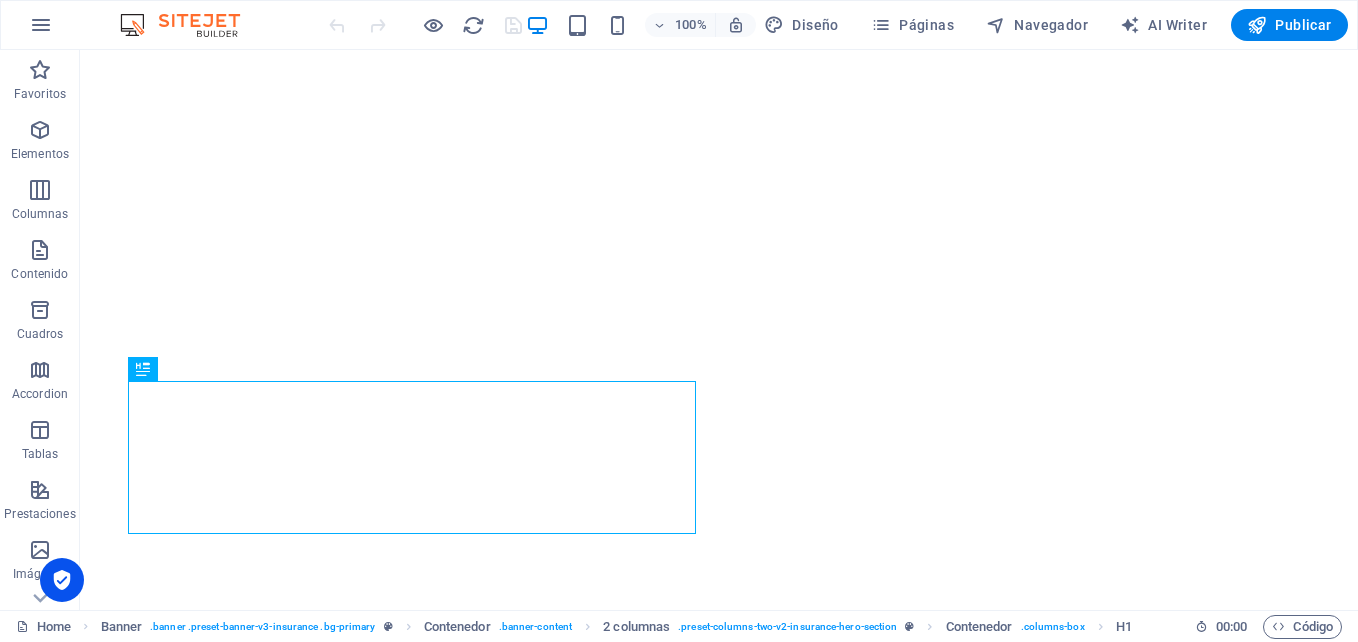 scroll, scrollTop: 0, scrollLeft: 0, axis: both 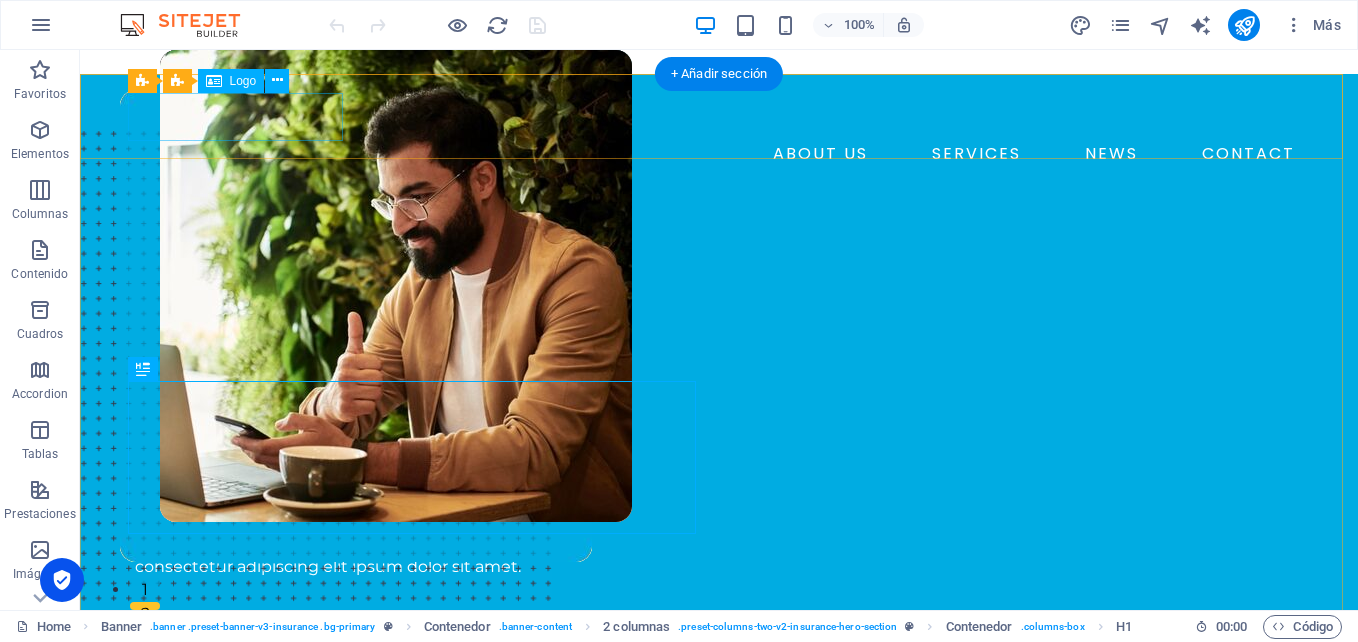 click at bounding box center (719, 114) 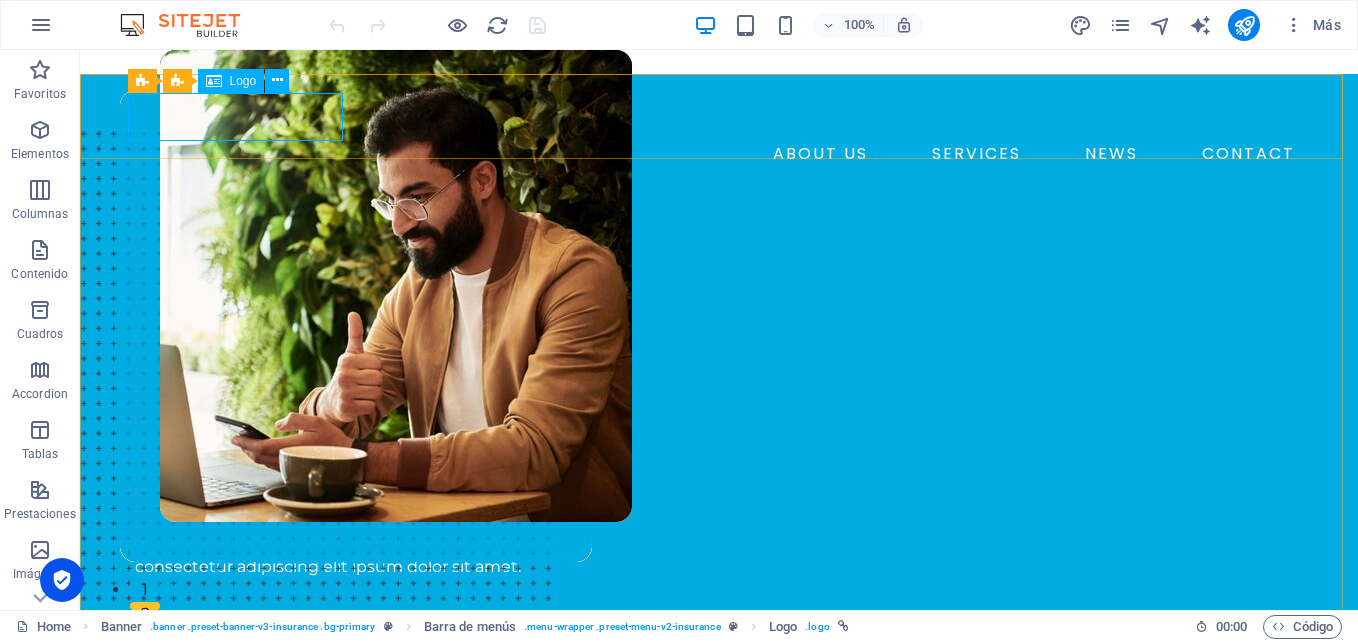 click on "Logo" at bounding box center [243, 81] 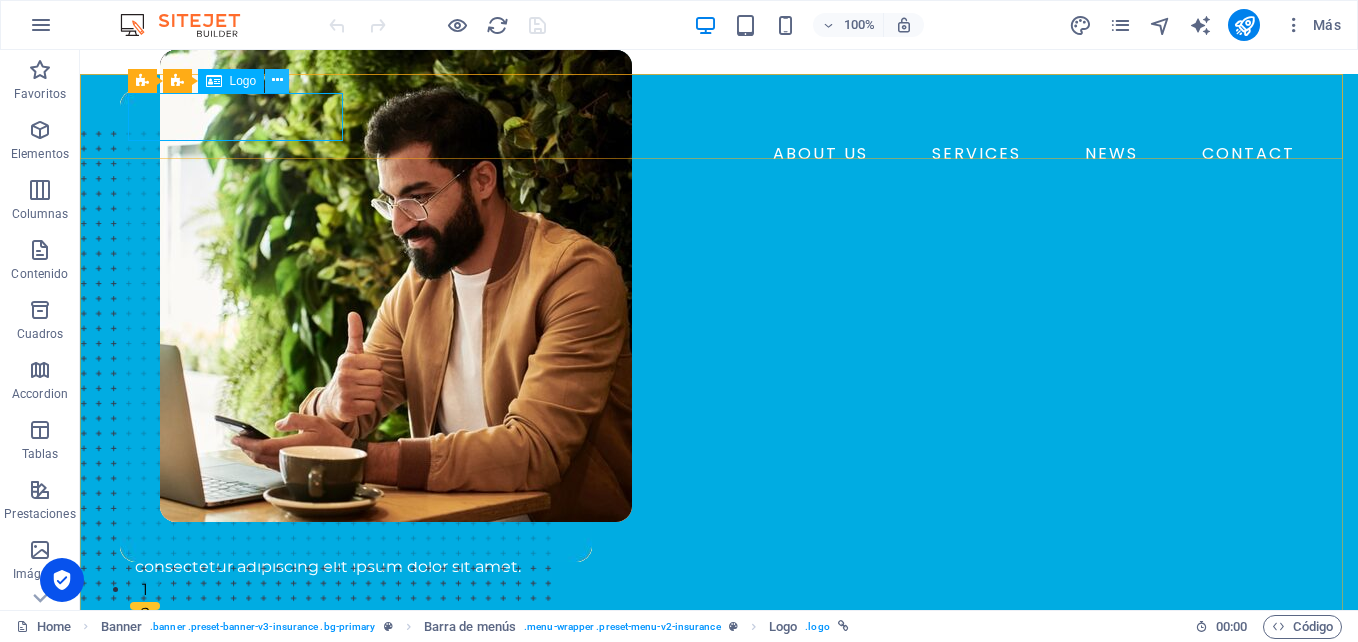click at bounding box center (277, 80) 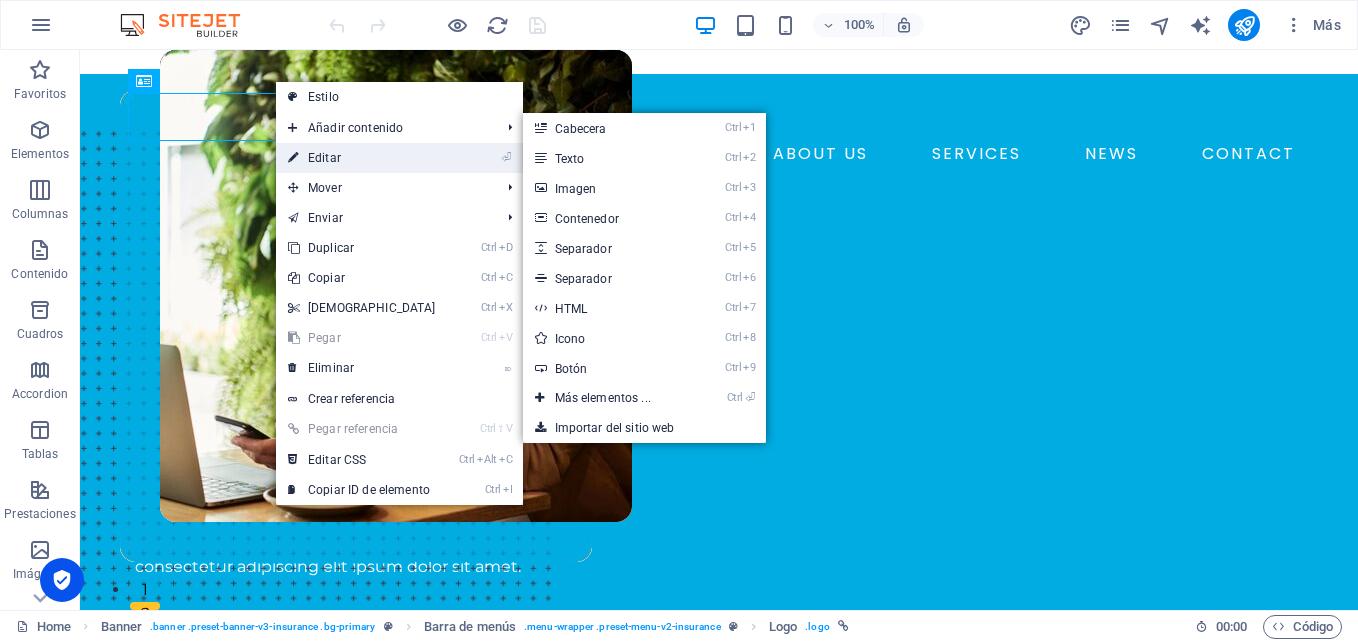 click on "⏎  Editar" at bounding box center (362, 158) 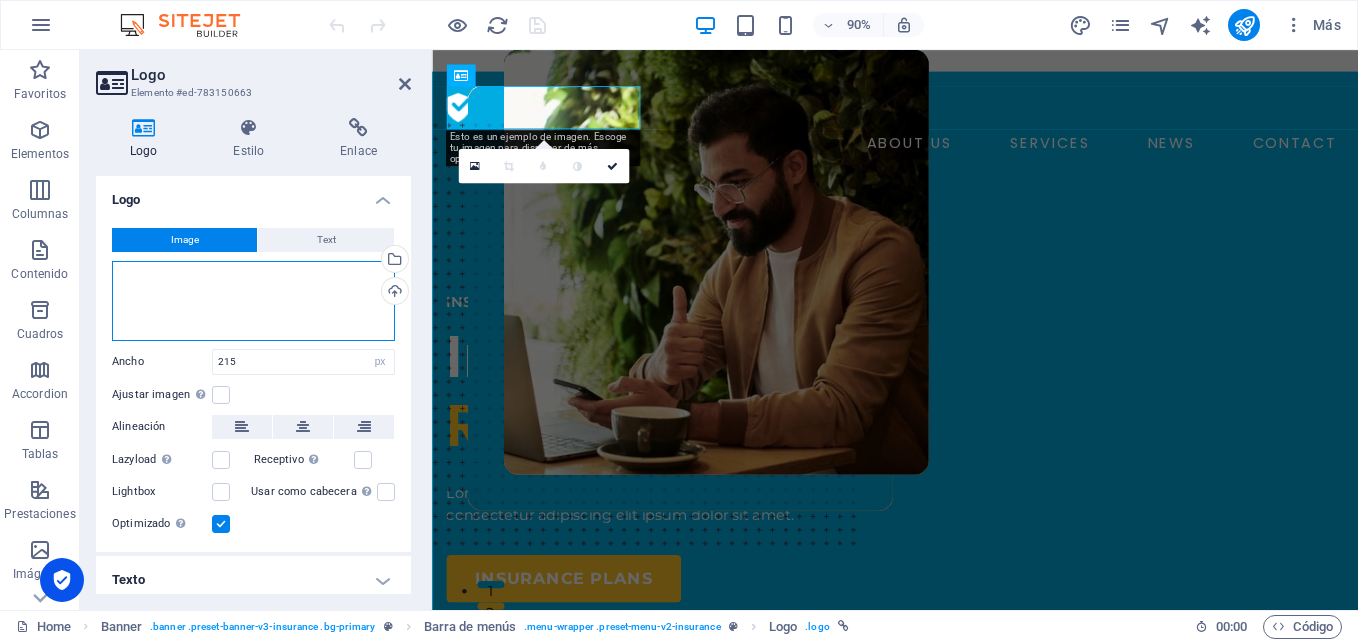 click on "Arrastra archivos aquí, haz clic para escoger archivos o  selecciona archivos de Archivos o de nuestra galería gratuita de fotos y vídeos" at bounding box center (253, 301) 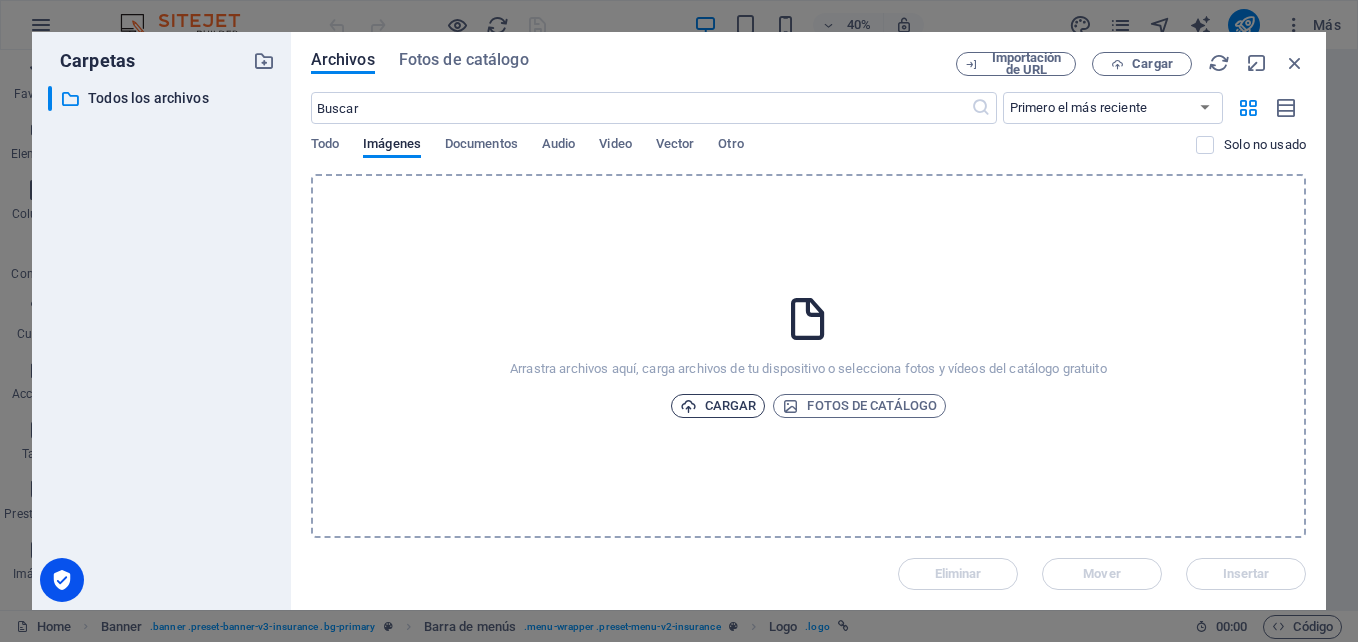 click on "Cargar" at bounding box center [718, 406] 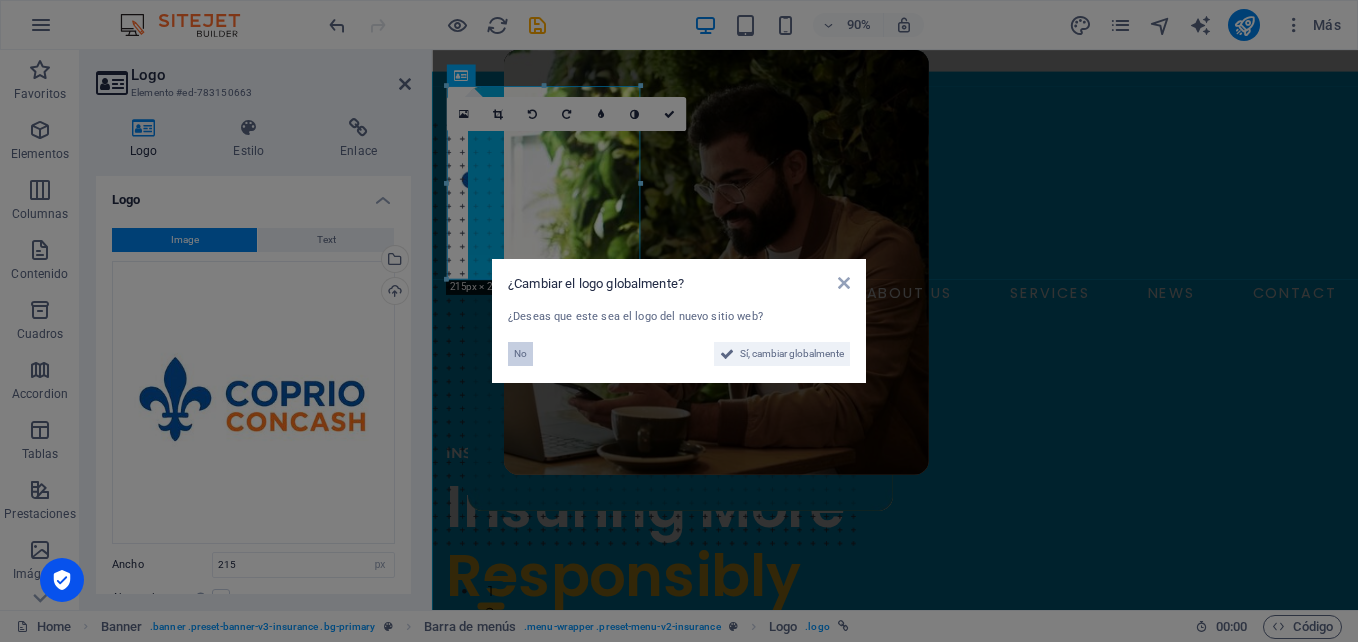 click on "No" at bounding box center (520, 354) 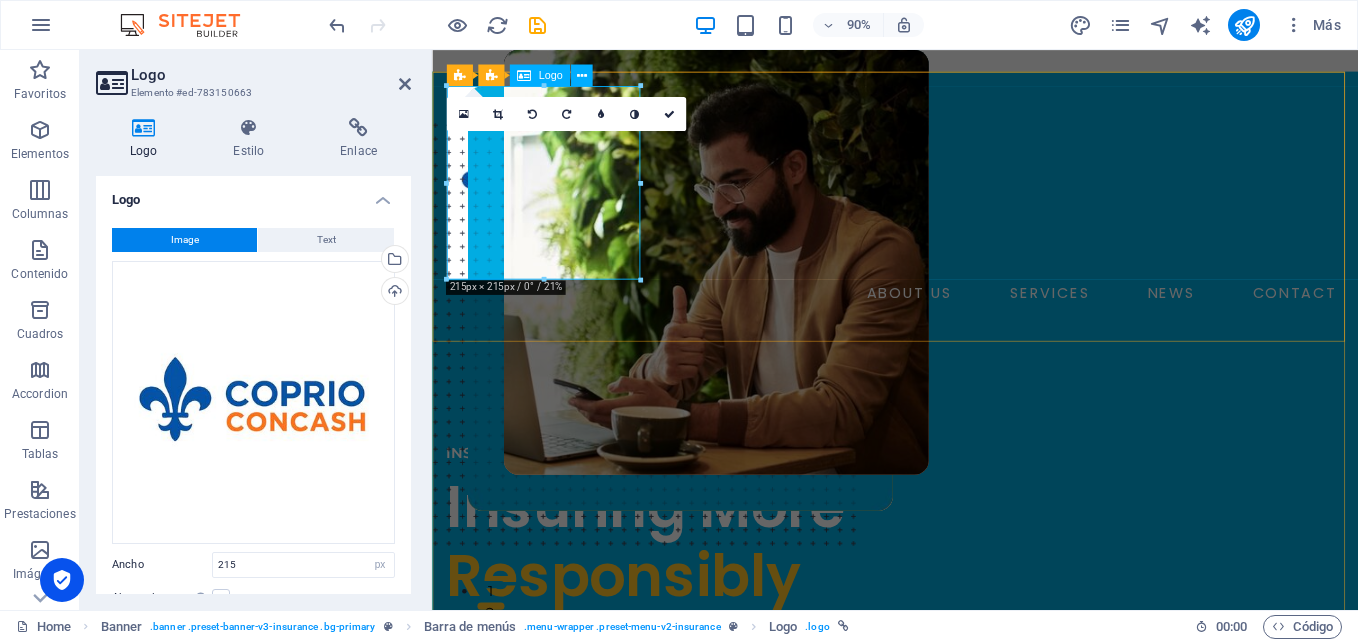 click at bounding box center [946, 197] 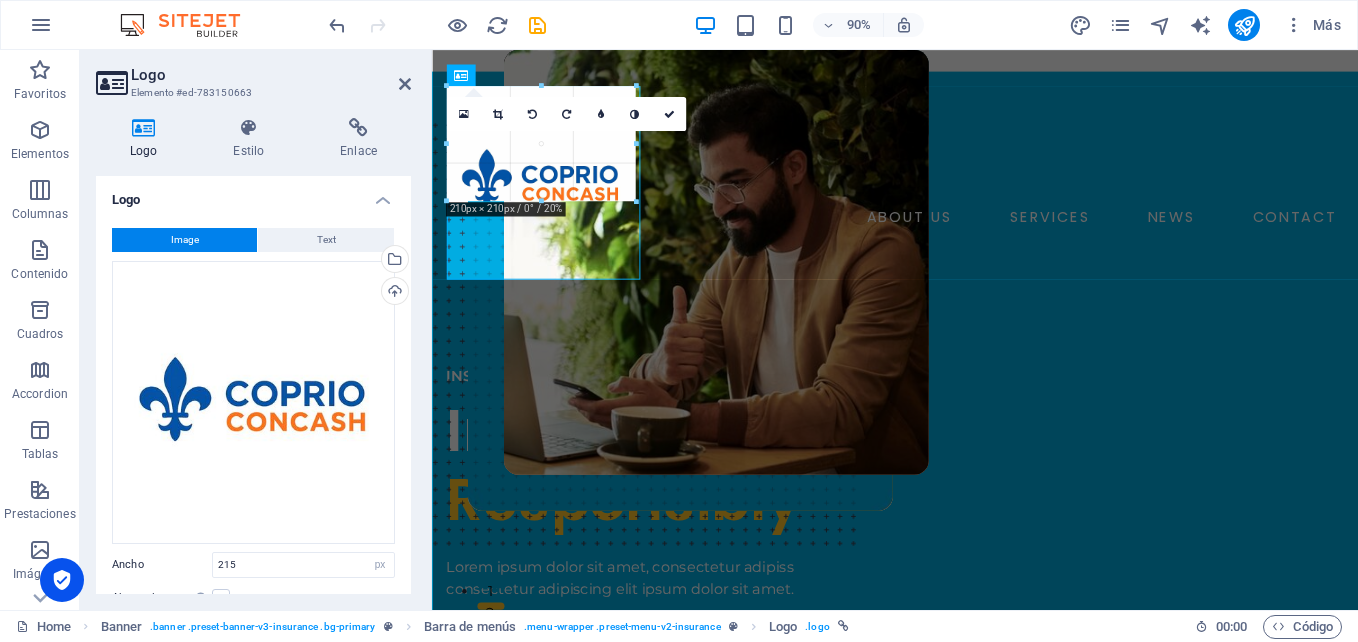 drag, startPoint x: 641, startPoint y: 281, endPoint x: 553, endPoint y: 193, distance: 124.45079 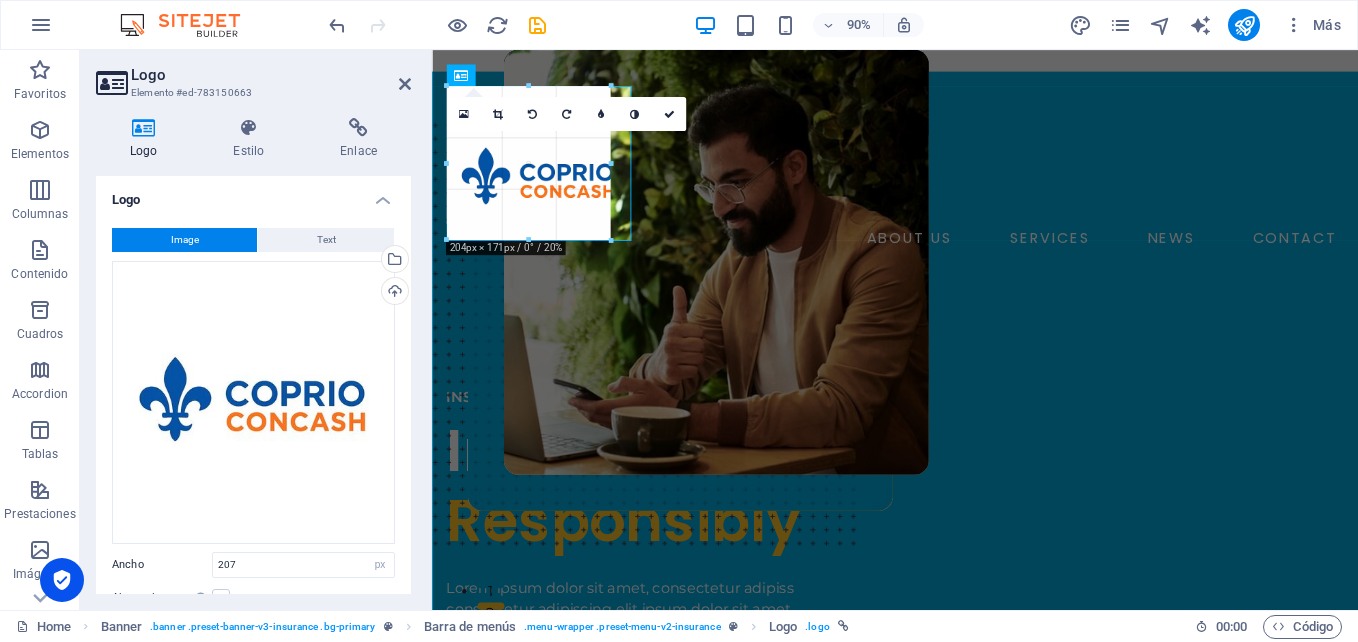 drag, startPoint x: 637, startPoint y: 85, endPoint x: 535, endPoint y: 141, distance: 116.3615 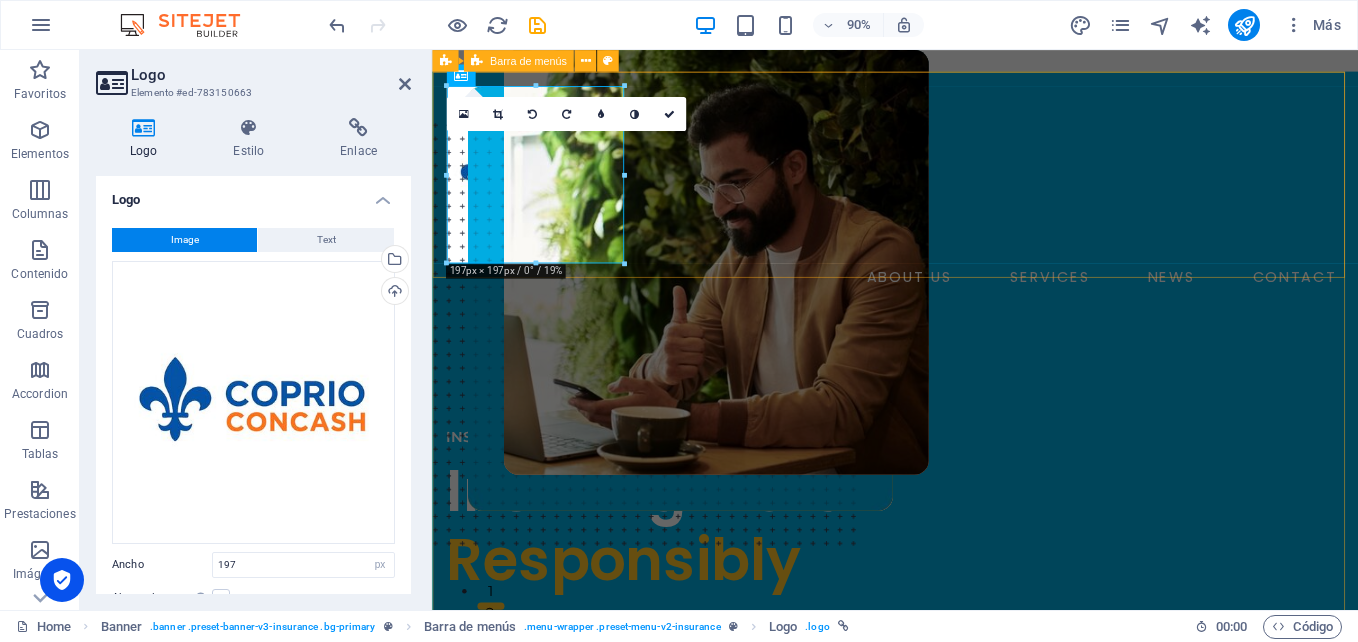 click on "ABOUT US SERVICES NEWS CONTACT BOOK A CALL" at bounding box center [946, 231] 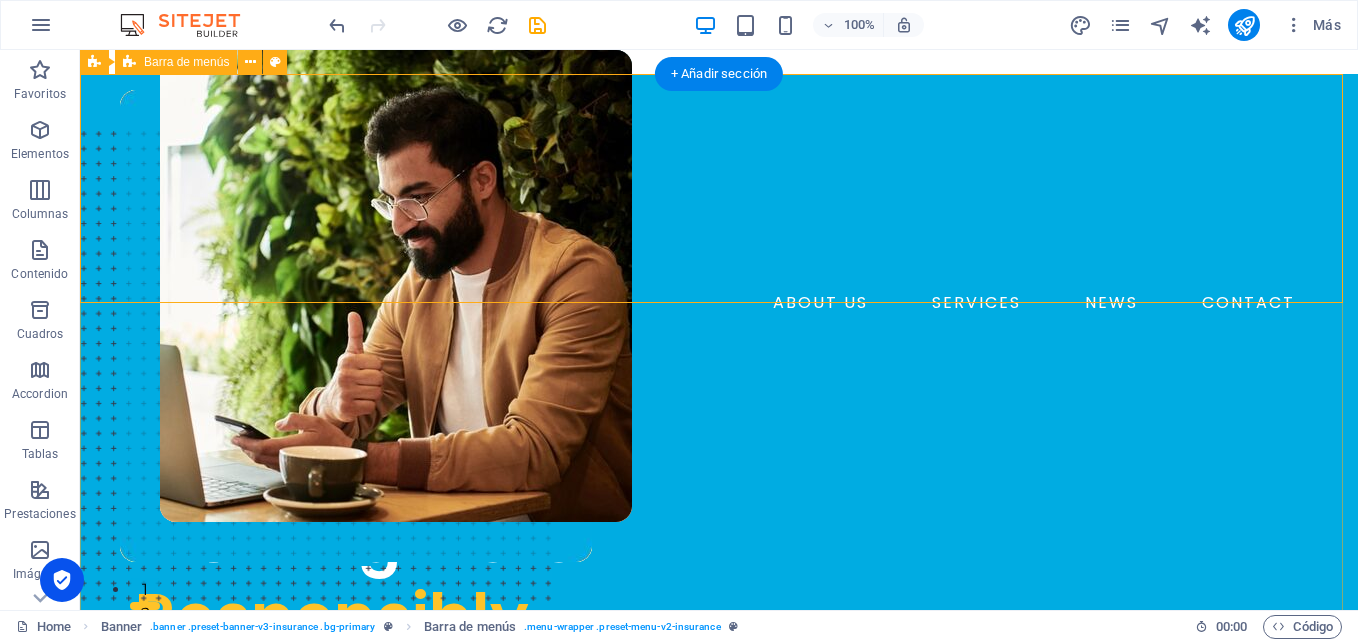 click on "ABOUT US SERVICES NEWS CONTACT BOOK A CALL" at bounding box center [719, 231] 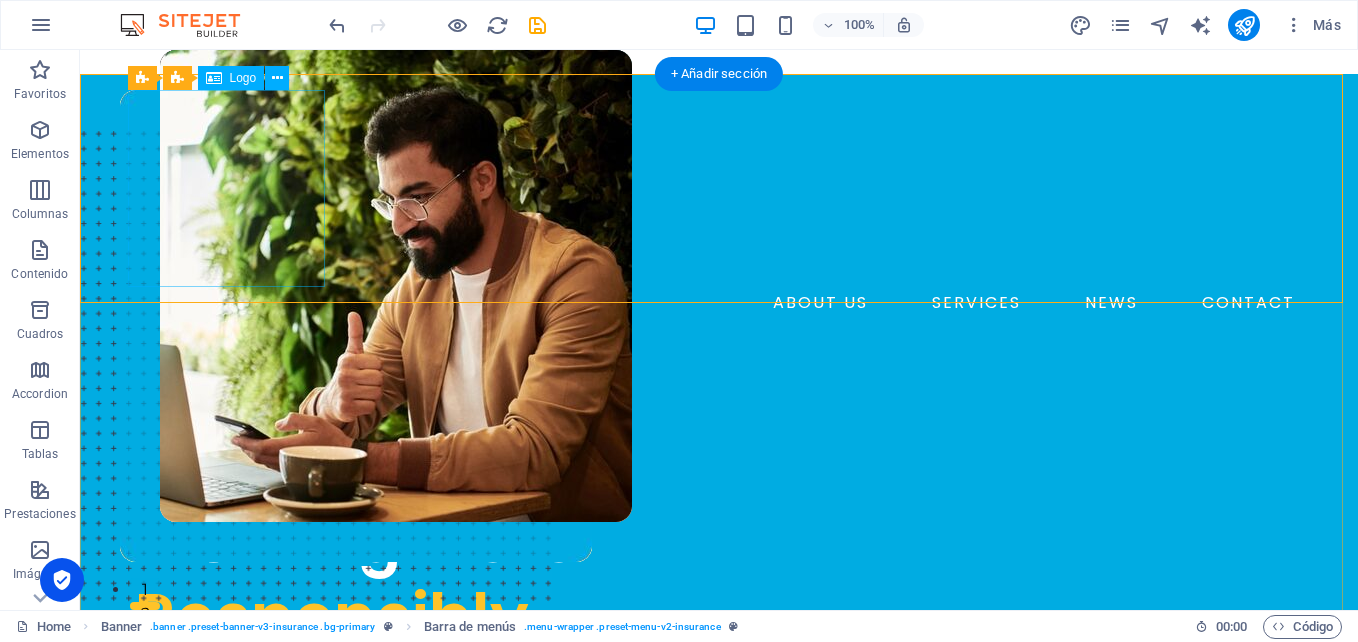 click at bounding box center [719, 188] 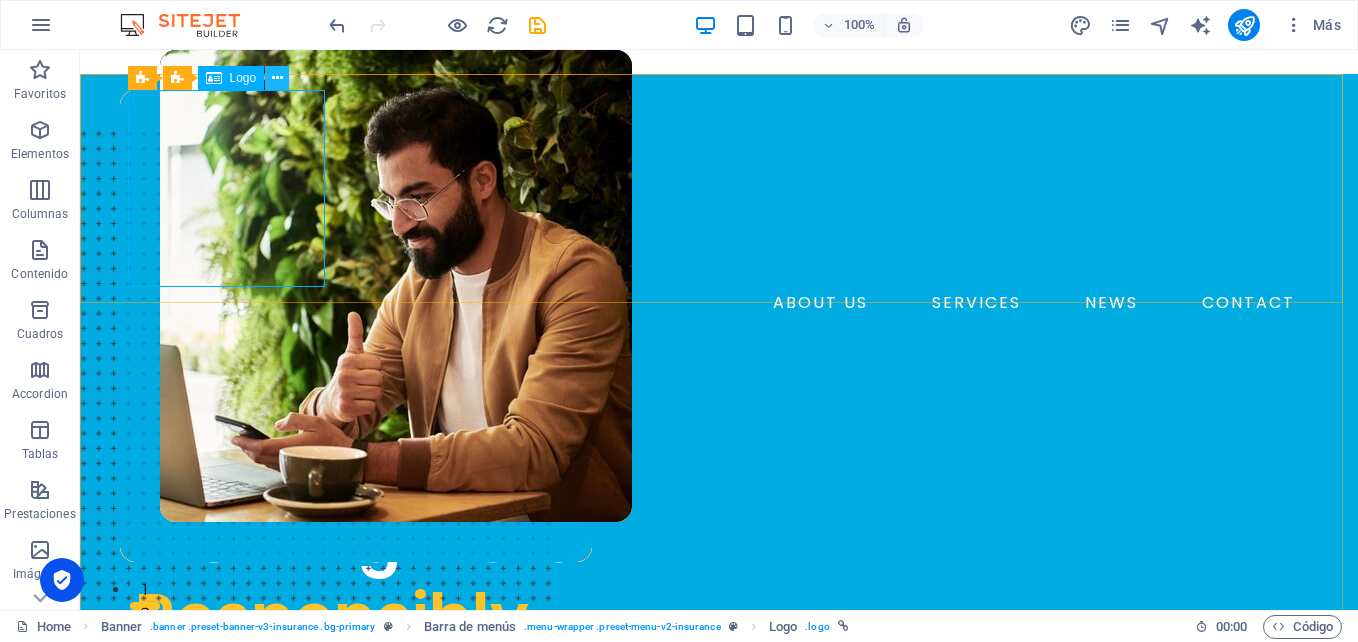 click at bounding box center (277, 78) 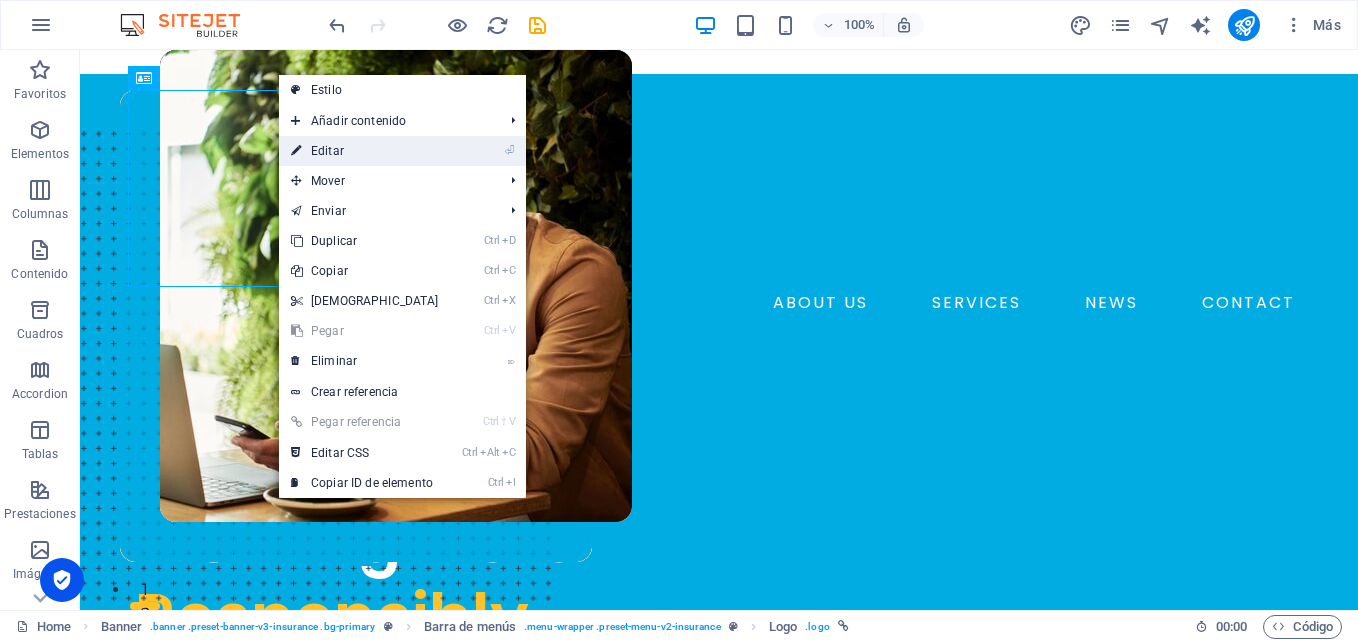 click on "⏎  Editar" at bounding box center (365, 151) 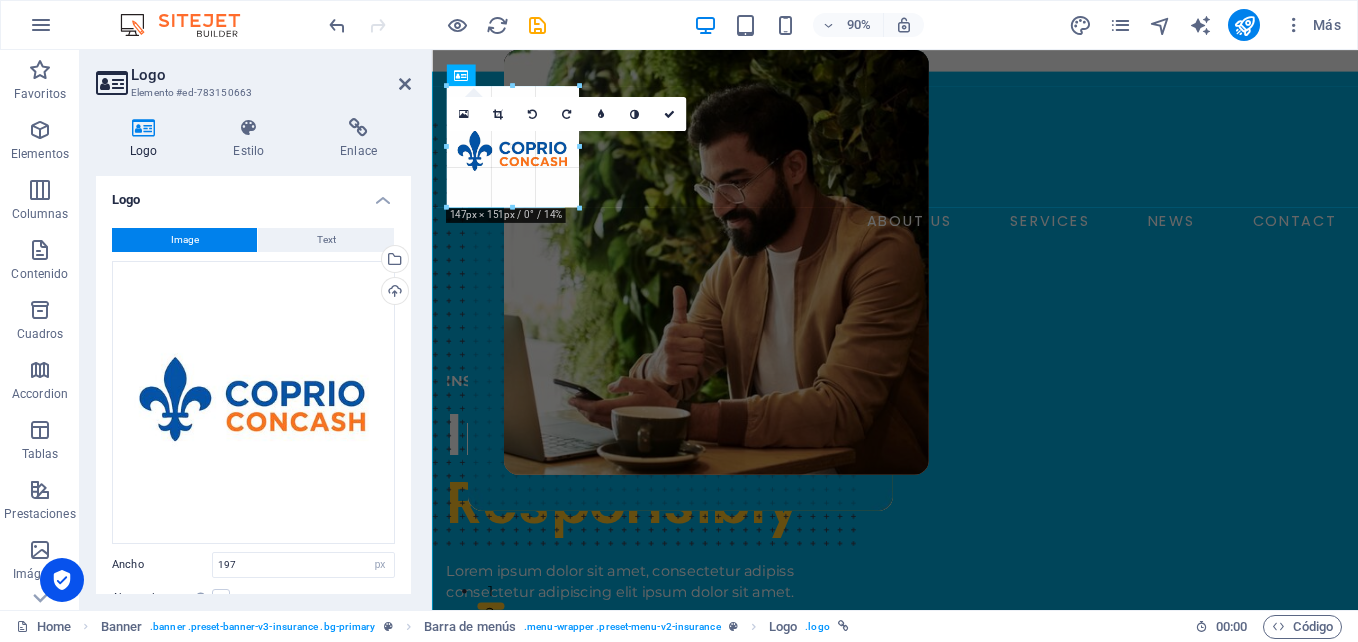 drag, startPoint x: 446, startPoint y: 88, endPoint x: 99, endPoint y: 166, distance: 355.65854 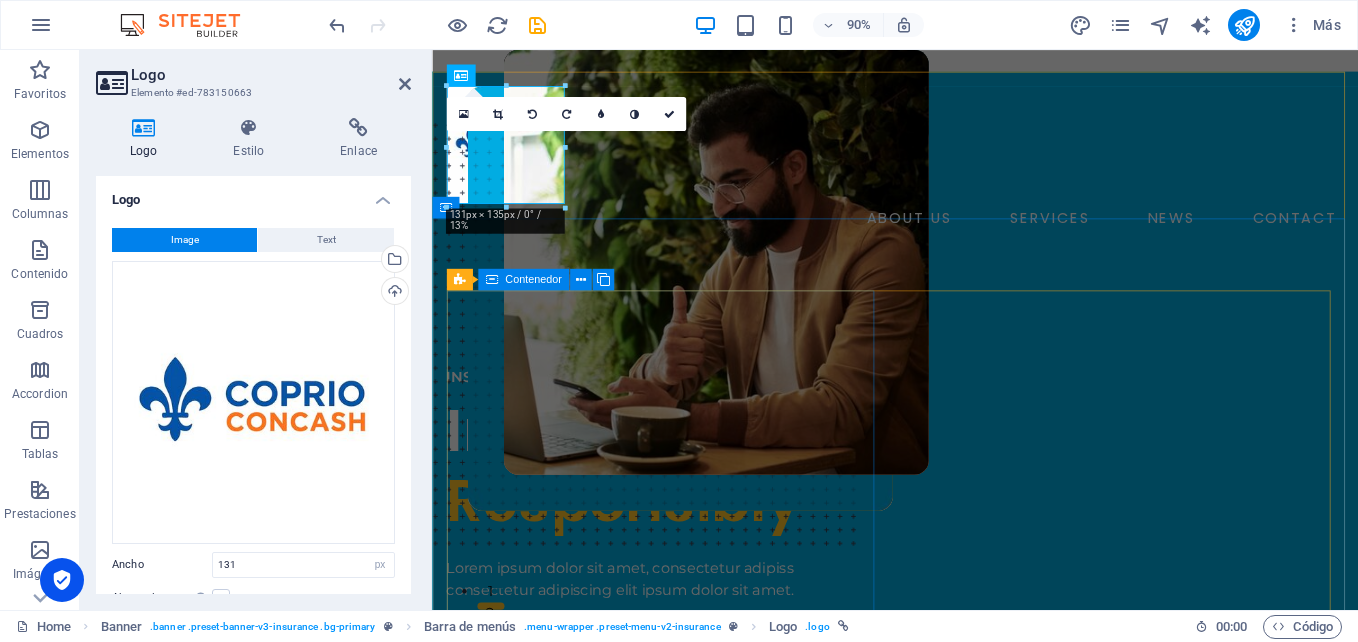 click on "INSURANCE COMPANY Insuring More Responsibly Lorem ipsum dolor sit amet, consectetur adipiss
consectetur adipiscing elit ipsum dolor sit amet. insurance plans" at bounding box center (689, 574) 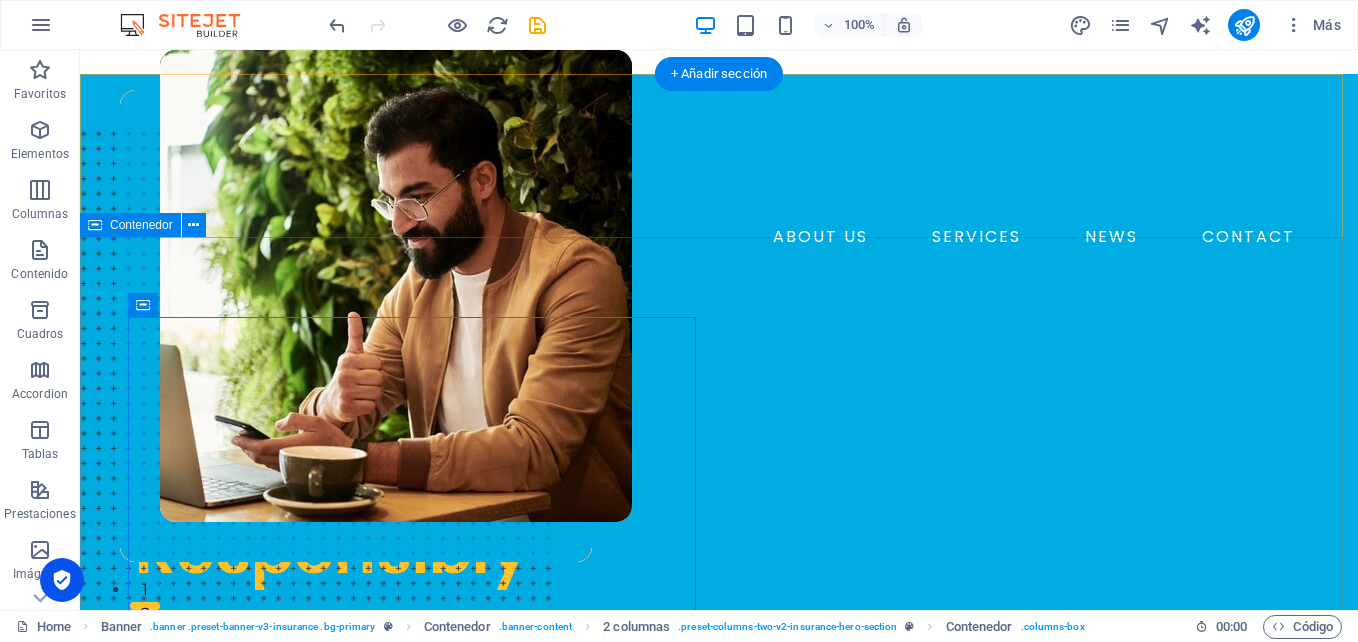 click on "INSURANCE COMPANY Insuring More Responsibly Lorem ipsum dolor sit amet, consectetur adipiss
consectetur adipiscing elit ipsum dolor sit amet. insurance plans" at bounding box center (719, 862) 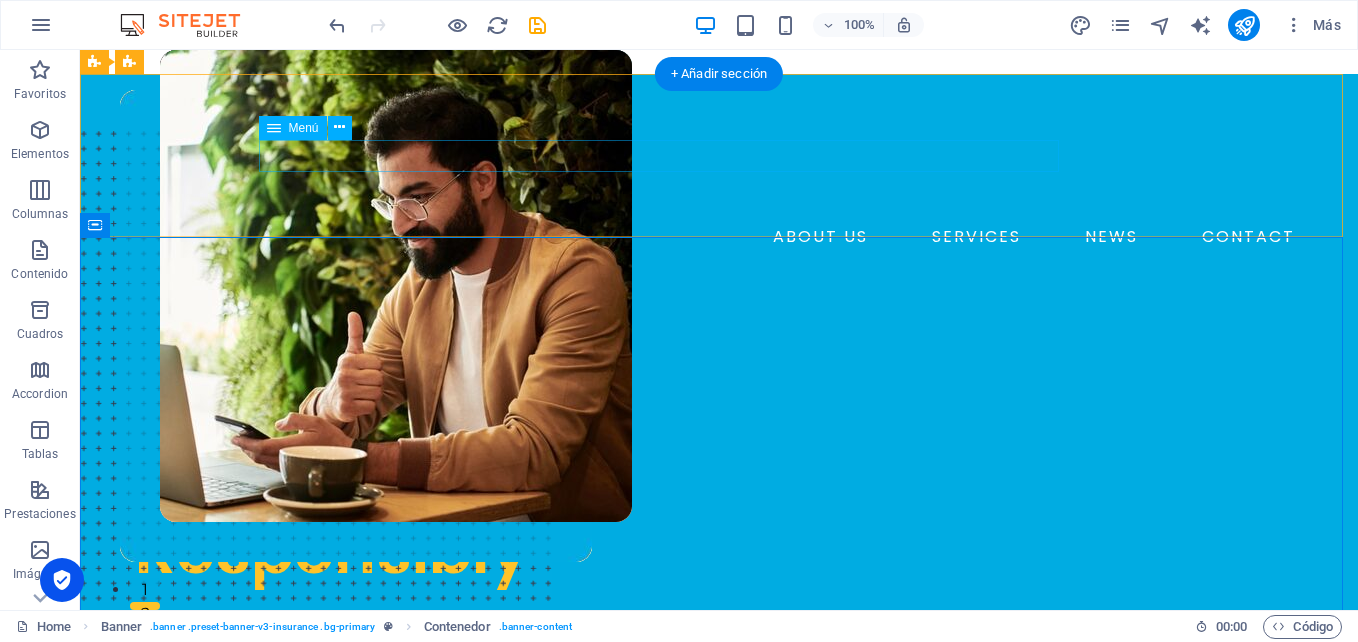 click on "ABOUT US SERVICES NEWS CONTACT" at bounding box center [719, 237] 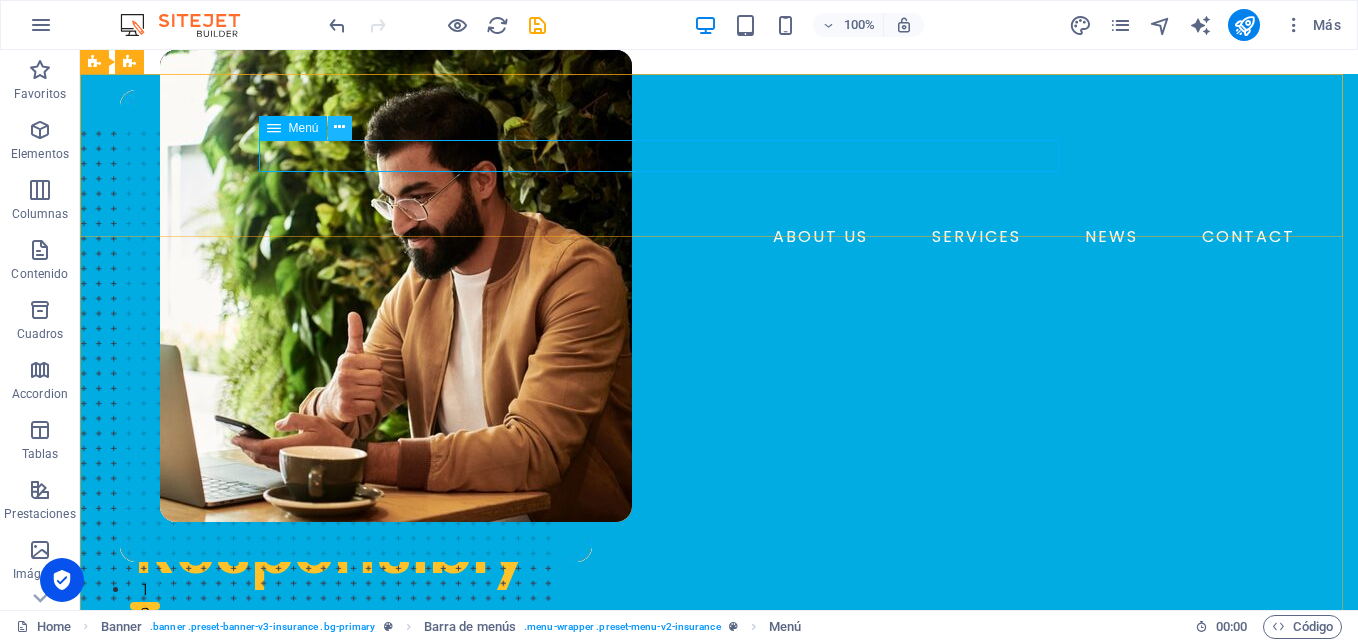 click at bounding box center (340, 128) 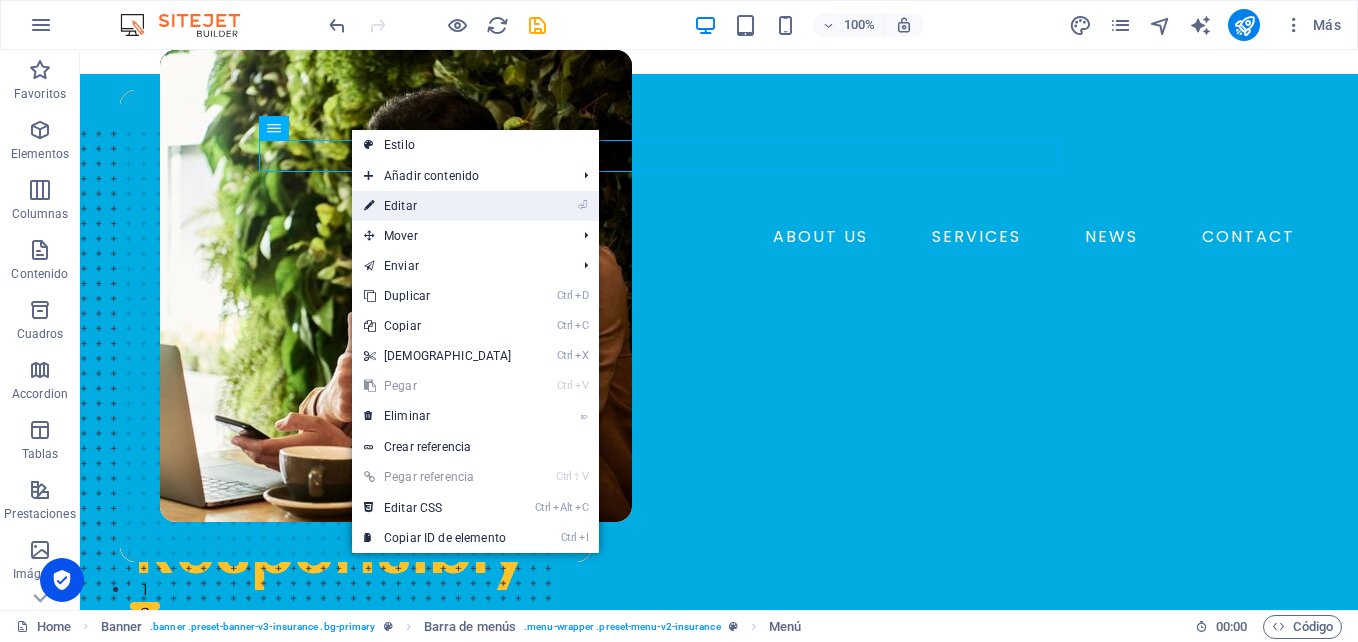click on "⏎  Editar" at bounding box center [438, 206] 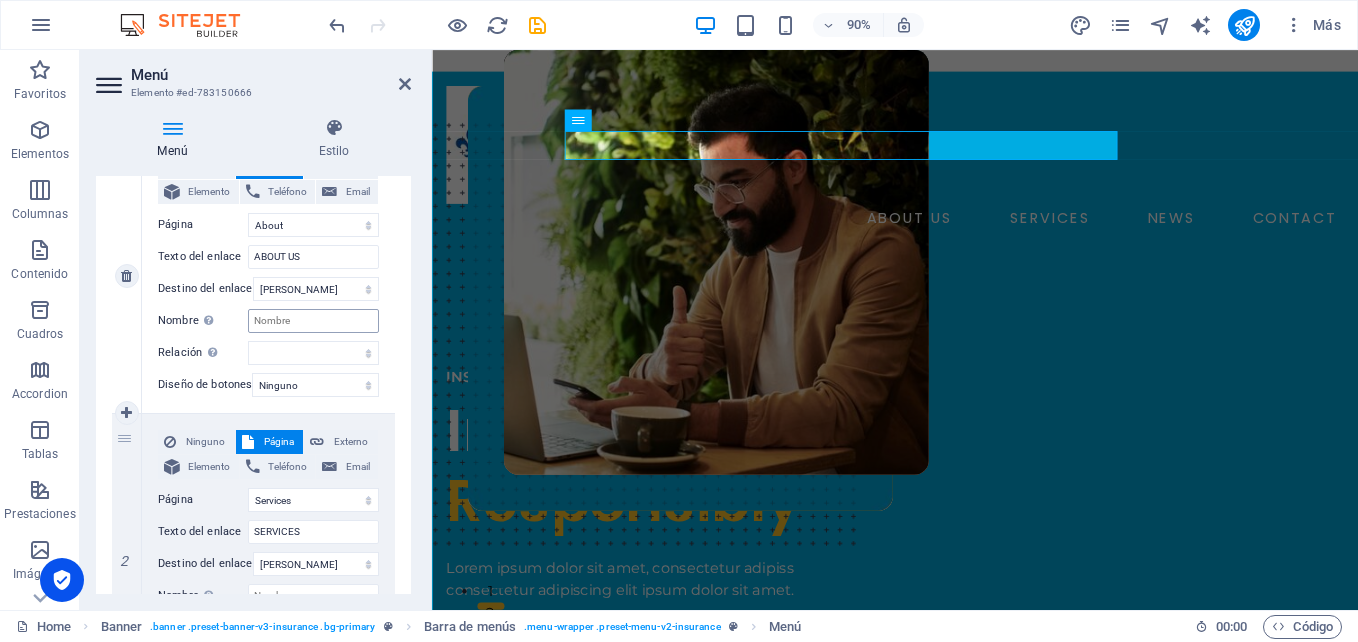 scroll, scrollTop: 200, scrollLeft: 0, axis: vertical 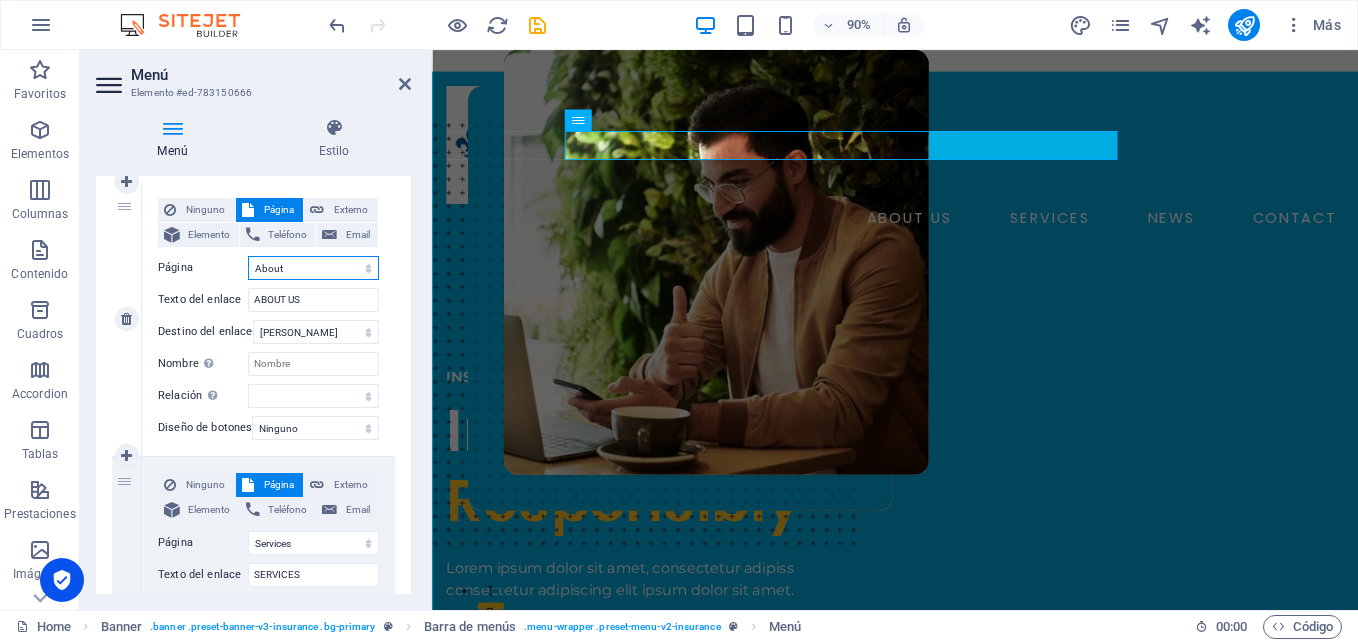 click on "Home About Services News Contact Legal Notice Privacy" at bounding box center (313, 268) 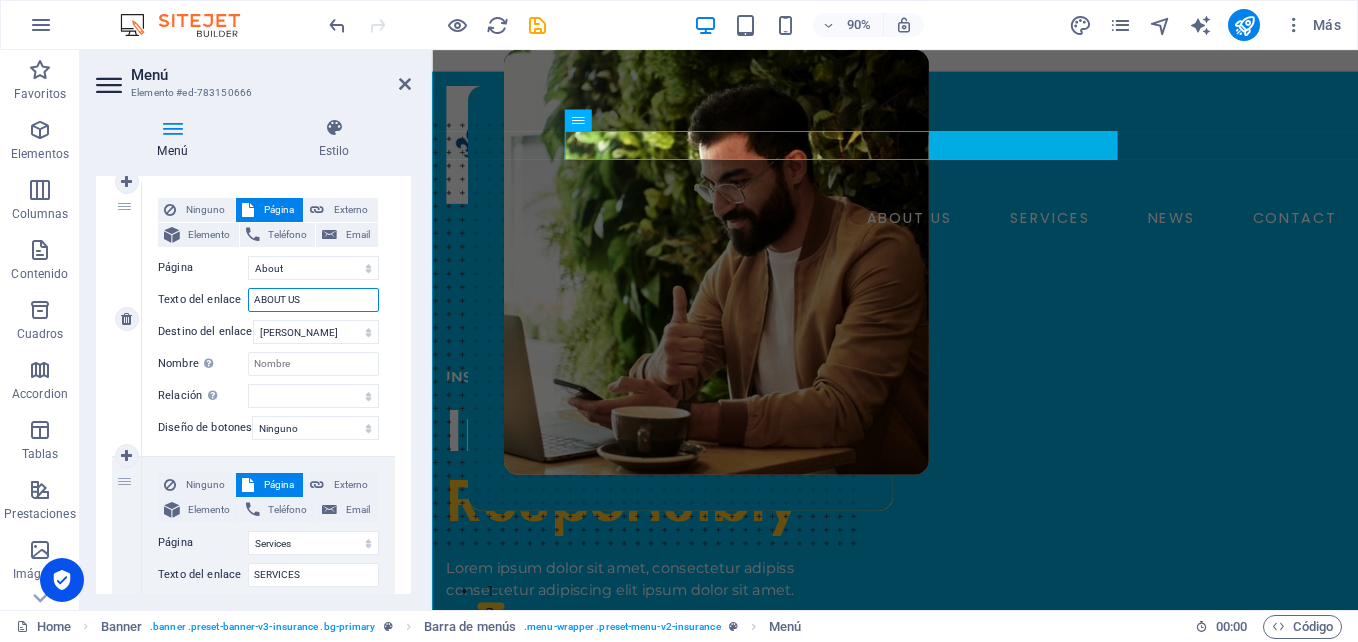 click on "ABOUT US" at bounding box center [313, 300] 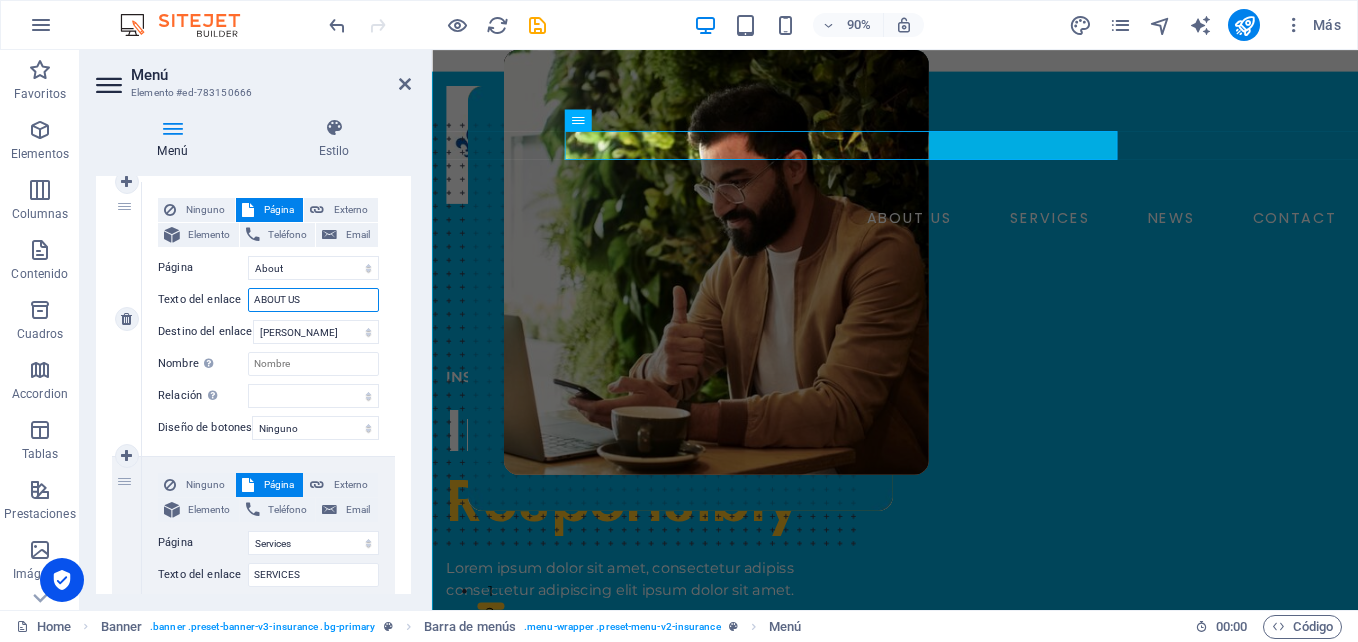 drag, startPoint x: 305, startPoint y: 303, endPoint x: 158, endPoint y: 307, distance: 147.05441 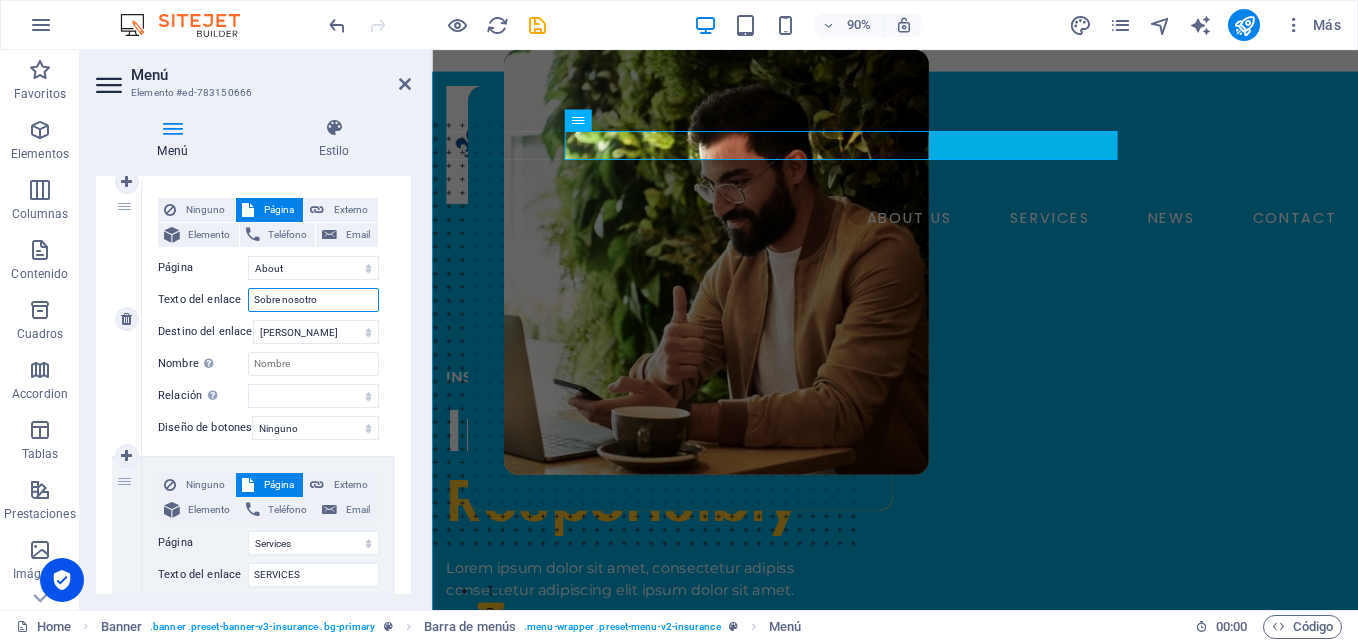 type on "Sobre nosotros" 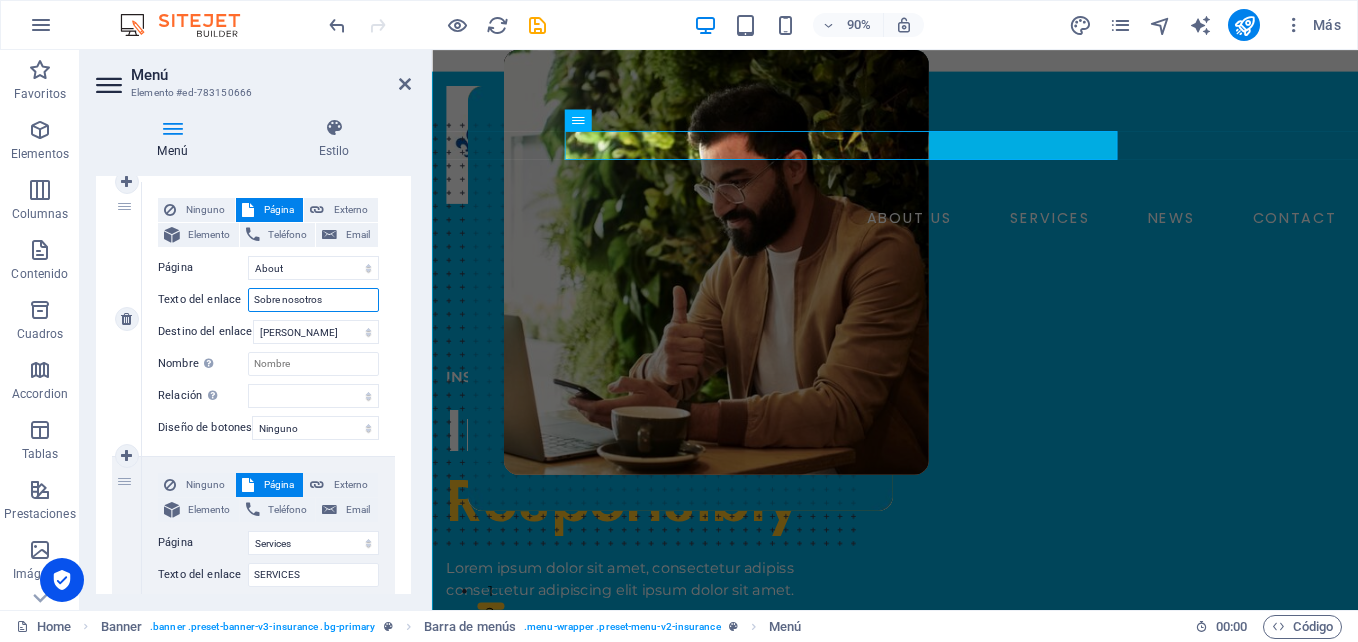 select 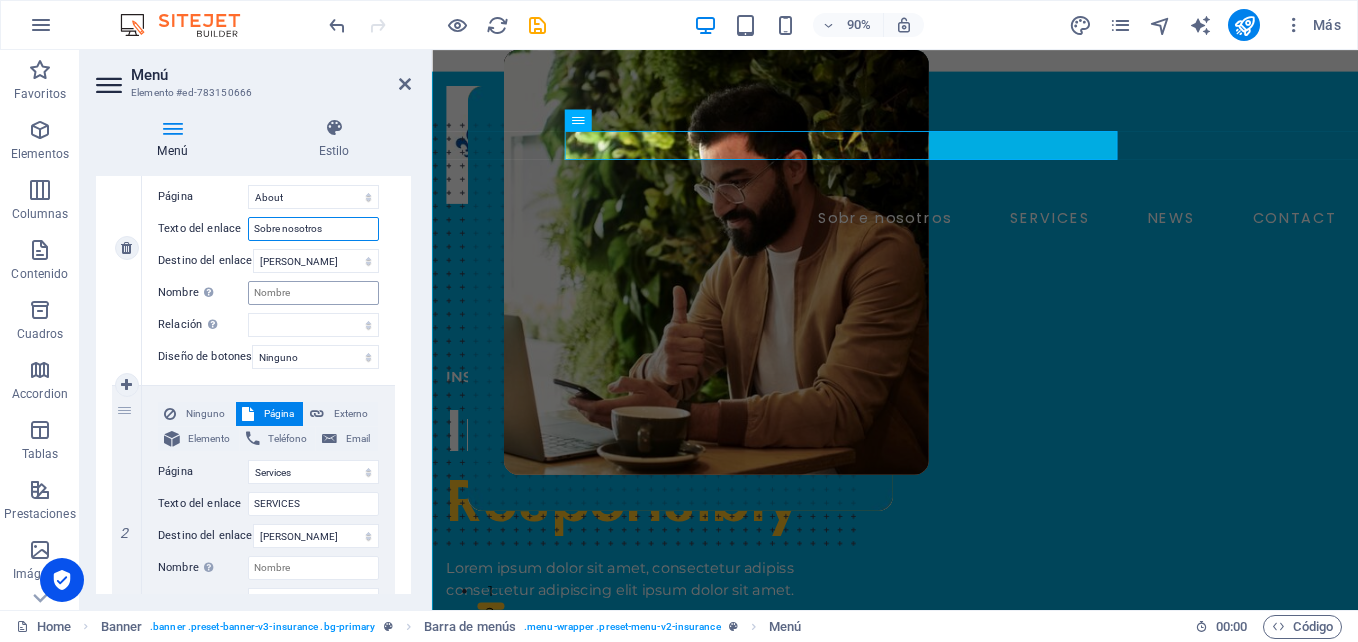 scroll, scrollTop: 300, scrollLeft: 0, axis: vertical 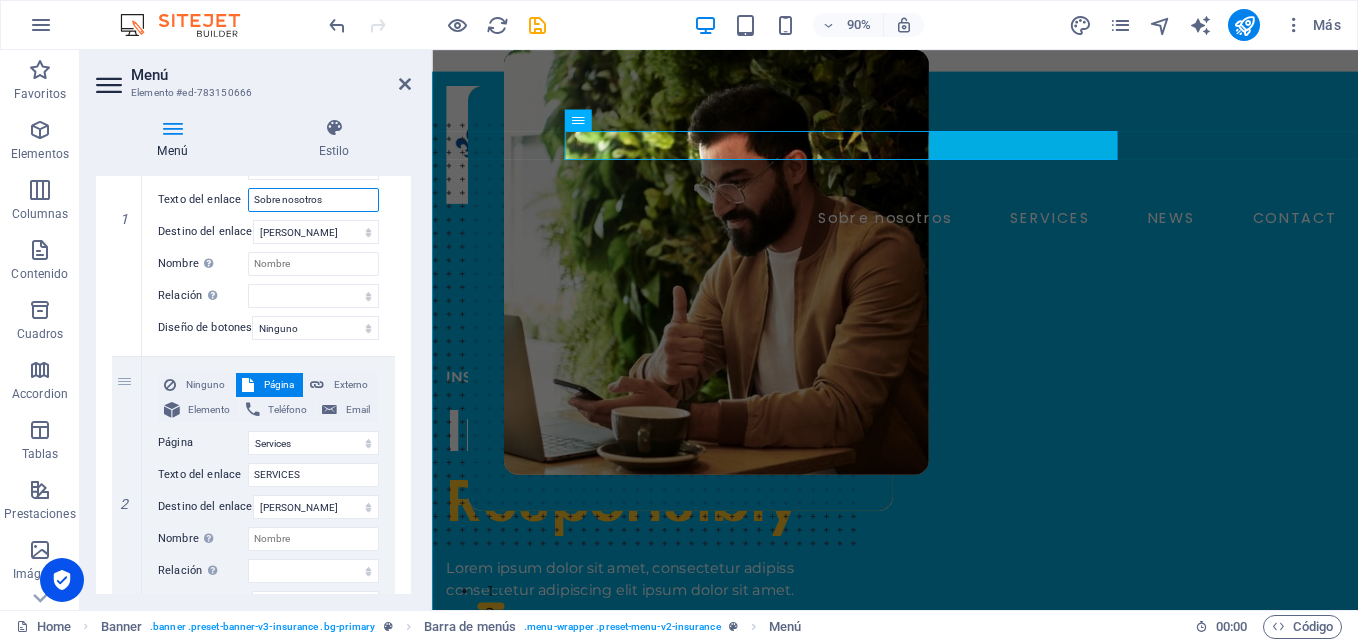 type on "Sobre nosotros" 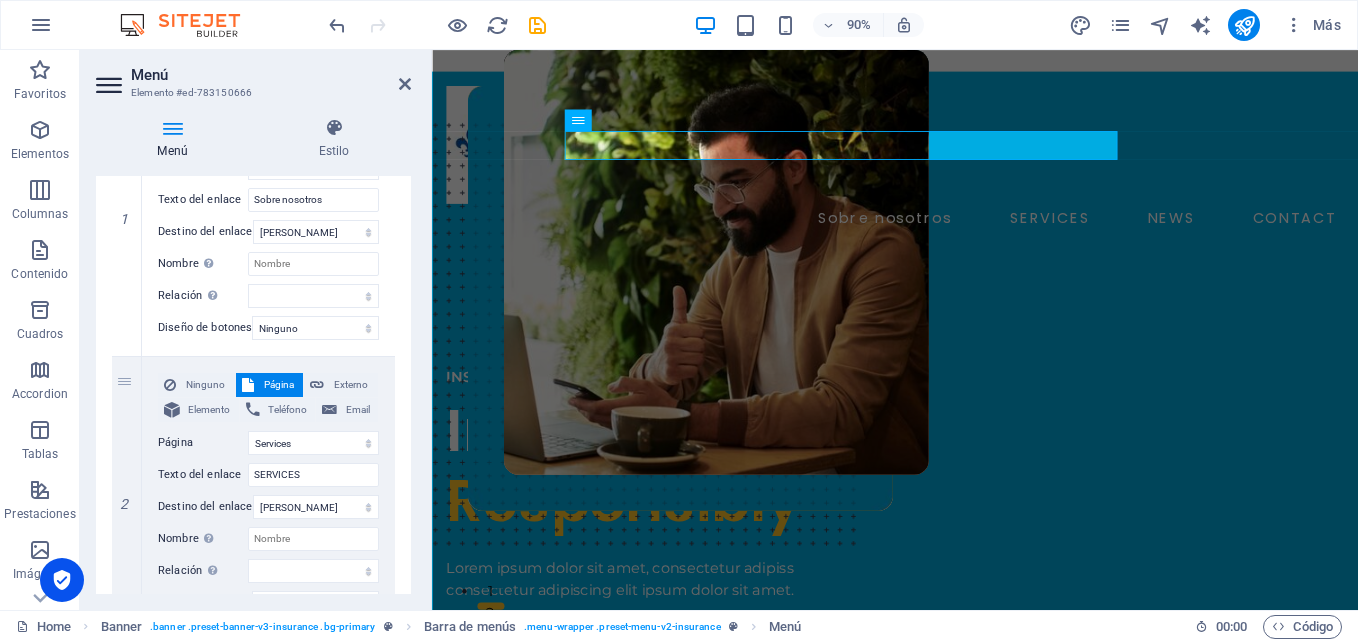 click on "1 Ninguno Página Externo Elemento Teléfono Email Página Home About Services News Contact Legal Notice Privacy Elemento
URL /15175890 Teléfono Email Texto del enlace Sobre nosotros Destino del enlace Nueva pestaña Misma pestaña Superposición Nombre Una descripción adicional del enlace no debería ser igual al texto del enlace. El título suele mostrarse como un texto de información cuando se mueve el ratón por encima del elemento. Déjalo en blanco en caso de dudas. Relación Define la  relación de este enlace con el destino del enlace . Por ejemplo, el valor "nofollow" indica a los buscadores que no sigan al enlace. Puede dejarse vacío. alternativo autor marcador externo ayuda licencia siguiente nofollow noreferrer noopener ant buscar etiqueta Diseño de botones Ninguno Predeterminado Principal Secundario 2 Ninguno Página Externo Elemento Teléfono Email Página Home About Services News Contact Legal Notice Privacy Elemento
URL /15175893 Teléfono 3" at bounding box center (253, 631) 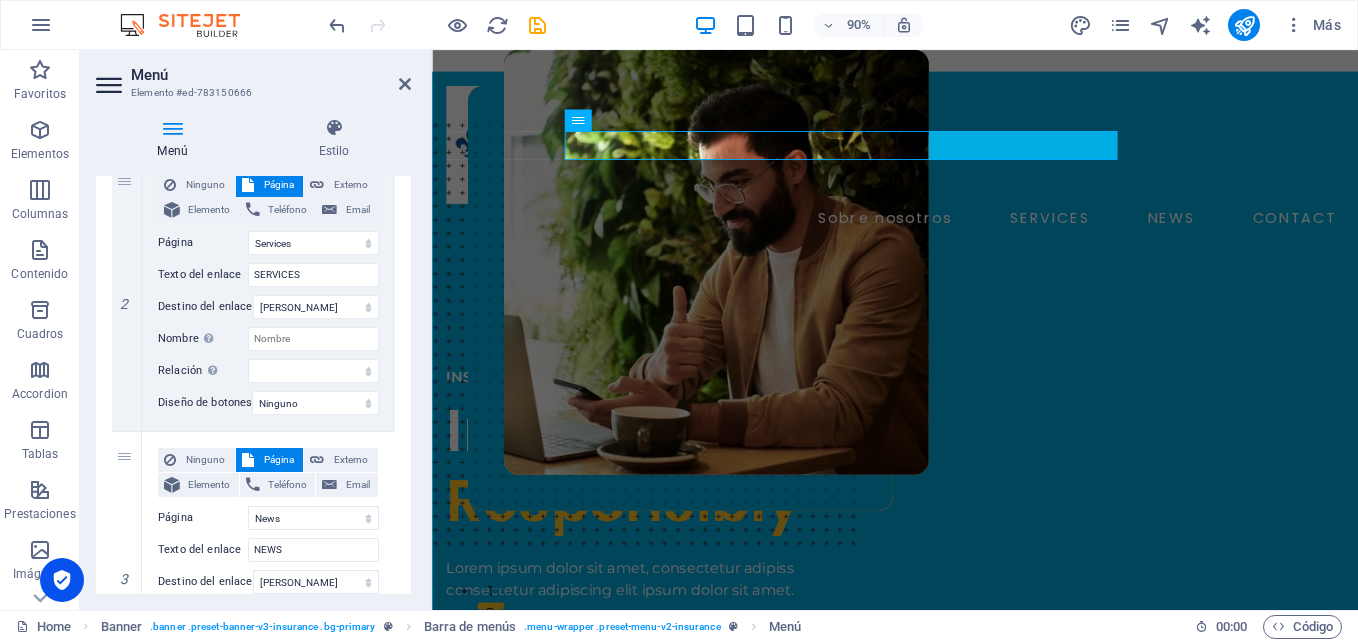 scroll, scrollTop: 400, scrollLeft: 0, axis: vertical 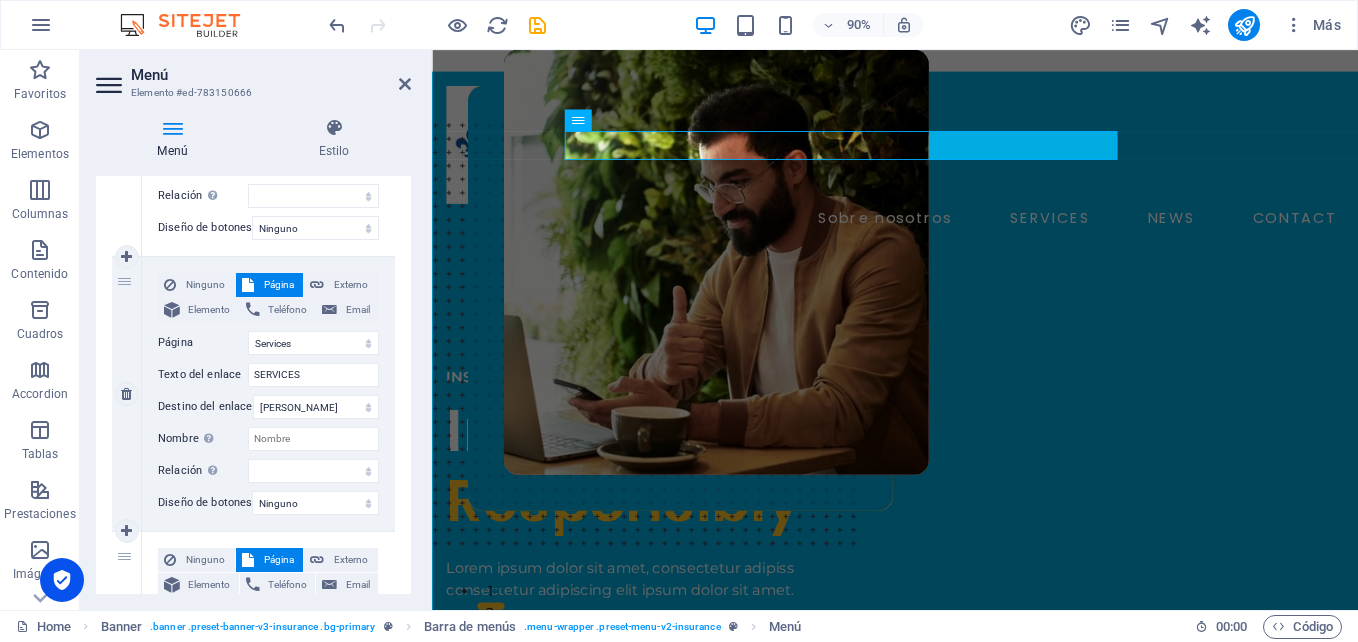 click on "2" at bounding box center [127, 394] 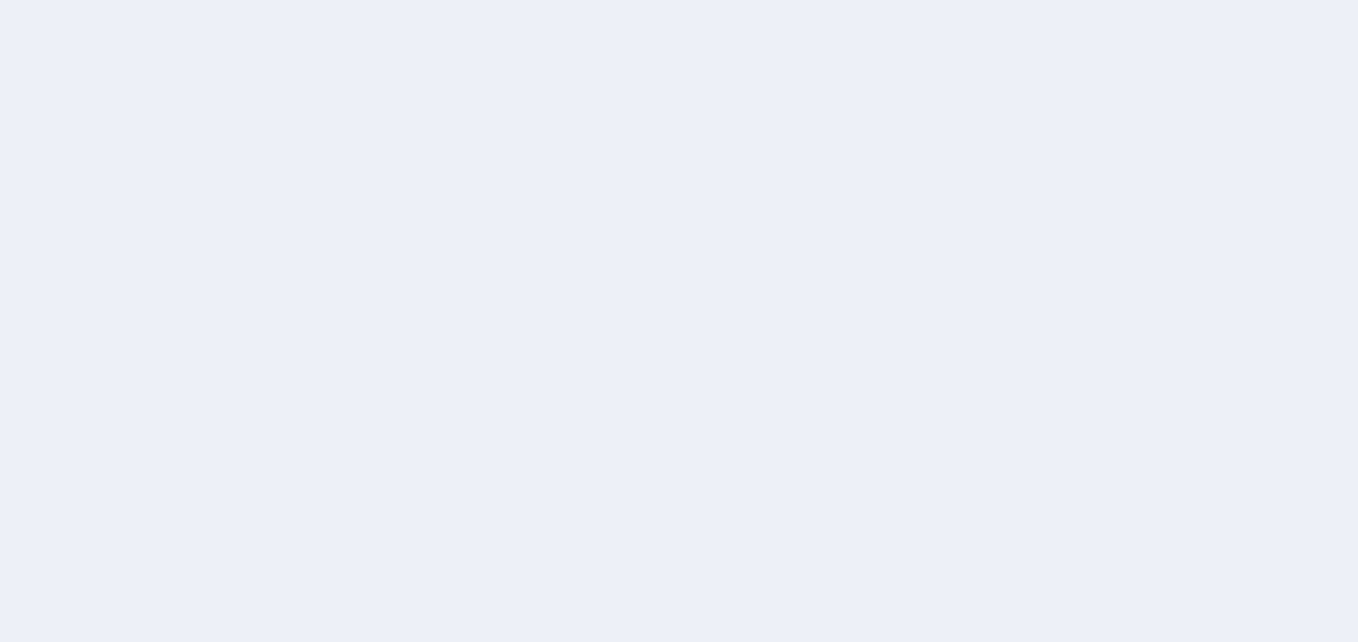 scroll, scrollTop: 0, scrollLeft: 0, axis: both 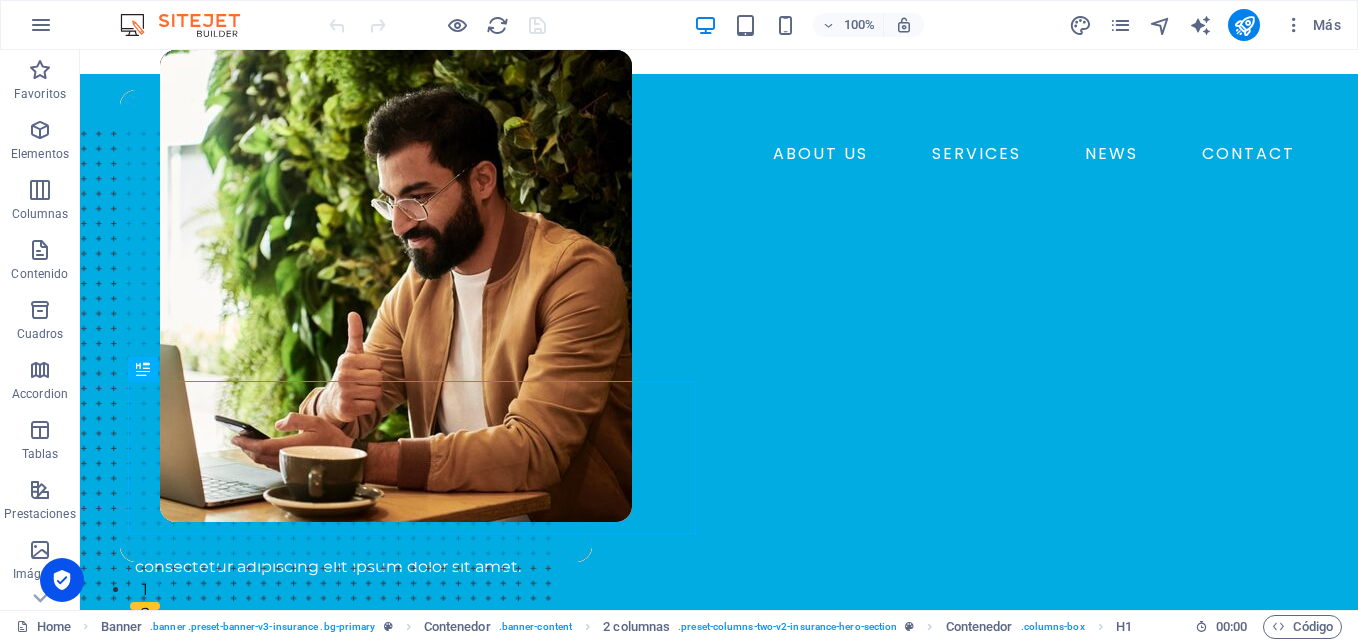 click on "100% Más" at bounding box center (679, 25) 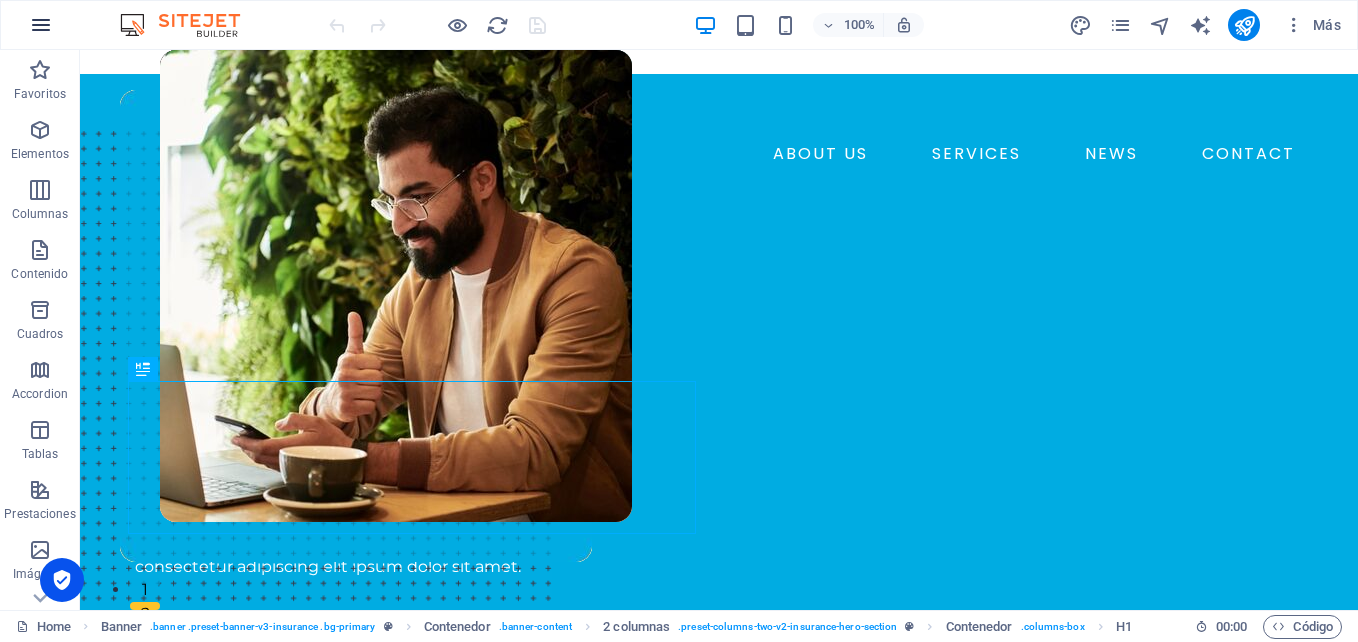click at bounding box center [41, 25] 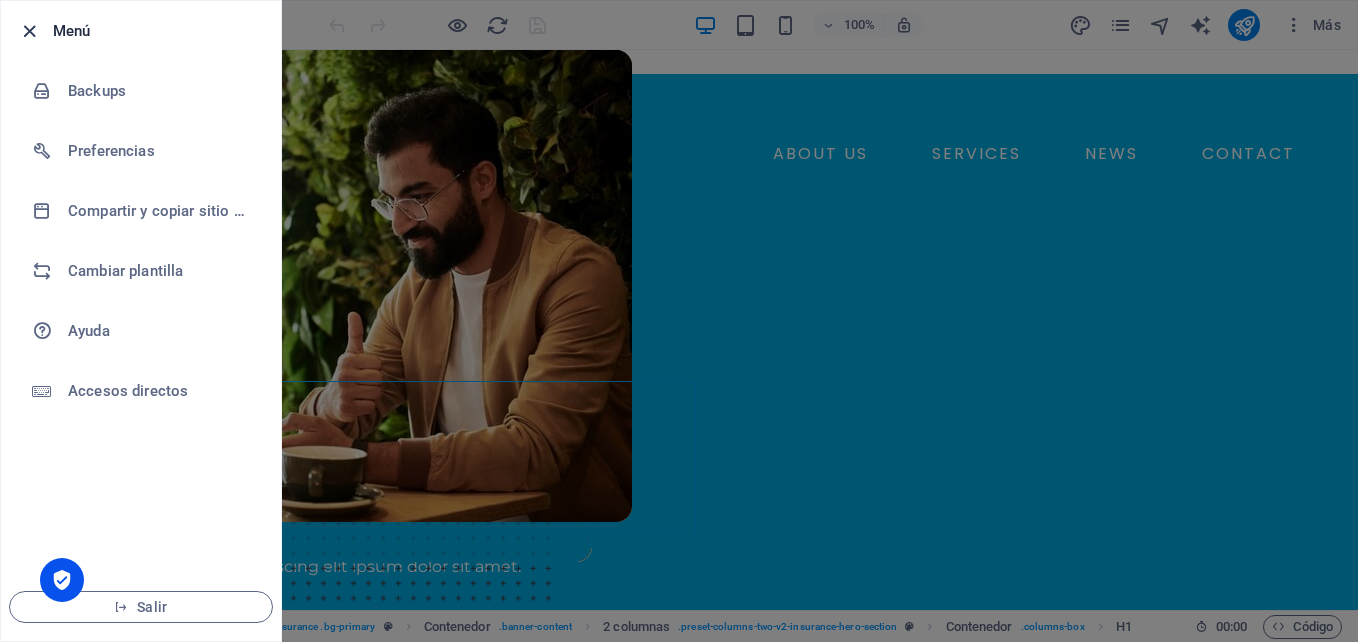 click at bounding box center [29, 31] 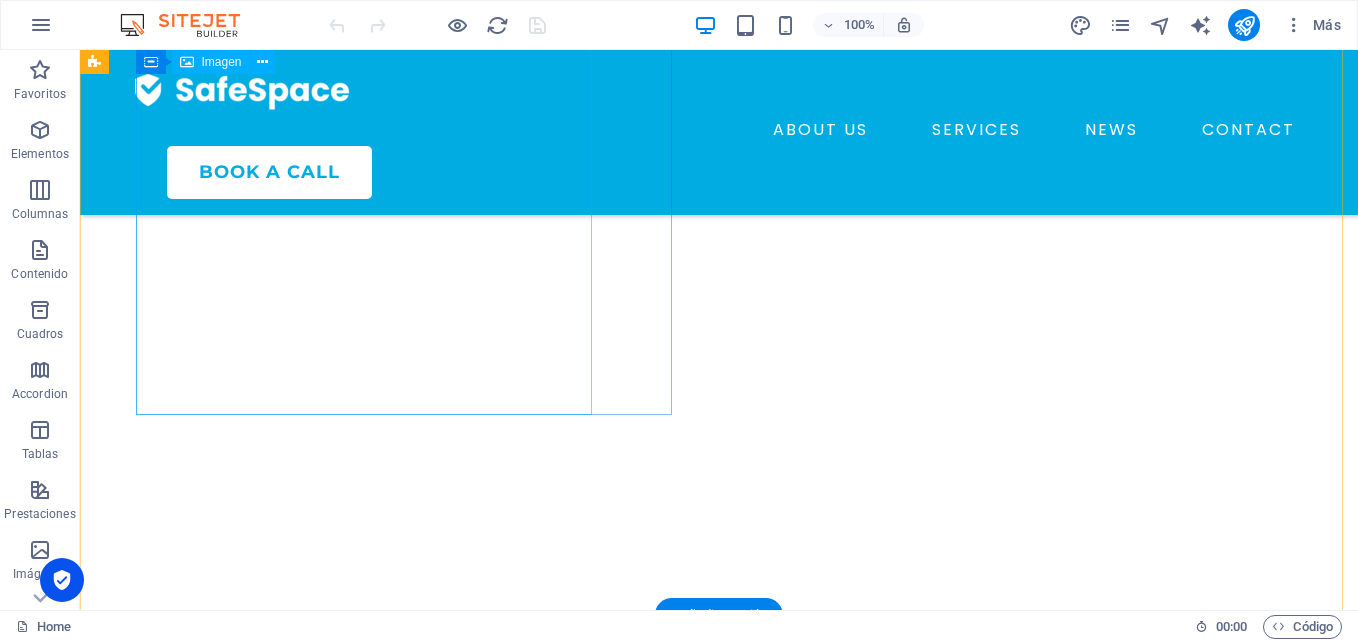 scroll, scrollTop: 6741, scrollLeft: 0, axis: vertical 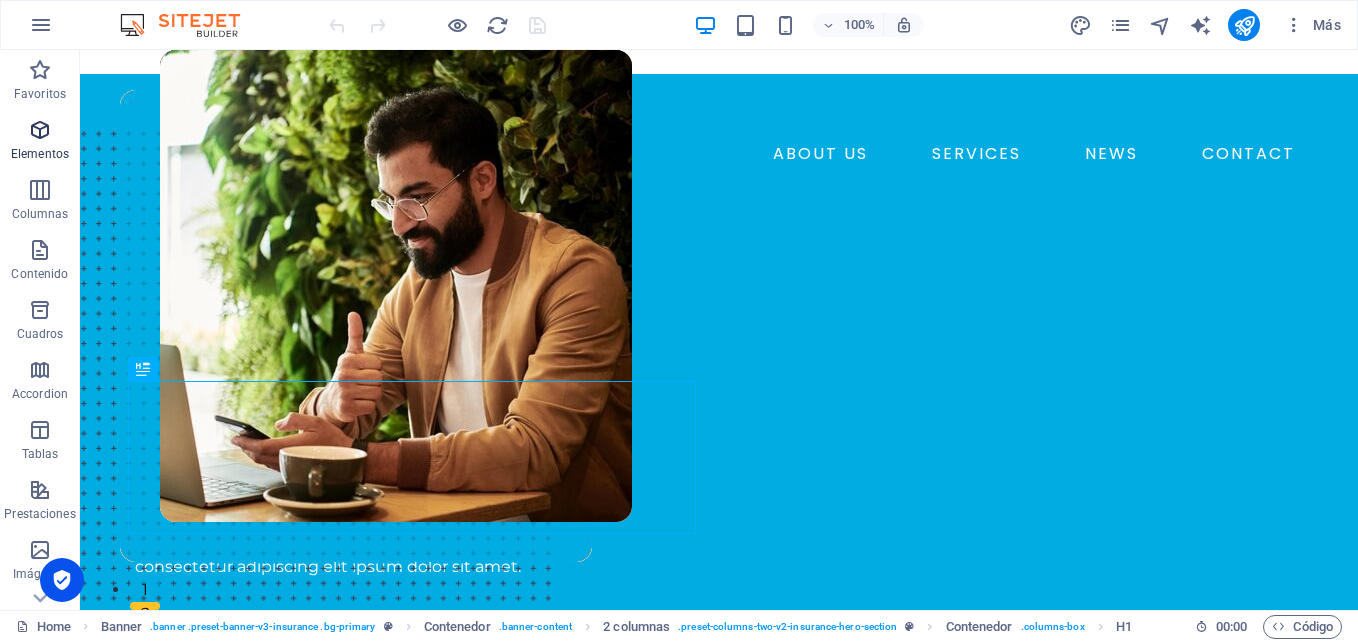 click at bounding box center [40, 130] 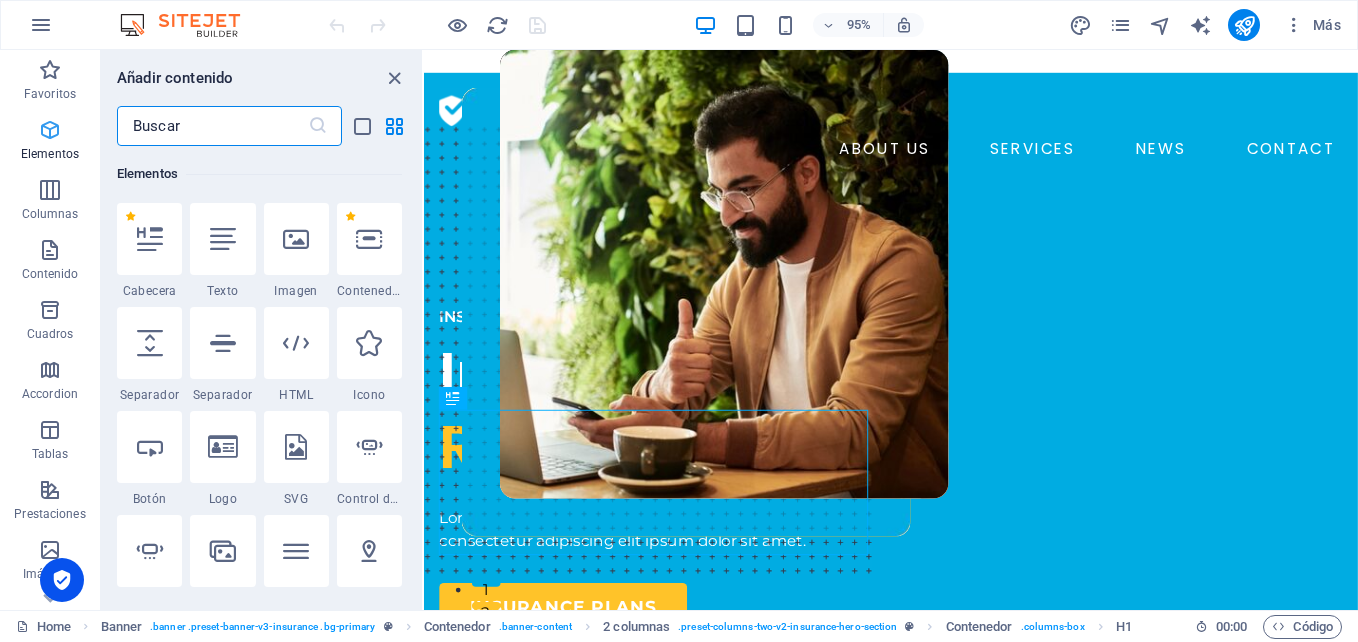 scroll, scrollTop: 377, scrollLeft: 0, axis: vertical 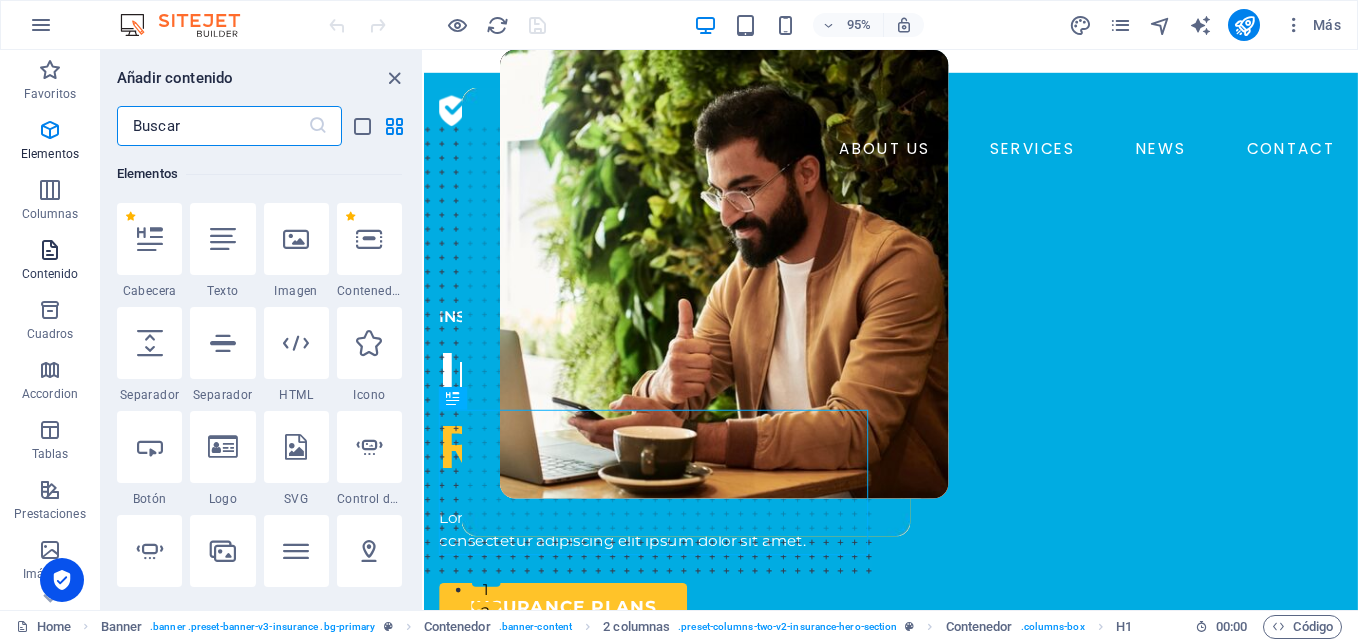 click on "Contenido" at bounding box center [50, 262] 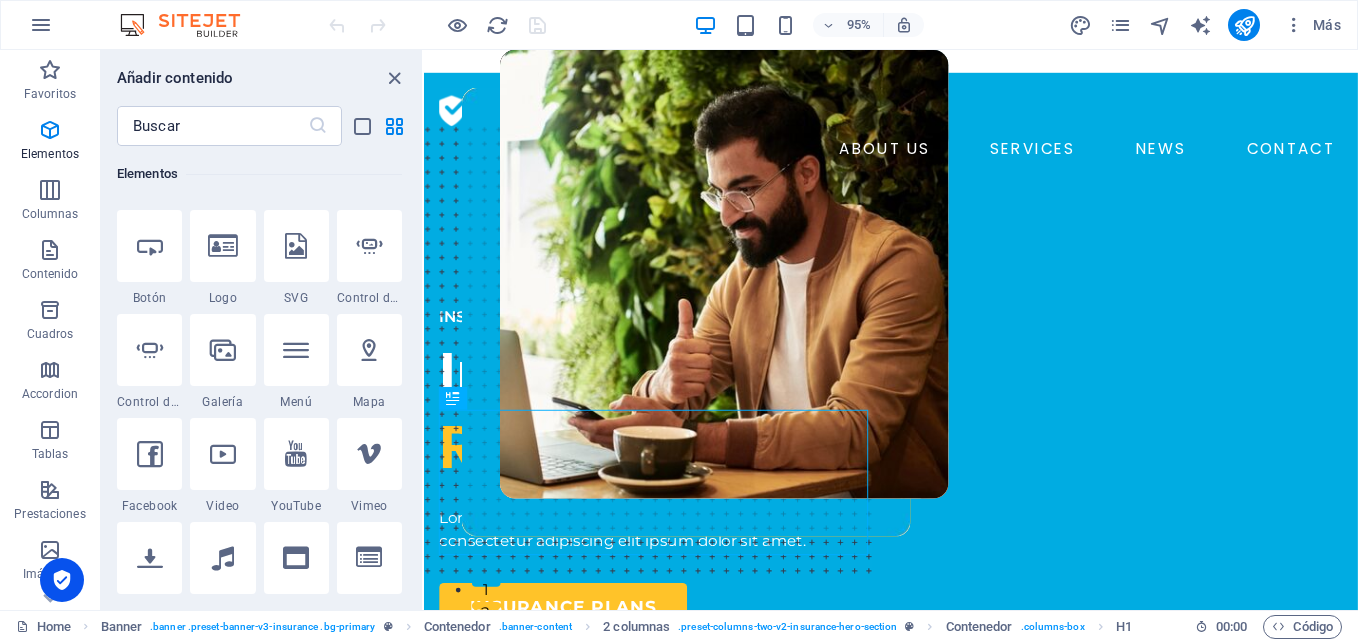 scroll, scrollTop: 700, scrollLeft: 0, axis: vertical 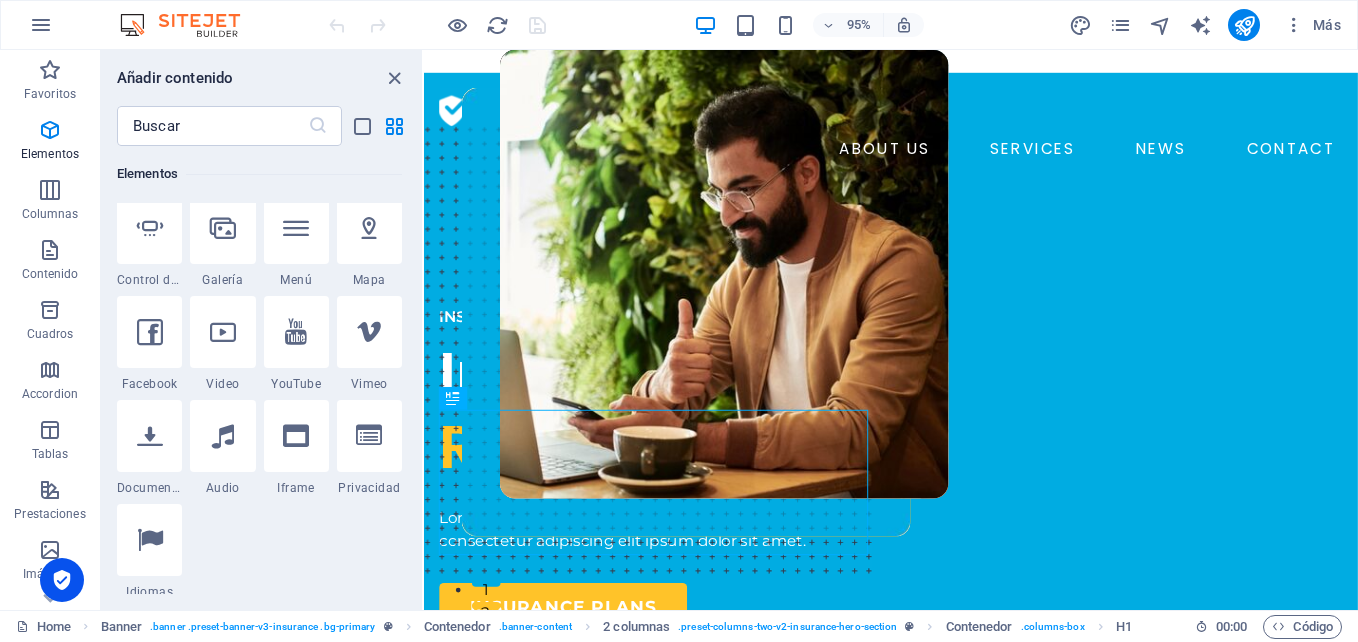 click on "1 Star Cabecera 1 Star Texto 1 Star Imagen 1 Star Contenedor 1 Star Separador 1 Star Separador 1 Star HTML 1 Star Icono 1 Star Botón 1 Star Logo 1 Star SVG 1 Star Control deslizante de imágenes 1 Star Control deslizante 1 Star Galería 1 Star Menú 1 Star Mapa 1 Star Facebook 1 Star Video 1 Star YouTube 1 Star Vimeo 1 Star Documento 1 Star Audio 1 Star Iframe 1 Star Privacidad 1 Star Idiomas" at bounding box center [259, 240] 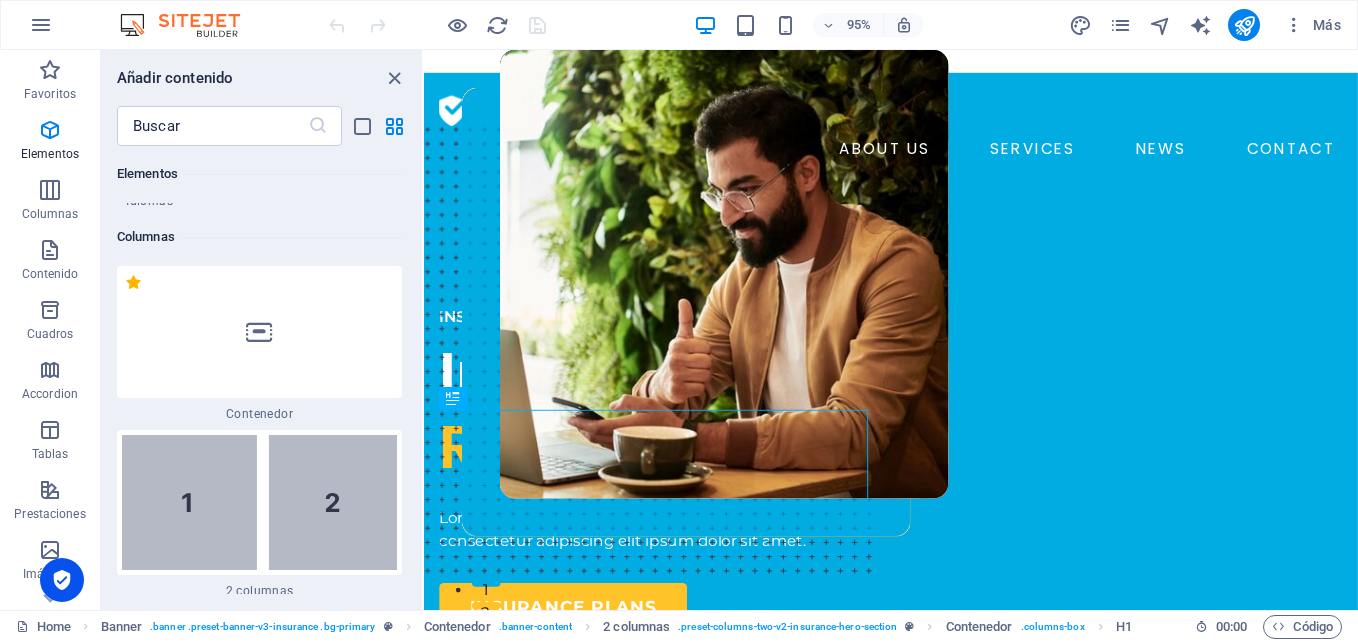 scroll, scrollTop: 1100, scrollLeft: 0, axis: vertical 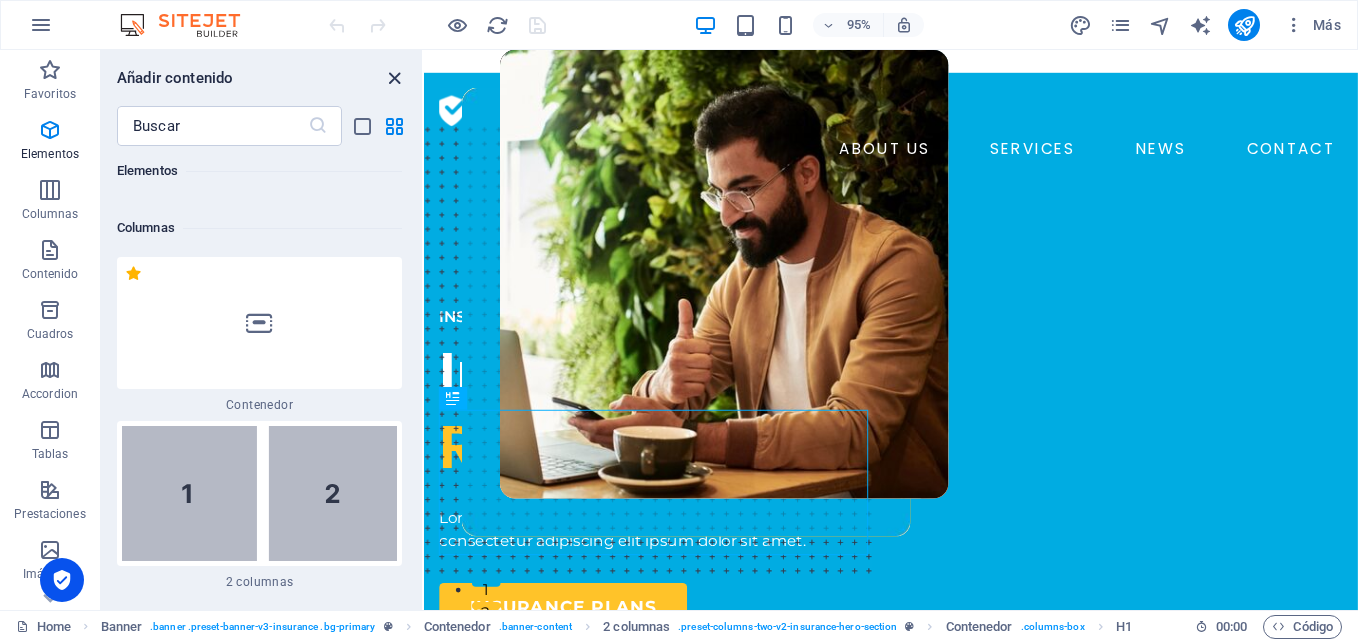 drag, startPoint x: 393, startPoint y: 74, endPoint x: 287, endPoint y: 15, distance: 121.313644 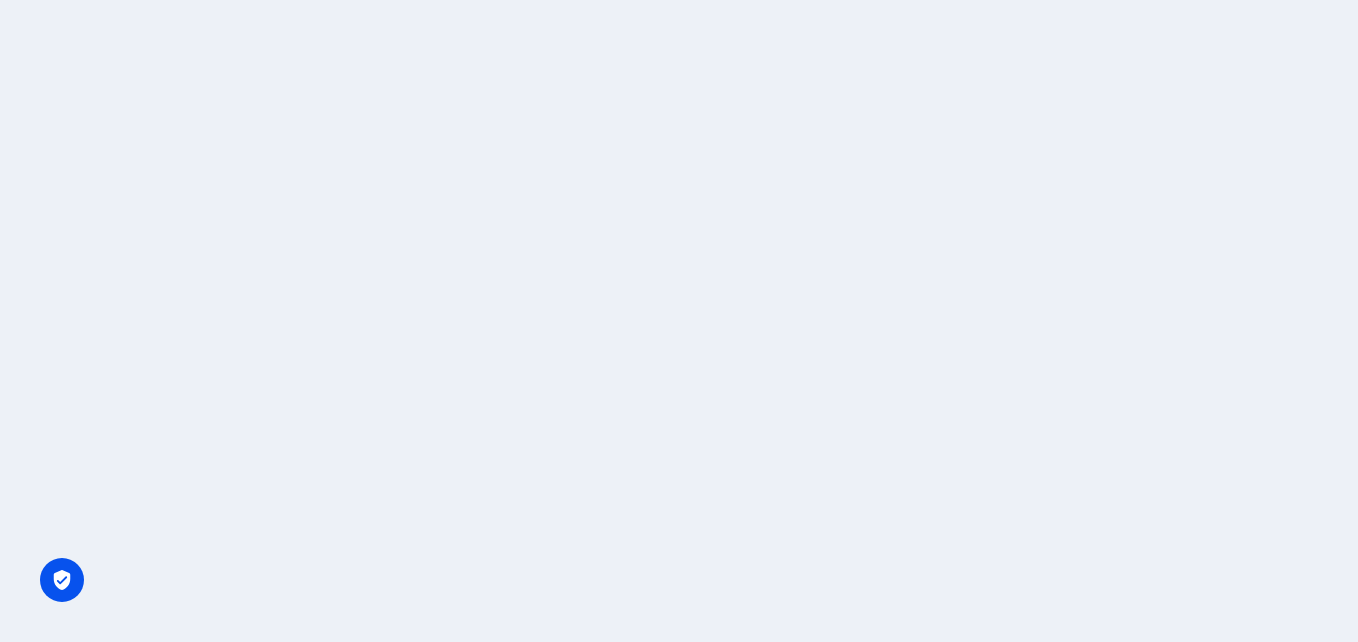 scroll, scrollTop: 0, scrollLeft: 0, axis: both 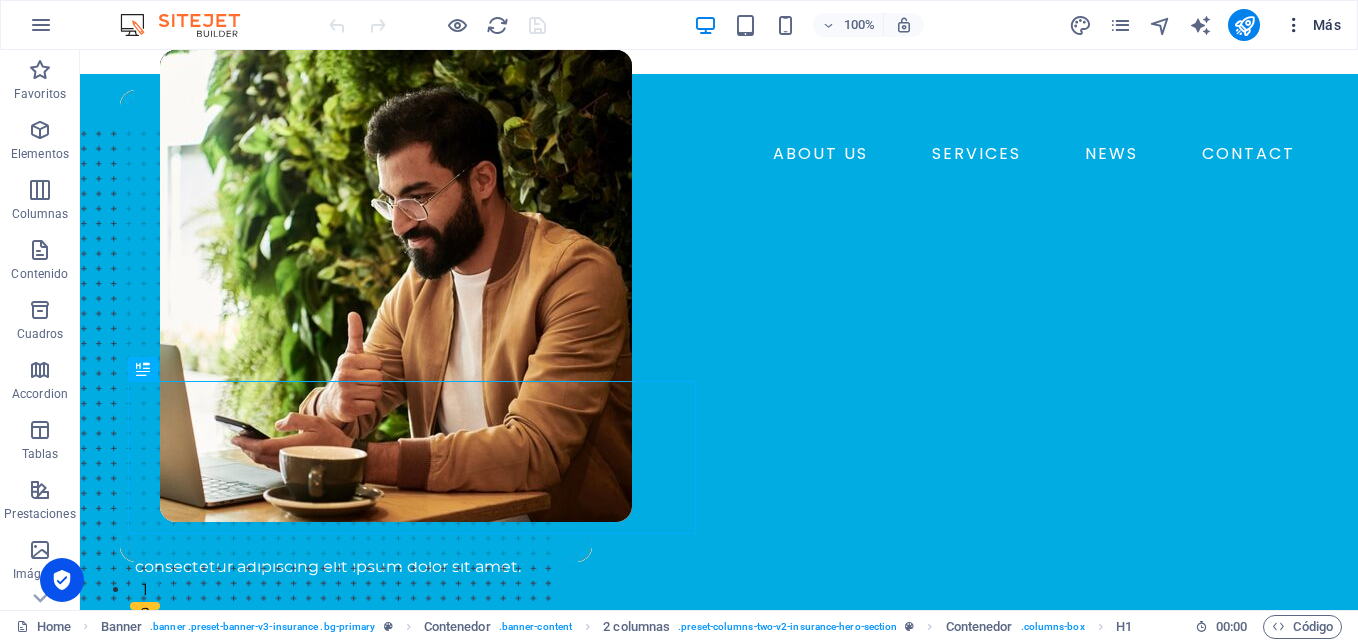 click at bounding box center [1294, 25] 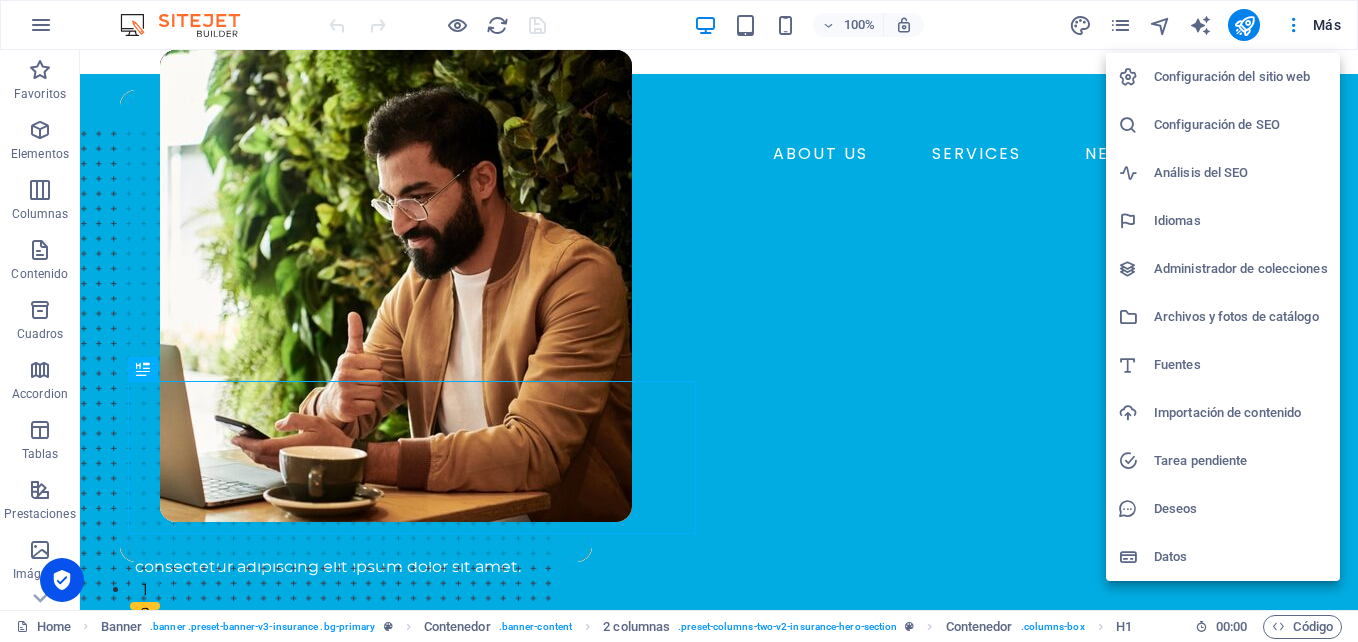 drag, startPoint x: 1253, startPoint y: 29, endPoint x: 1285, endPoint y: 28, distance: 32.01562 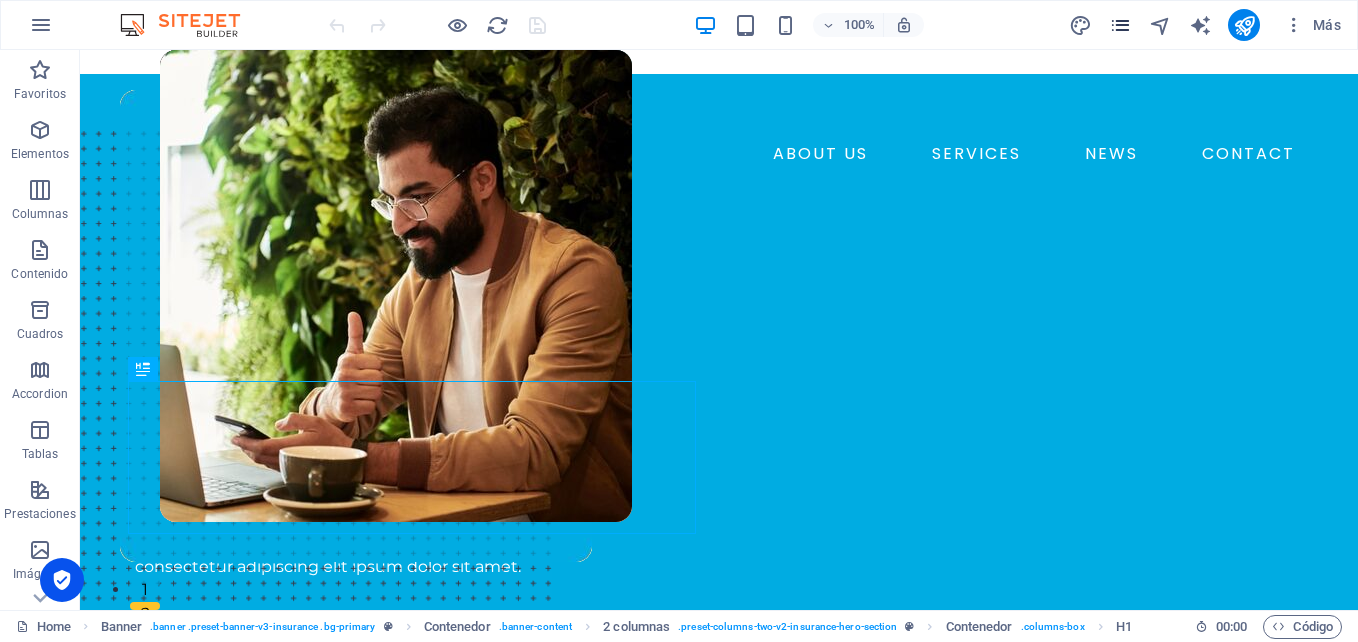 click at bounding box center (1120, 25) 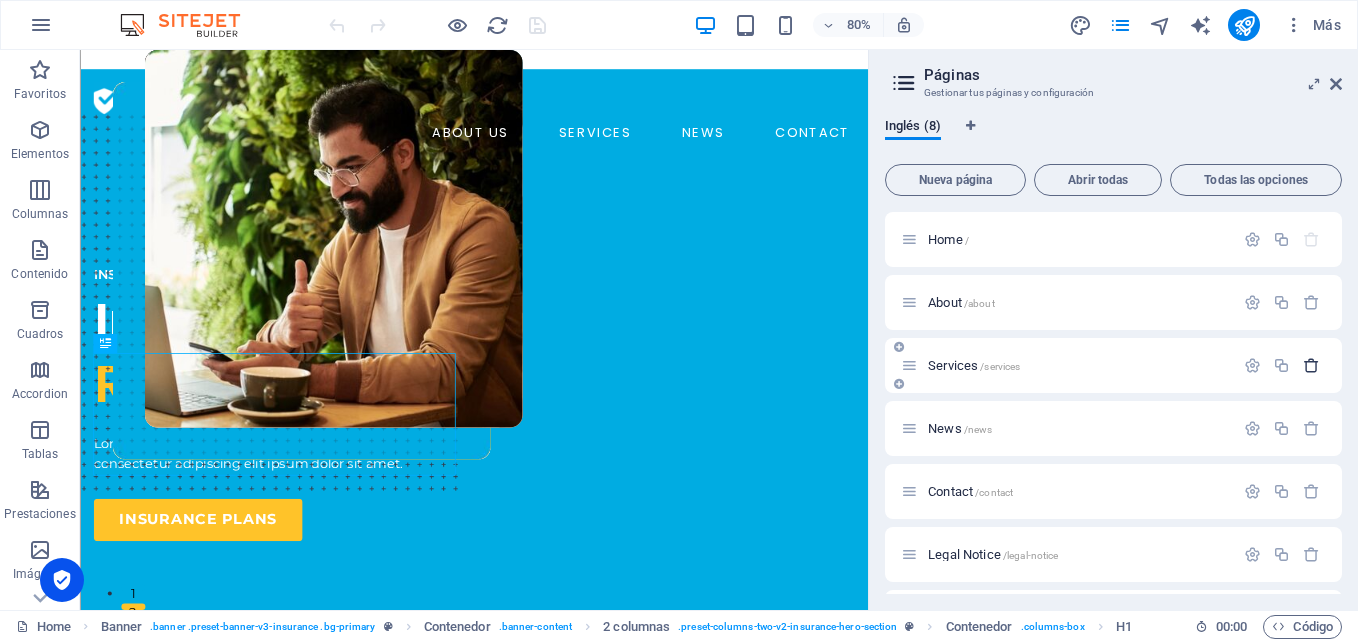 click at bounding box center (1311, 365) 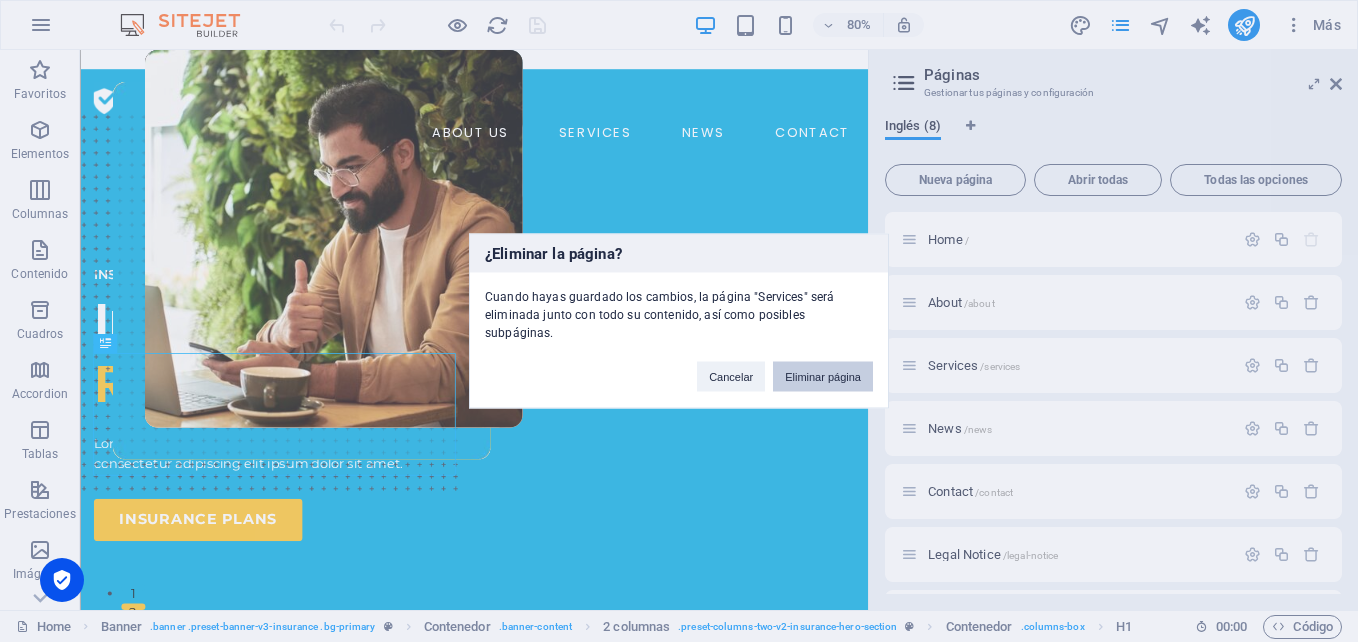 click on "Eliminar página" at bounding box center (823, 377) 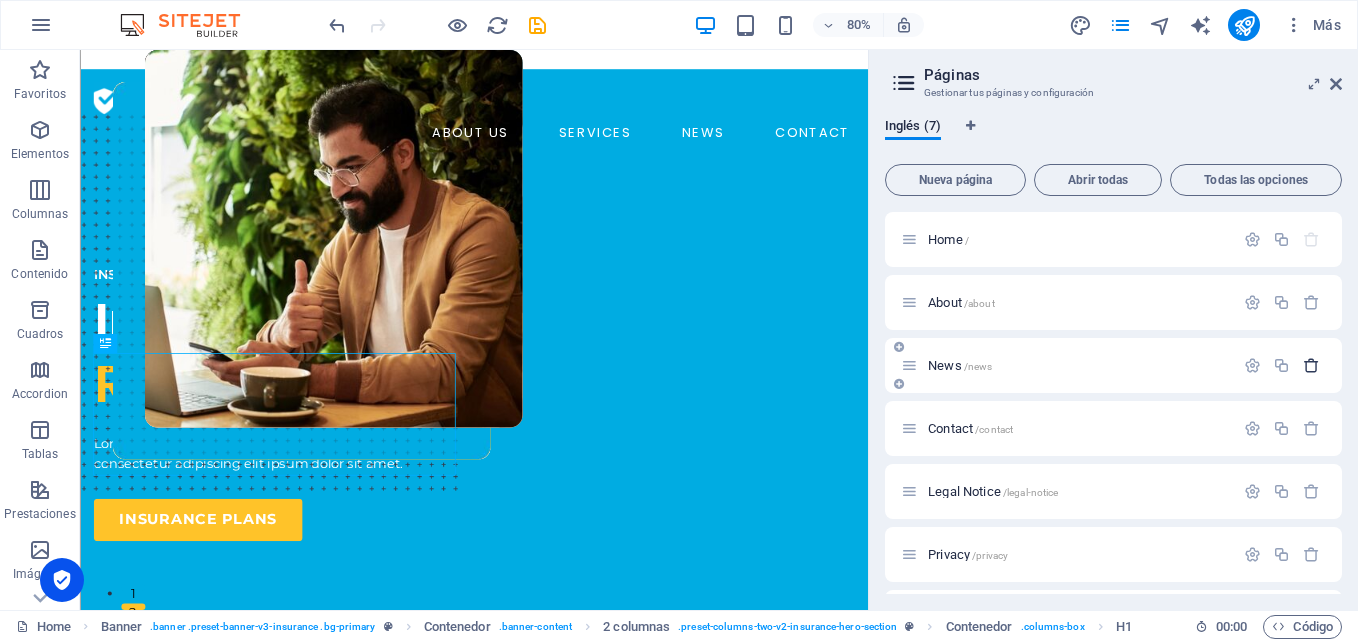 click at bounding box center [1311, 365] 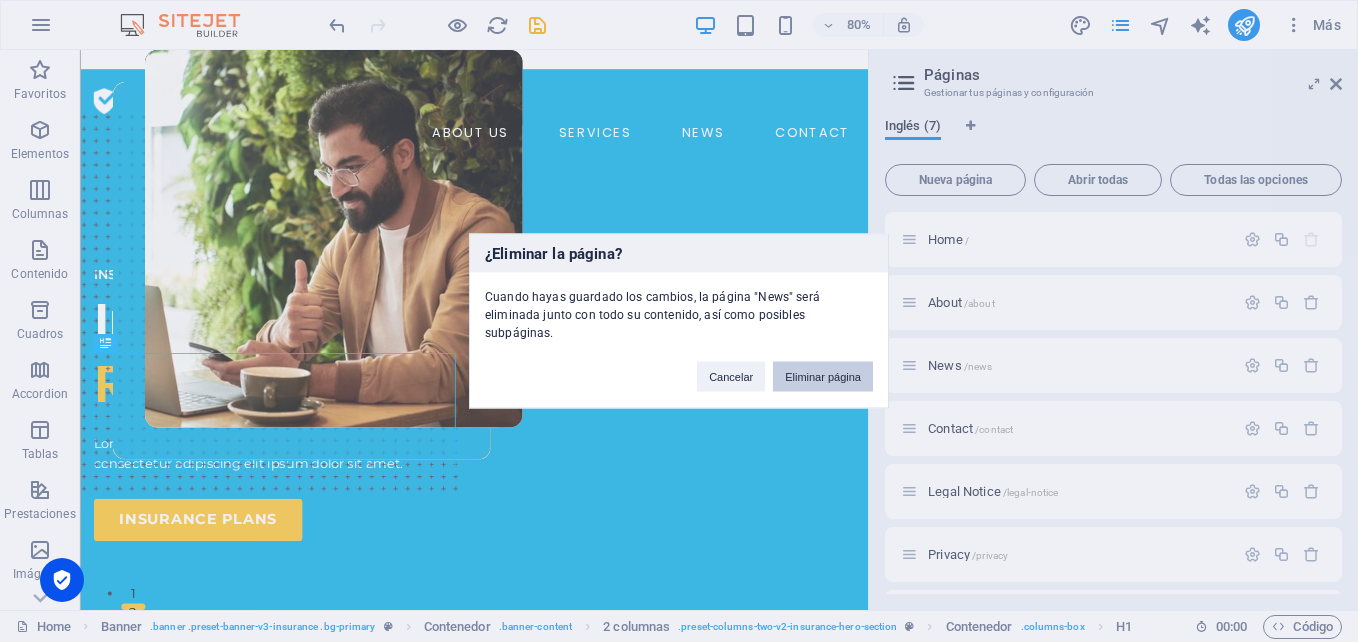 click on "Eliminar página" at bounding box center (823, 377) 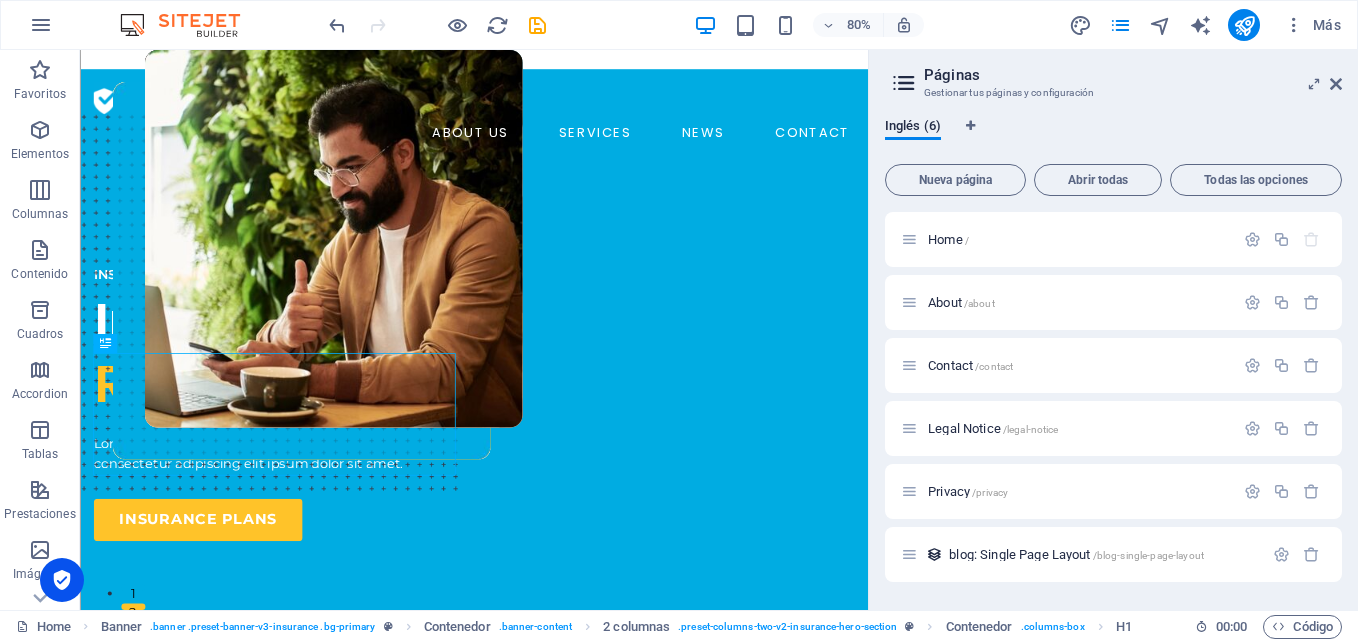 click on "Páginas Gestionar tus páginas y configuración" at bounding box center (1115, 76) 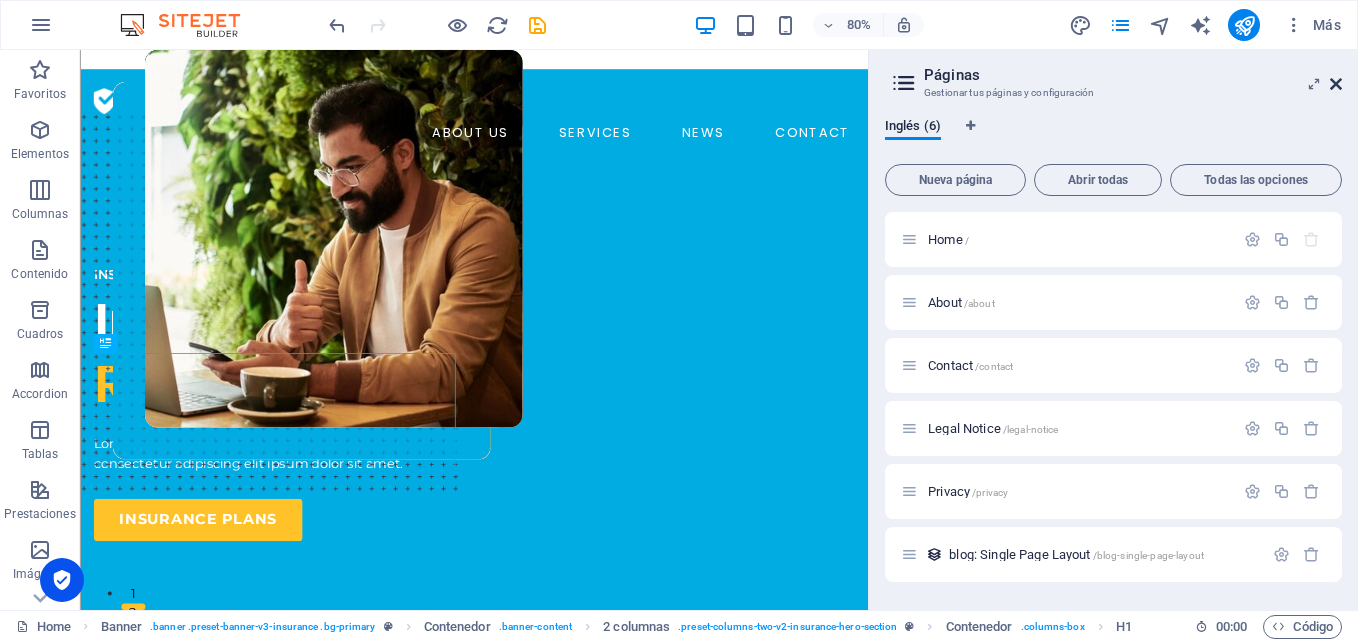 click at bounding box center (1336, 84) 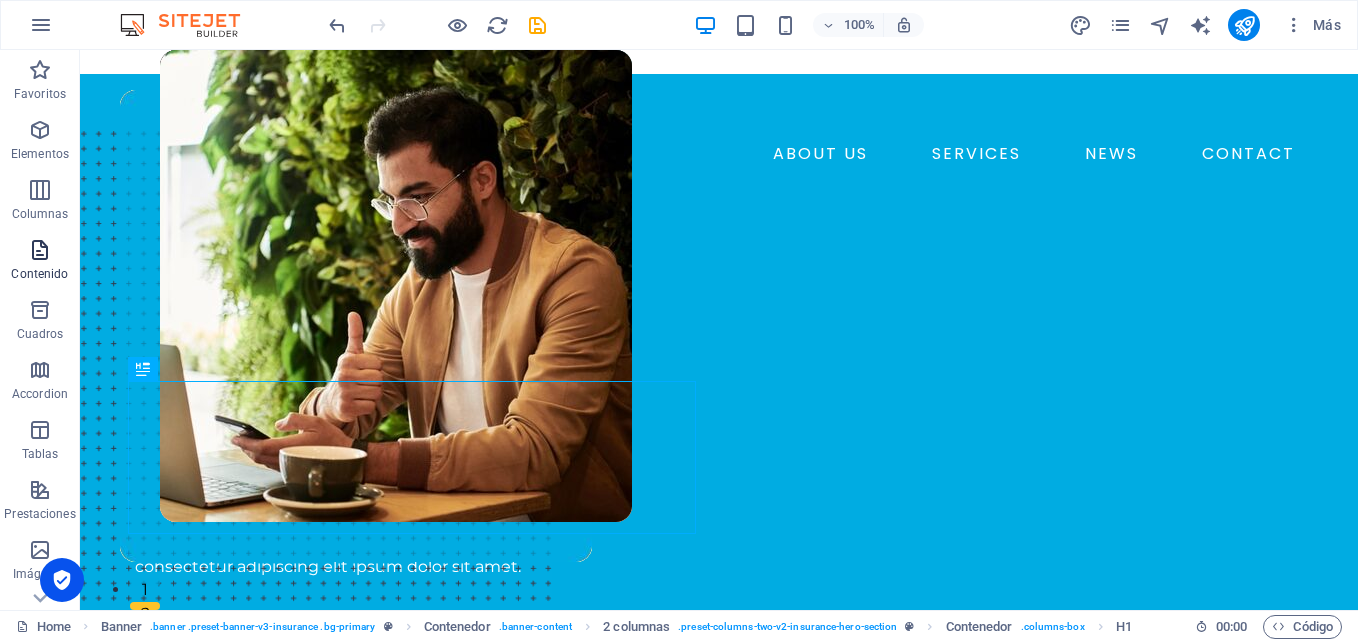 click at bounding box center (40, 250) 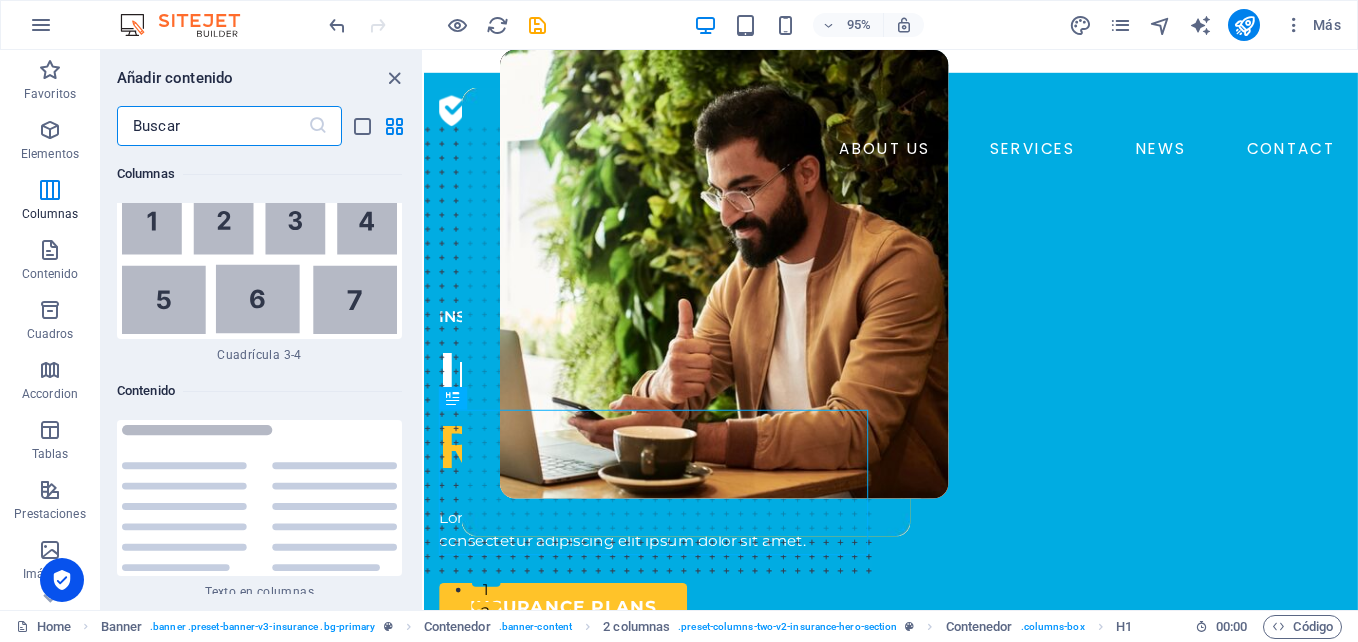 scroll, scrollTop: 6868, scrollLeft: 0, axis: vertical 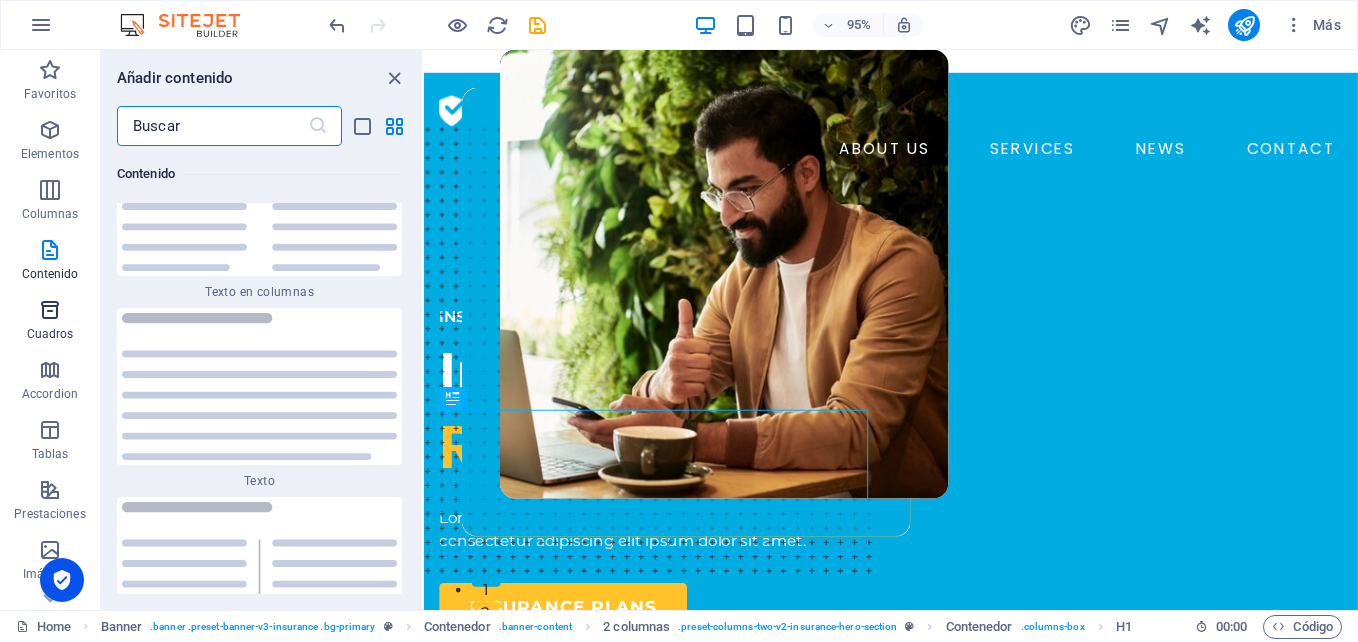 click on "Cuadros" at bounding box center (50, 334) 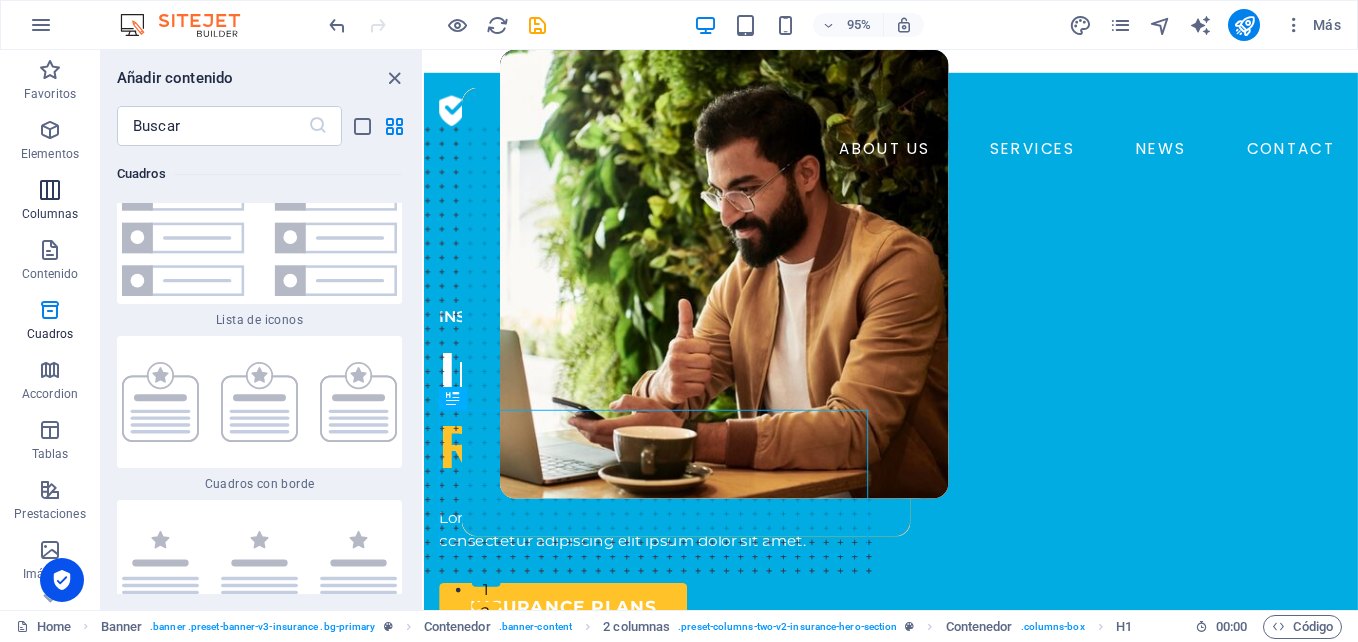 click on "Columnas" at bounding box center [50, 202] 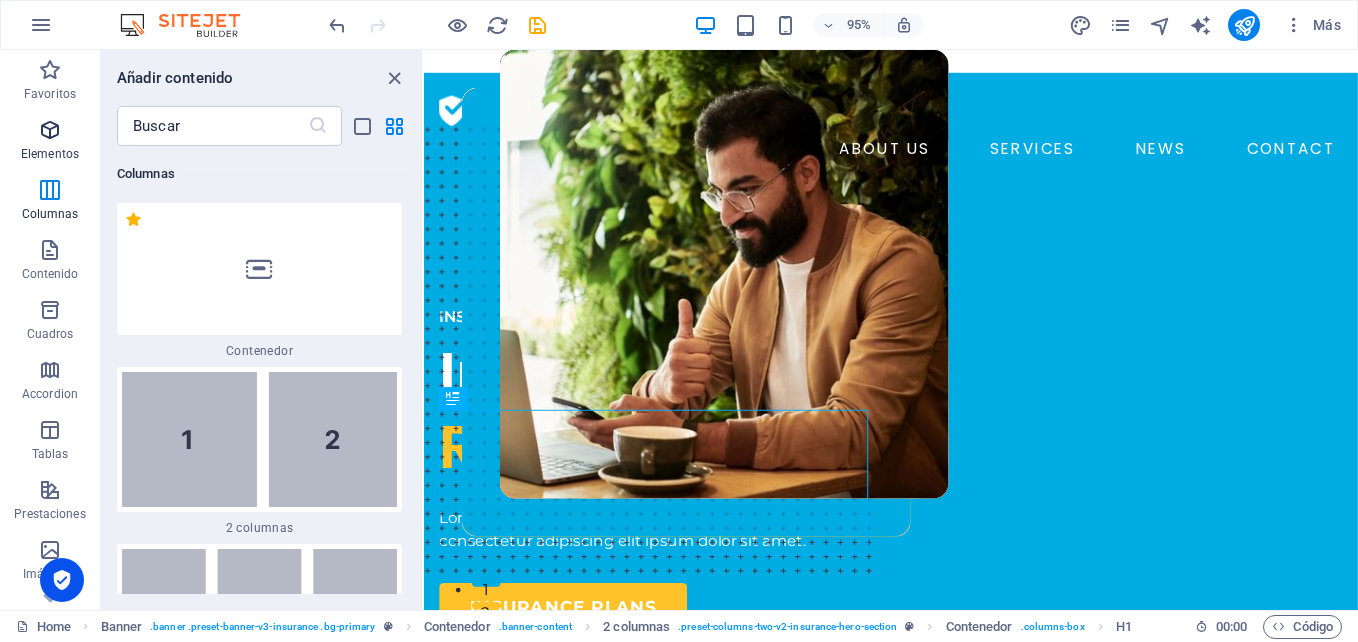 click on "Elementos" at bounding box center [50, 154] 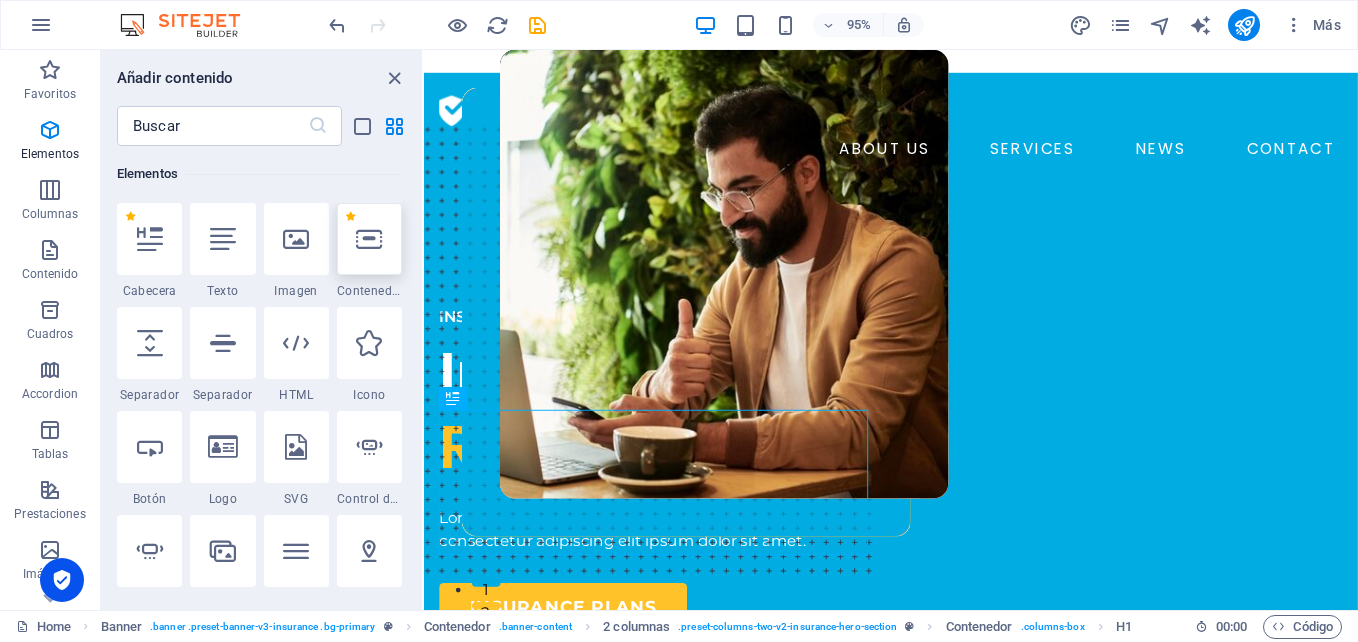scroll, scrollTop: 377, scrollLeft: 0, axis: vertical 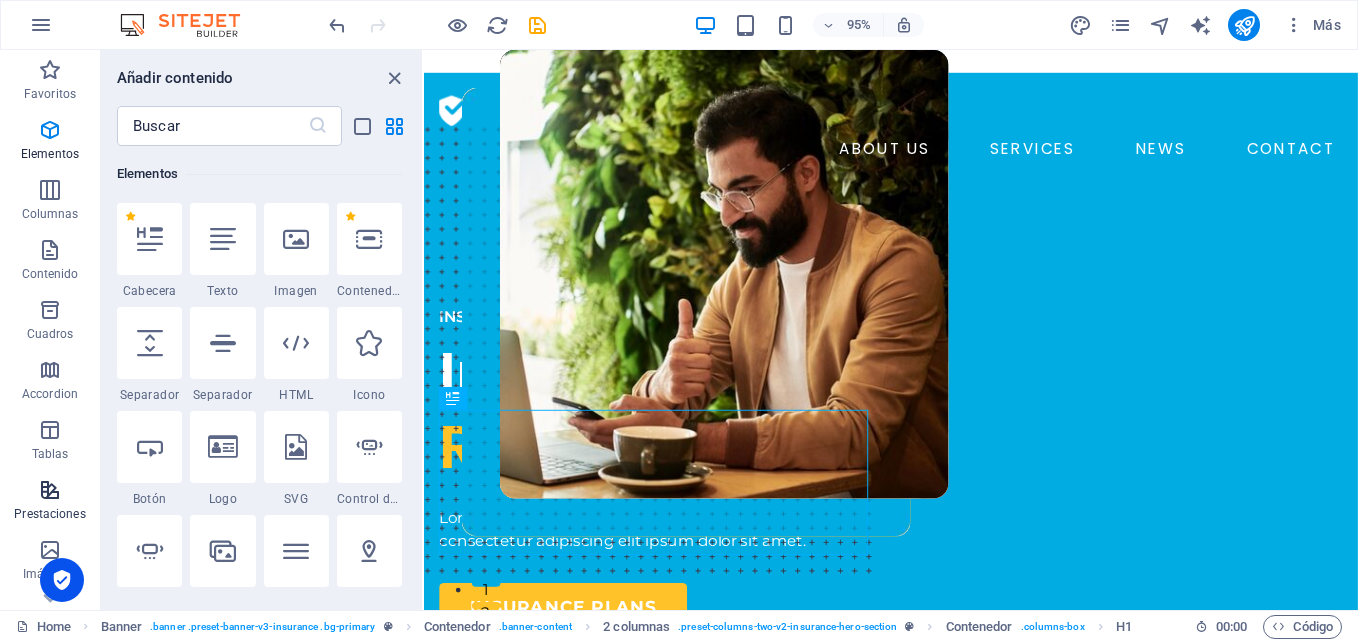 click at bounding box center (50, 490) 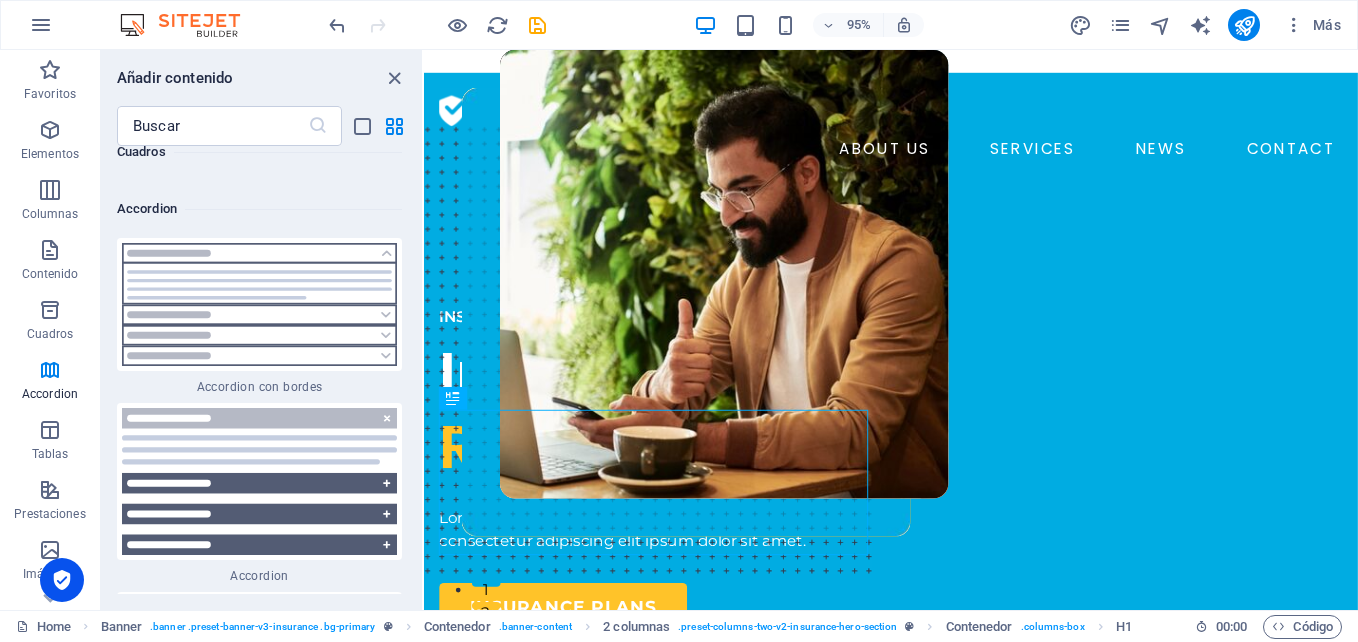 scroll, scrollTop: 12183, scrollLeft: 0, axis: vertical 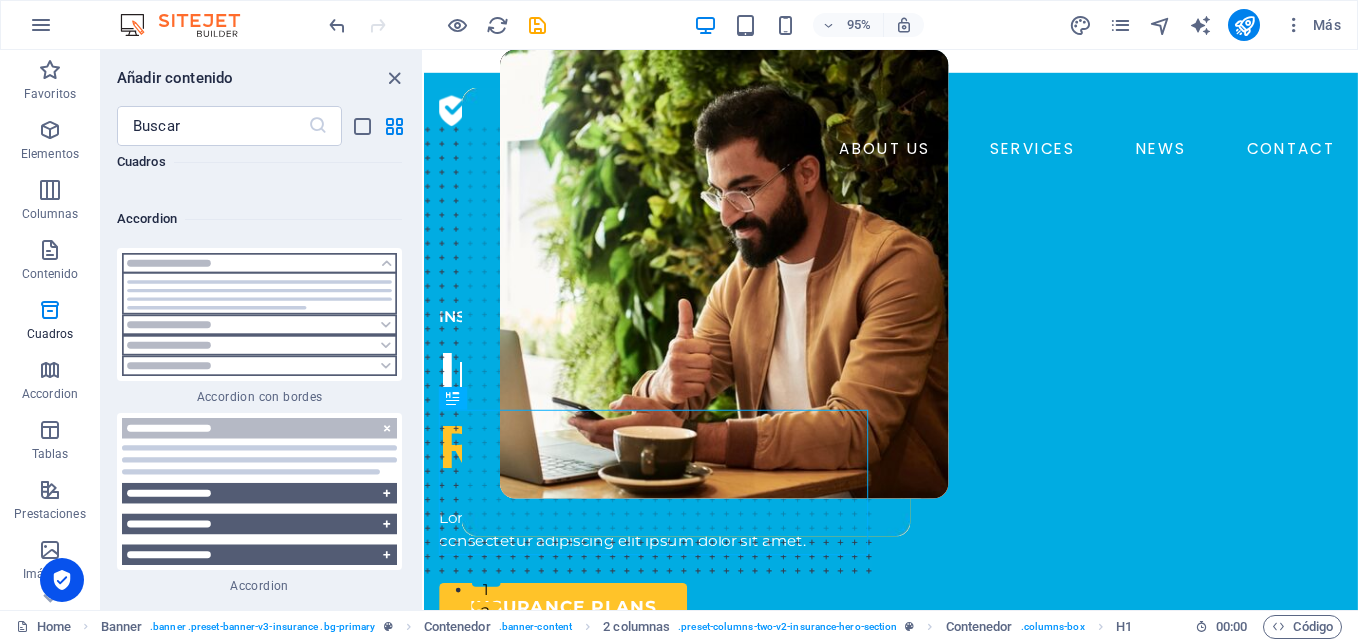 click on "​" at bounding box center [261, 126] 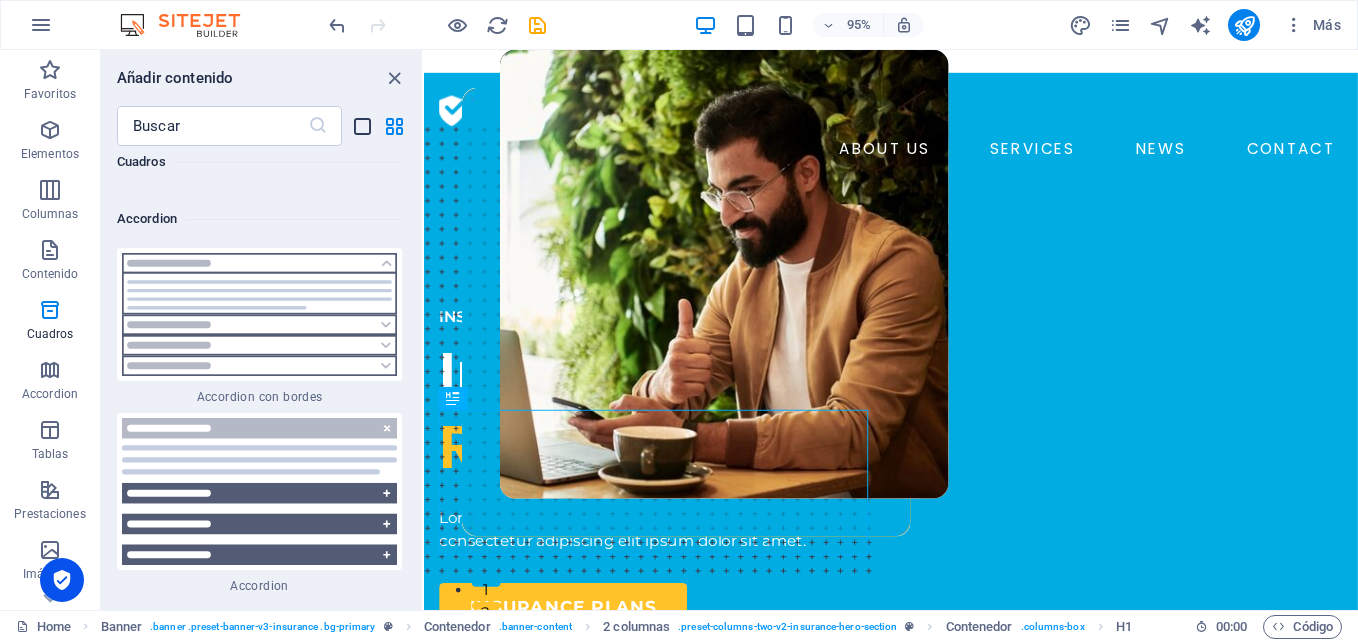 click at bounding box center [362, 126] 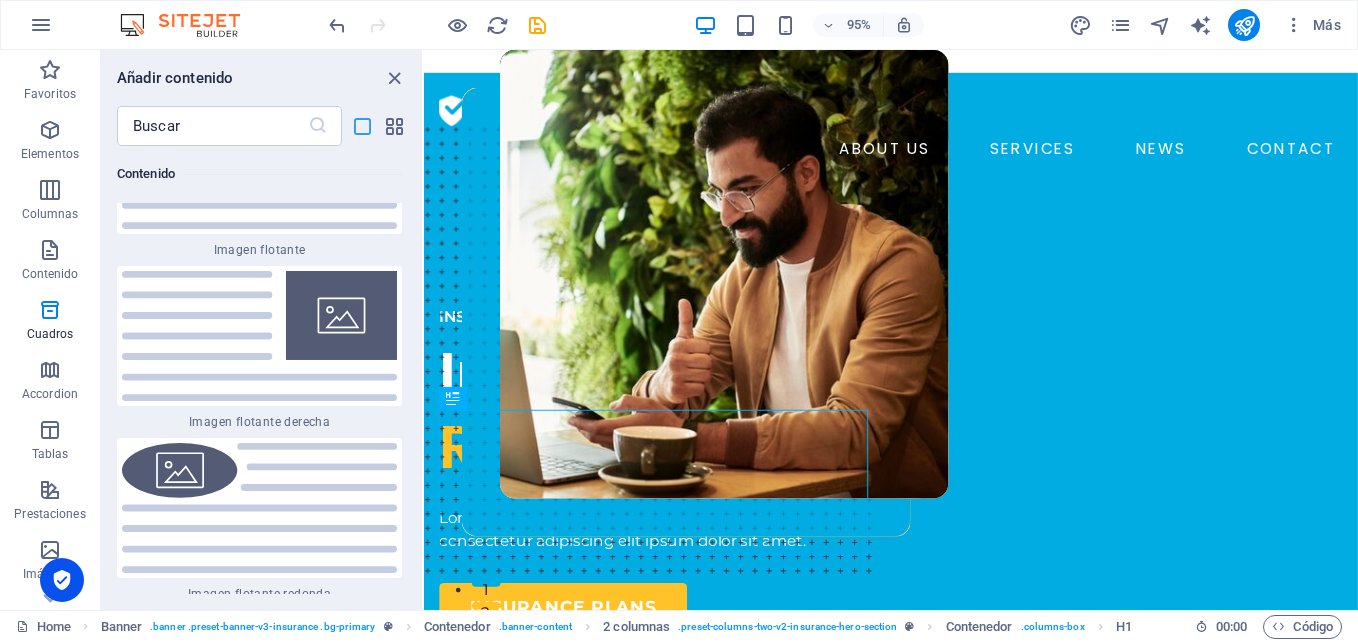 scroll, scrollTop: 15555, scrollLeft: 0, axis: vertical 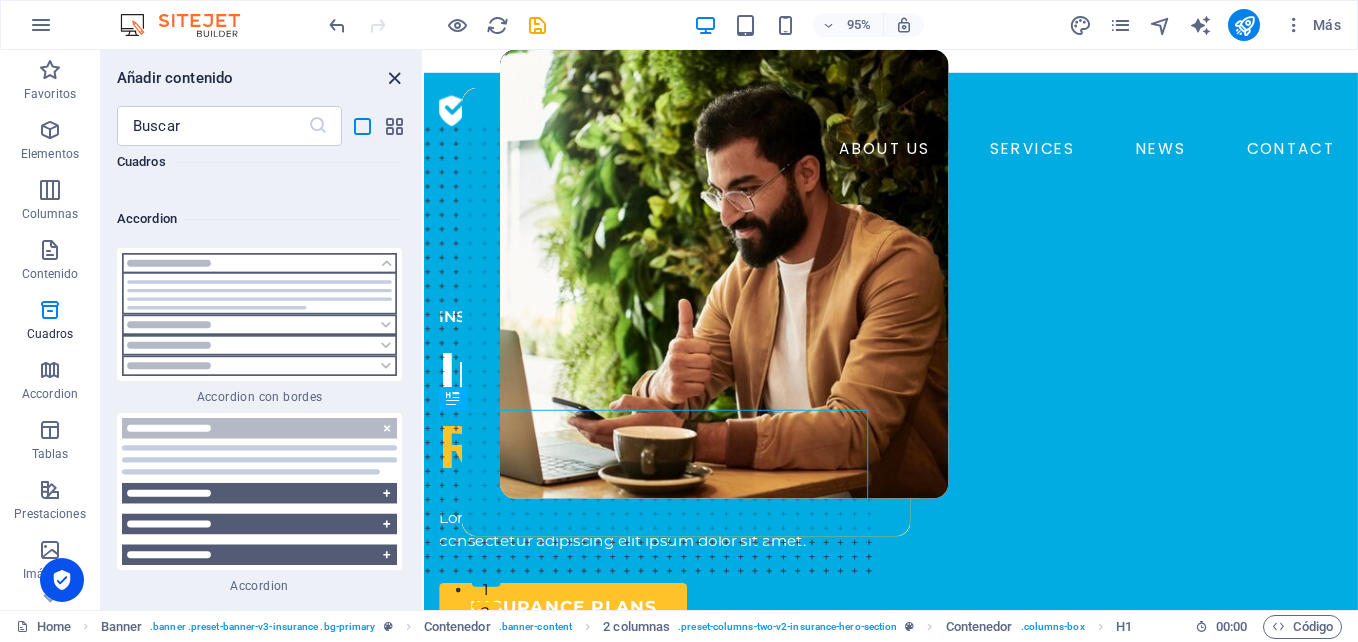 click at bounding box center (394, 78) 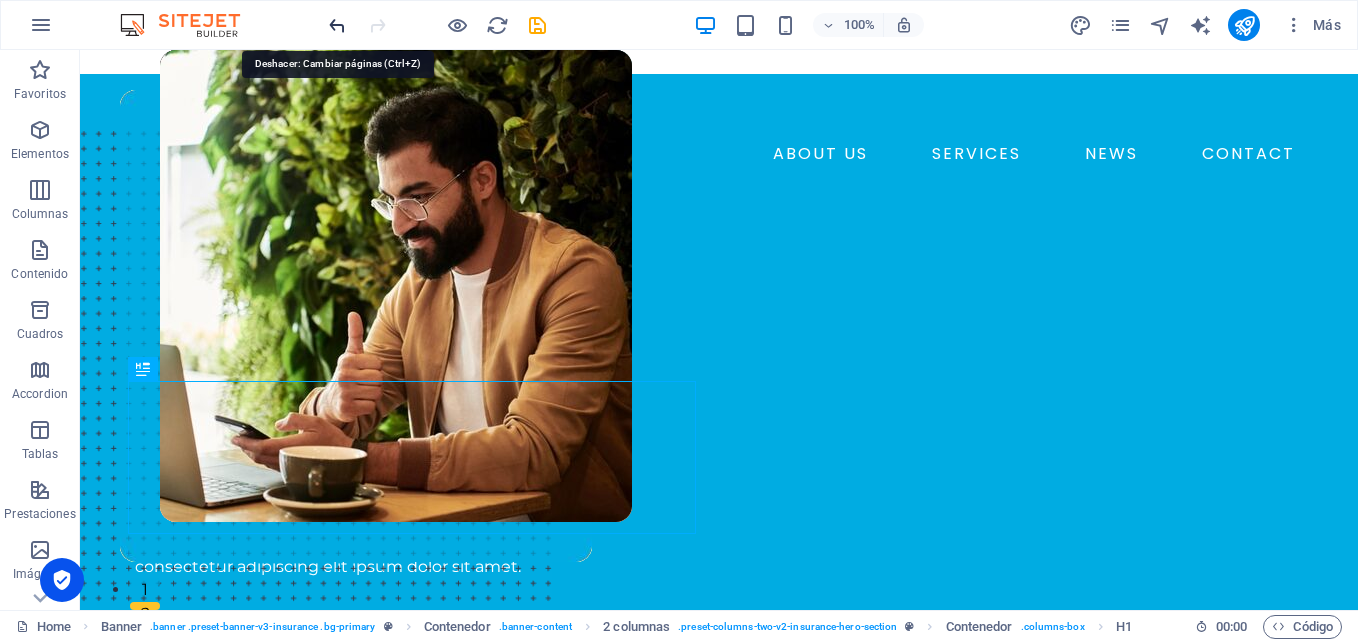 click at bounding box center [337, 25] 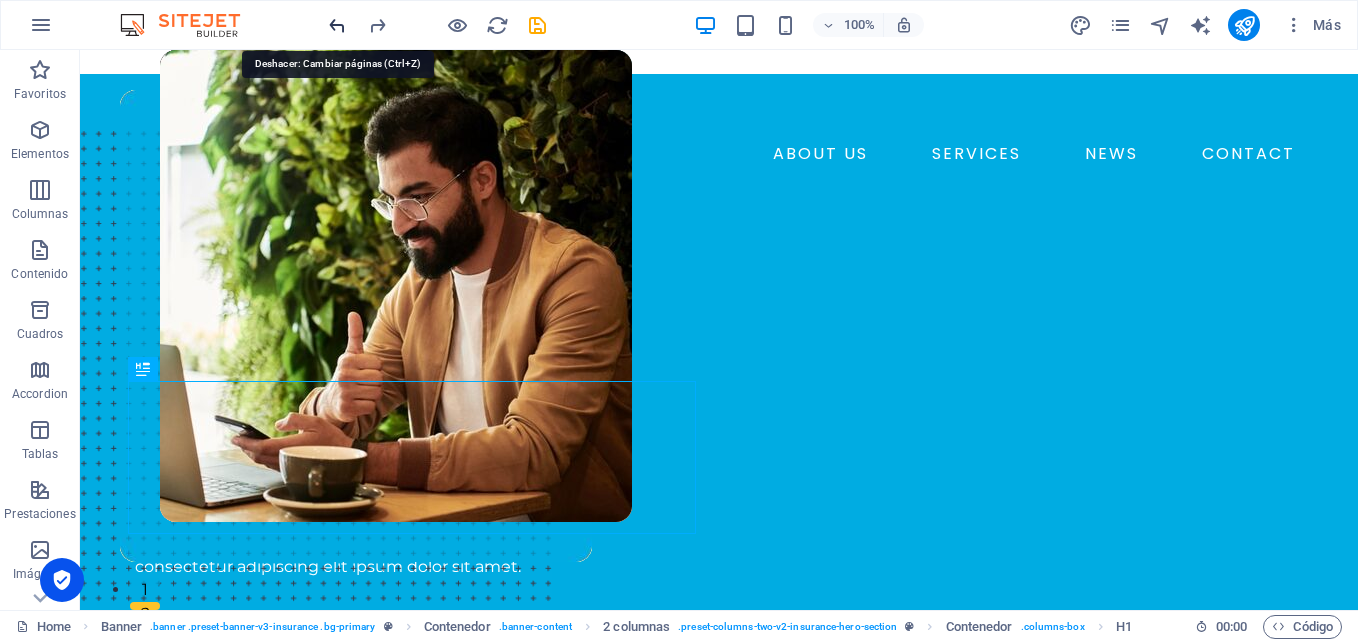 click at bounding box center [337, 25] 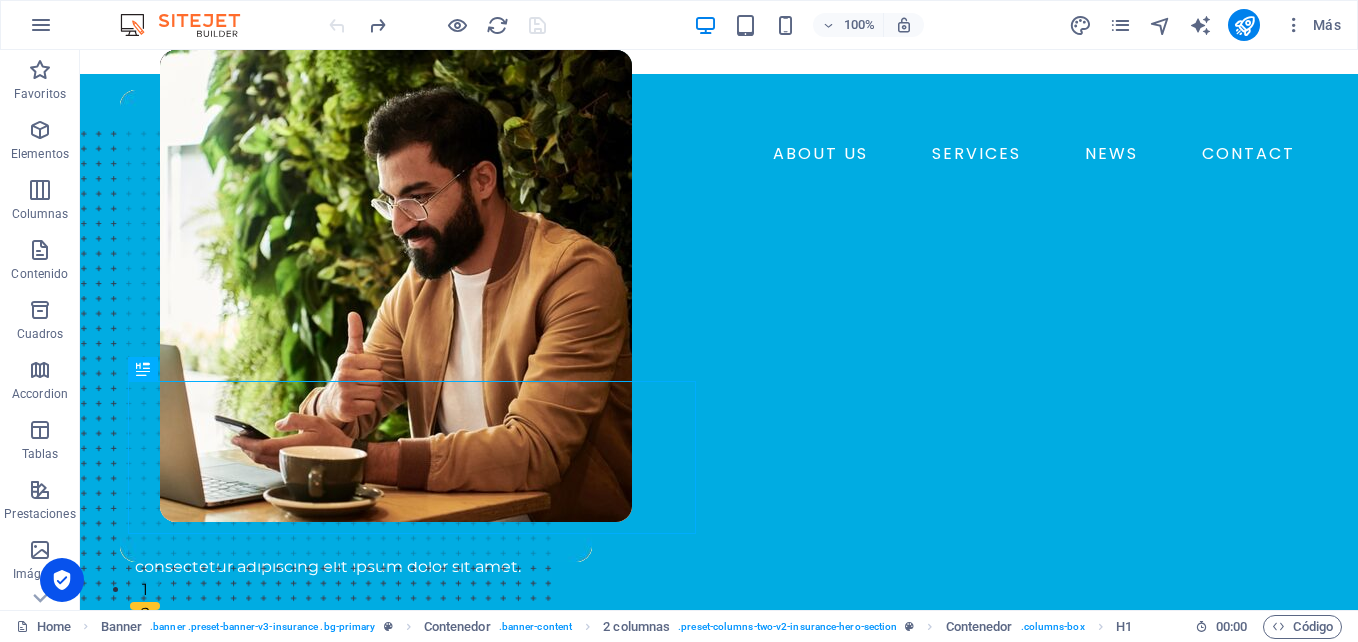click at bounding box center (437, 25) 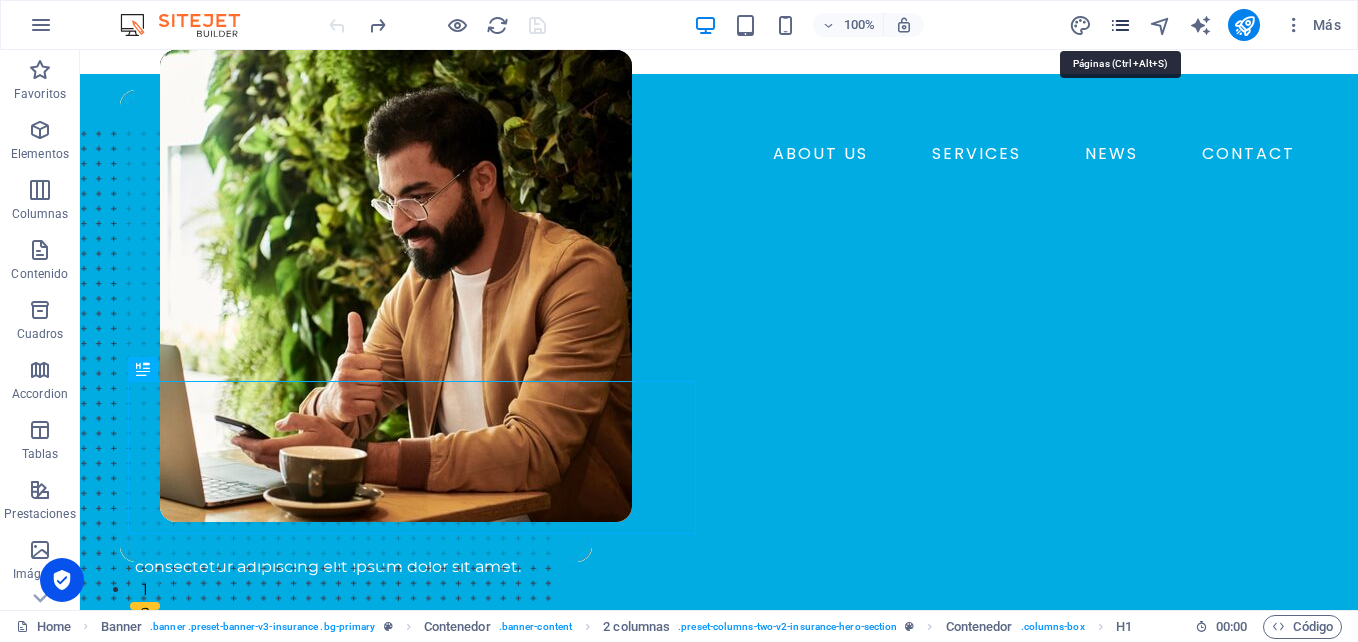 click at bounding box center [1120, 25] 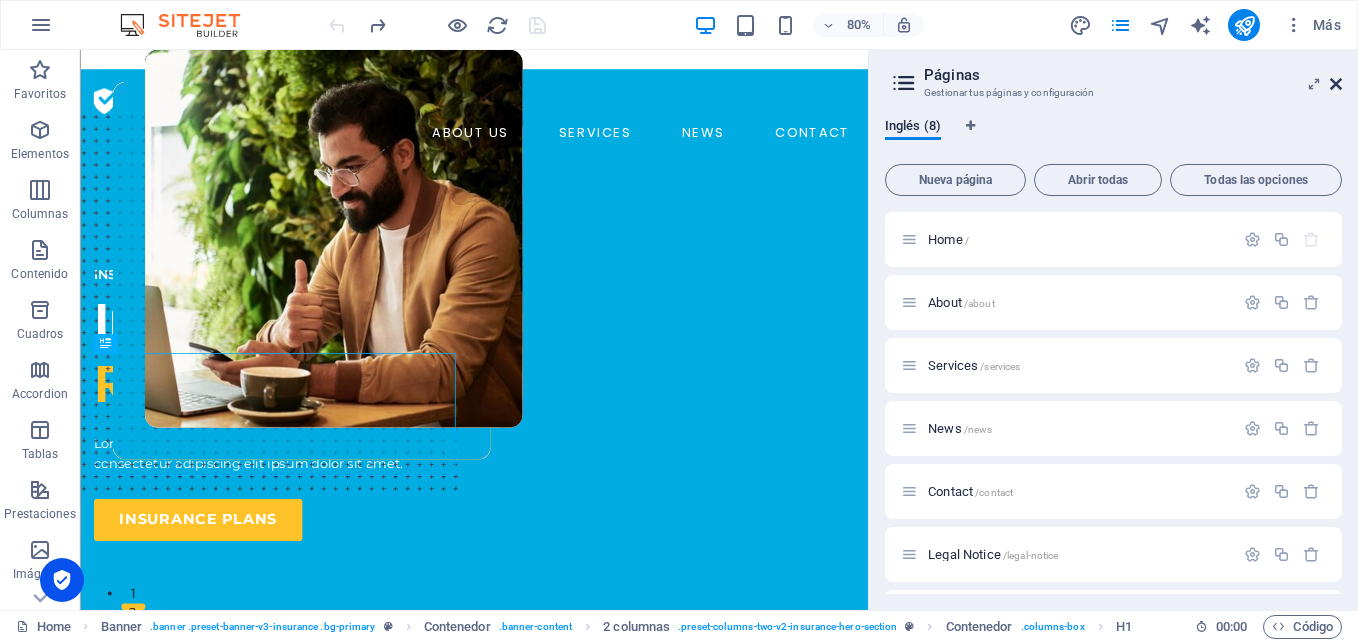 drag, startPoint x: 1332, startPoint y: 87, endPoint x: 1251, endPoint y: 33, distance: 97.349884 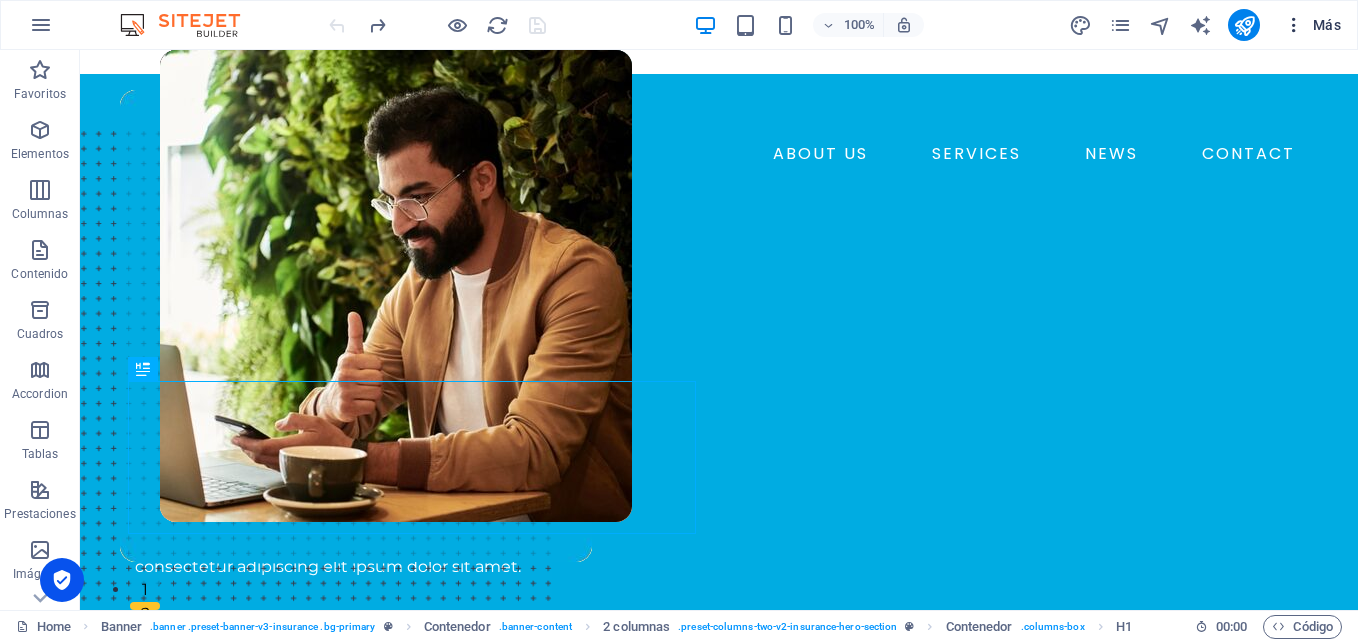 click at bounding box center [1294, 25] 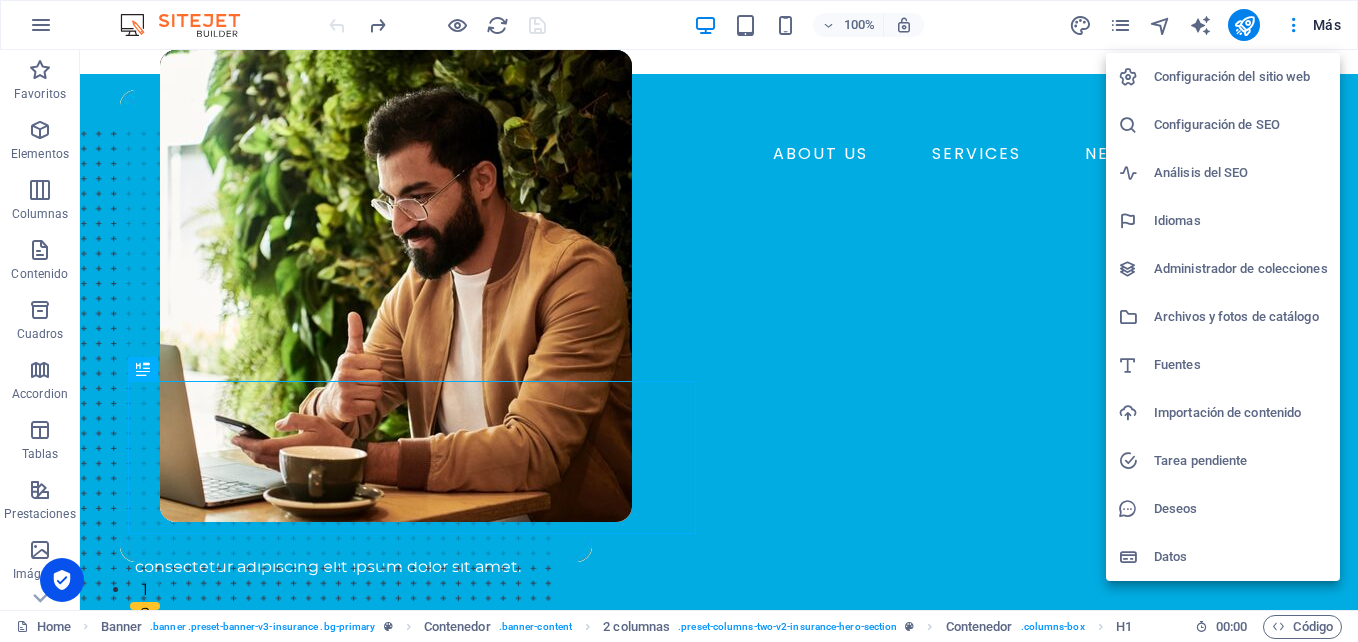 click at bounding box center [679, 321] 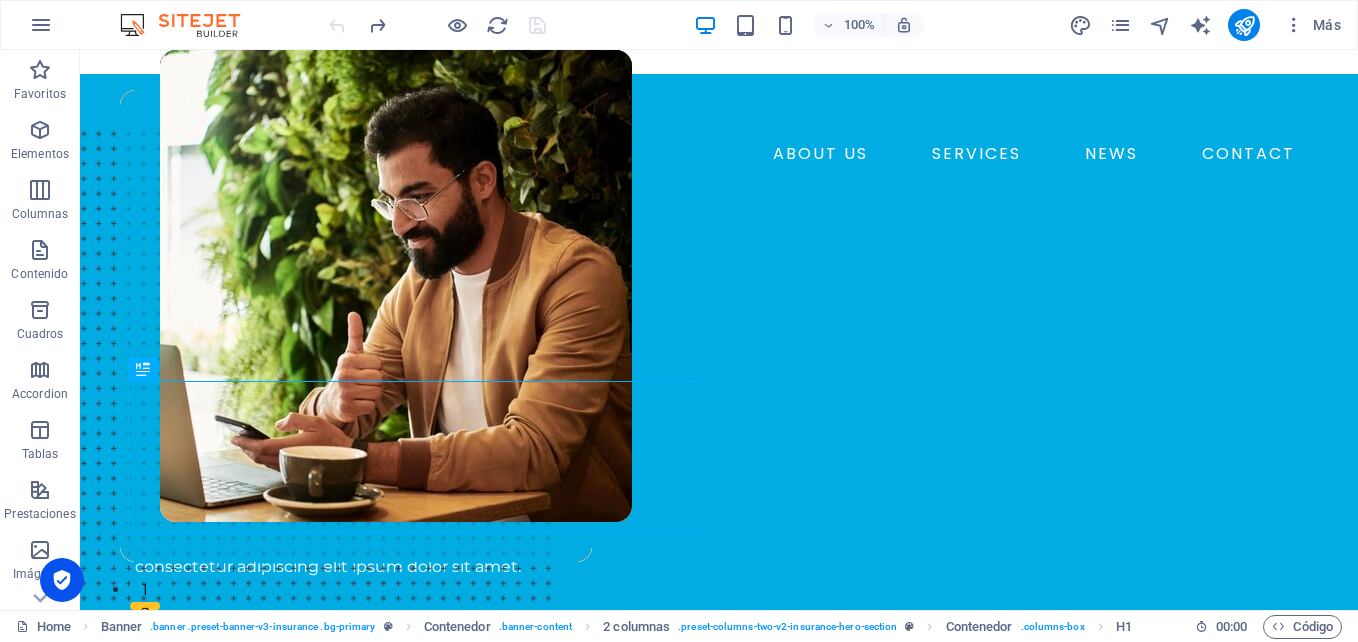 click on "Más" at bounding box center [1312, 25] 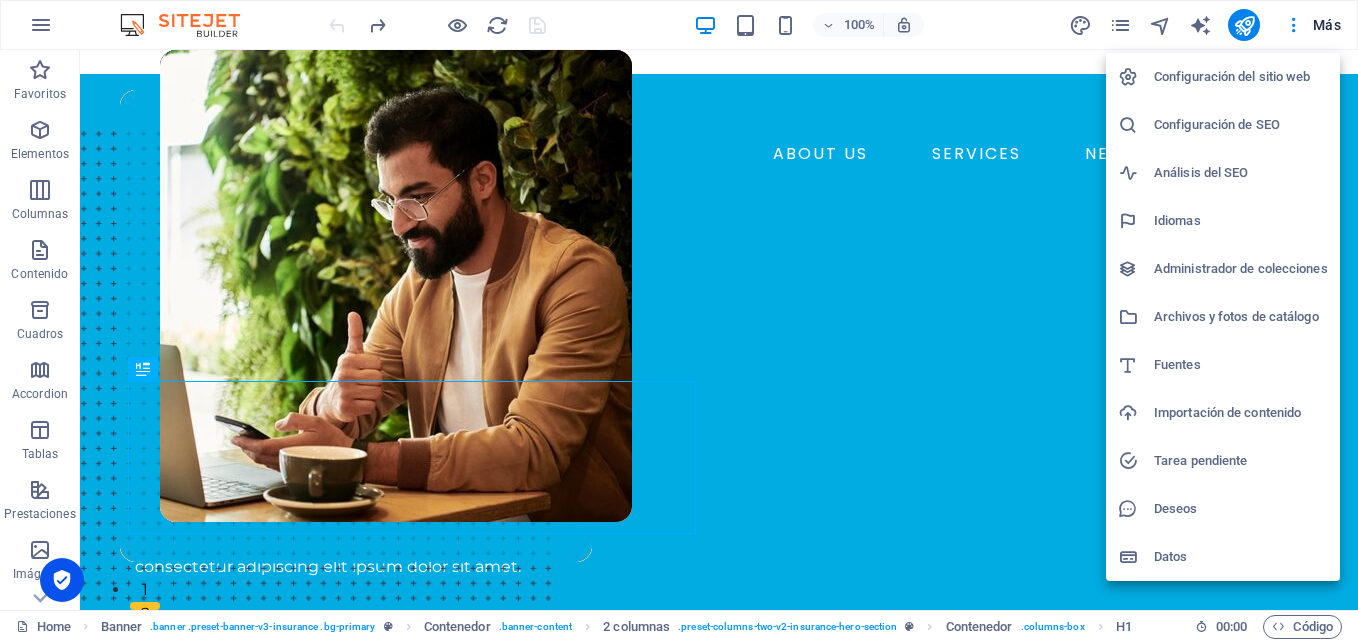 click at bounding box center [679, 321] 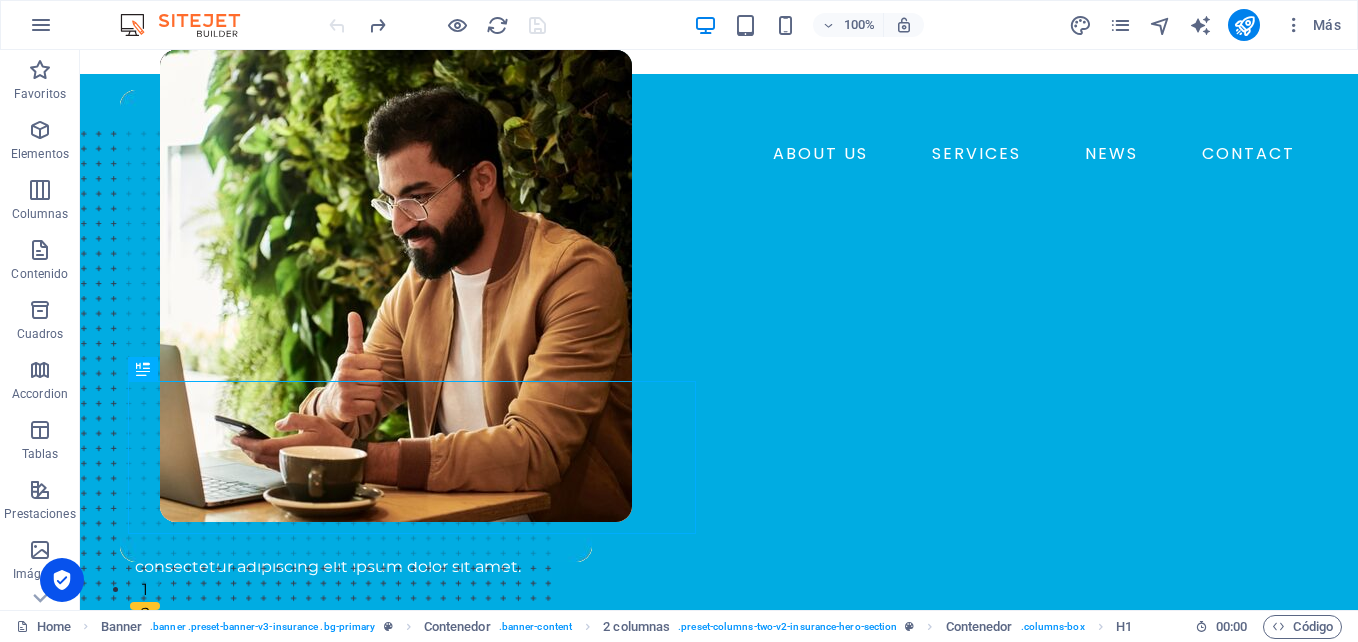 click on "Configuración del sitio web Configuración de SEO Análisis del SEO Idiomas Administrador de colecciones Archivos y fotos de catálogo Fuentes Importación de contenido Tarea pendiente Deseos Datos" at bounding box center [679, 327] 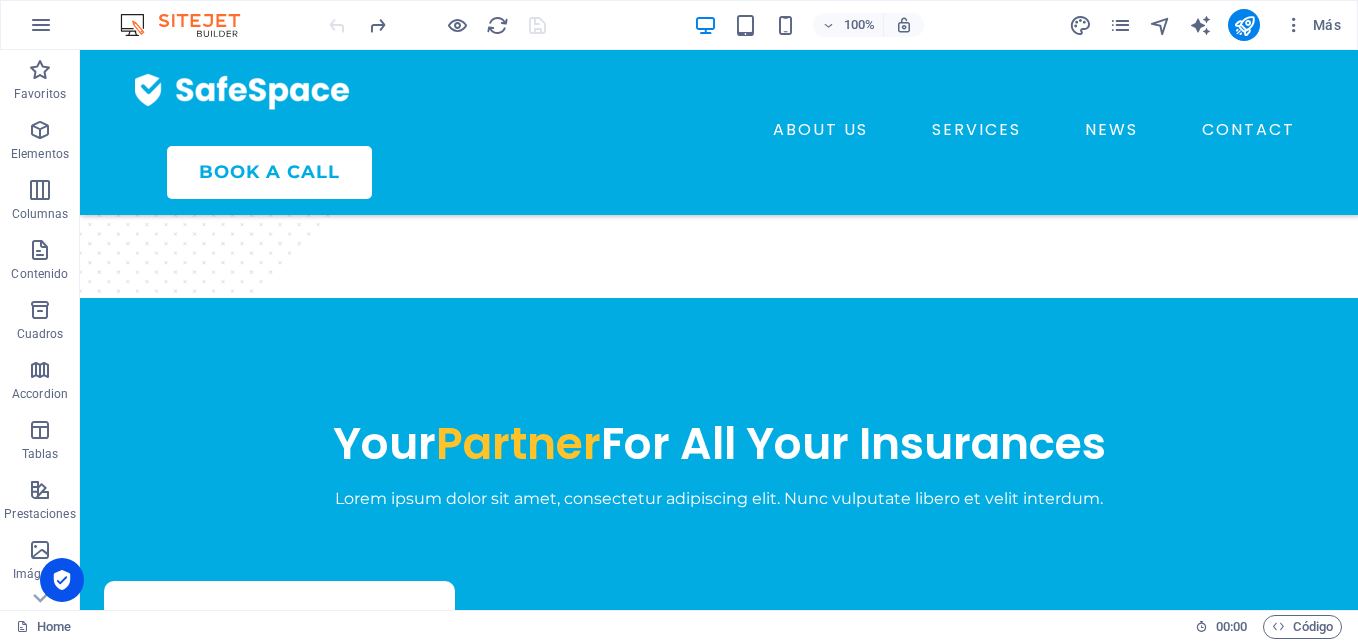 scroll, scrollTop: 0, scrollLeft: 0, axis: both 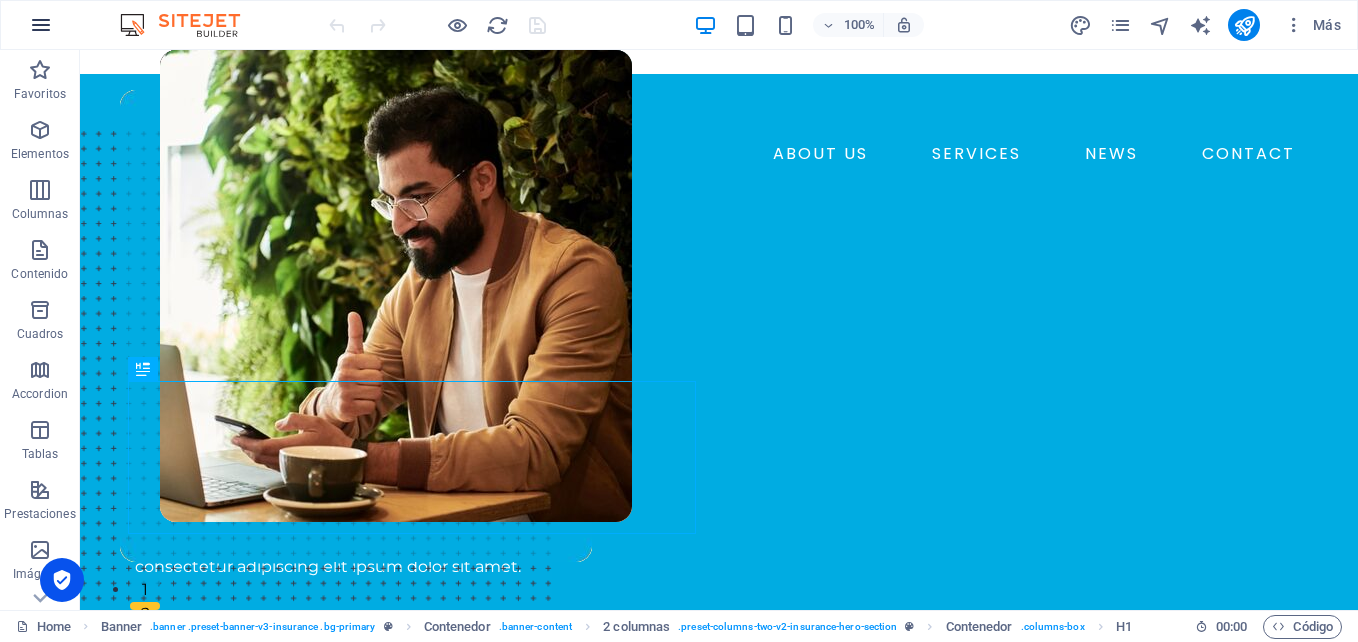 click at bounding box center [41, 25] 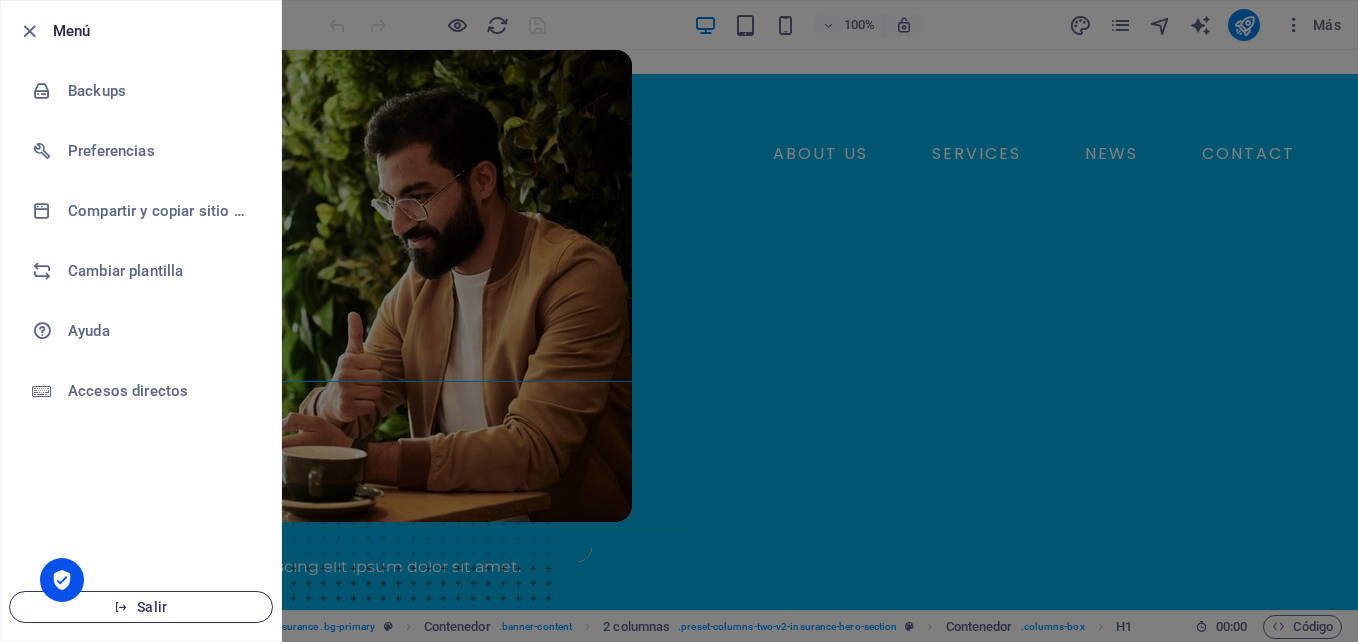 click on "Salir" at bounding box center [141, 607] 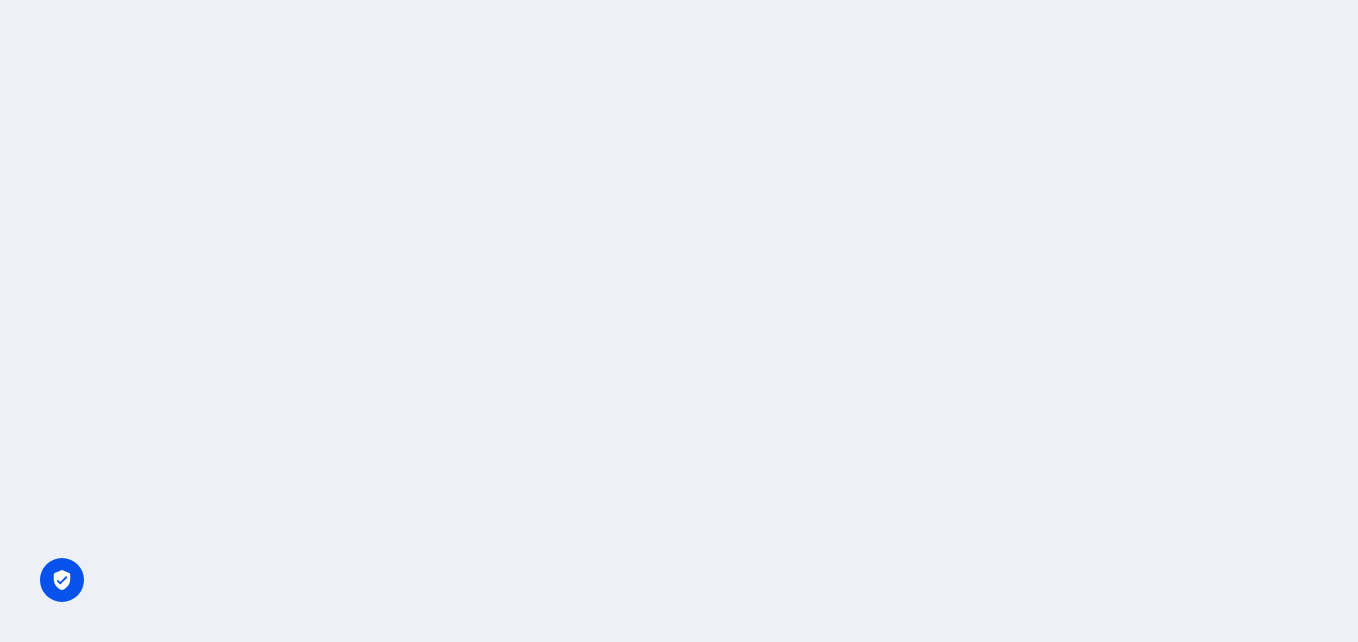 scroll, scrollTop: 0, scrollLeft: 0, axis: both 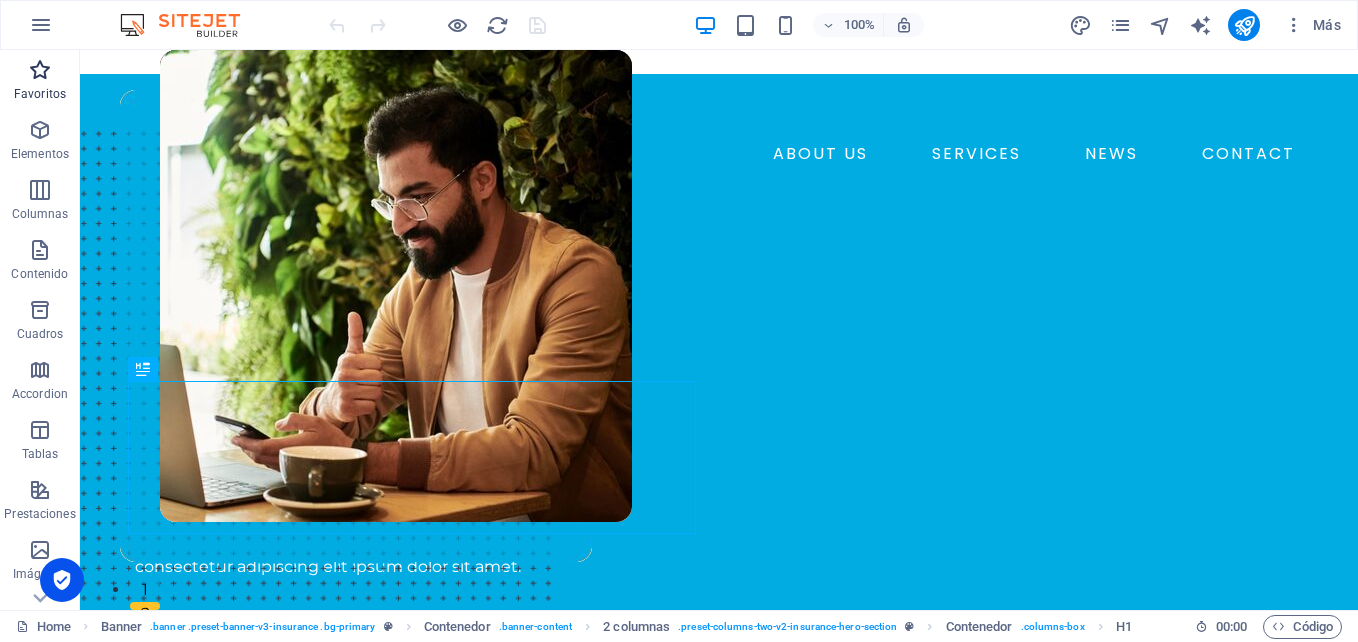 click on "Favoritos" at bounding box center [40, 82] 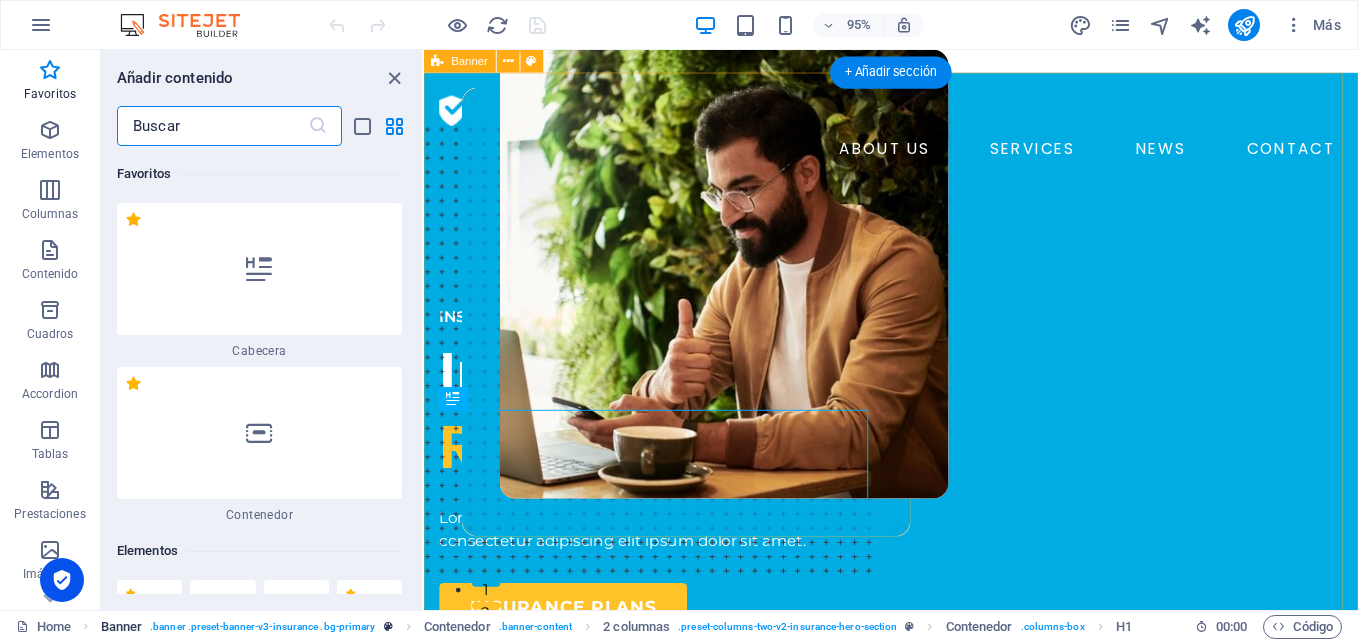 click on ". banner .preset-banner-v3-insurance .bg-primary" at bounding box center (262, 627) 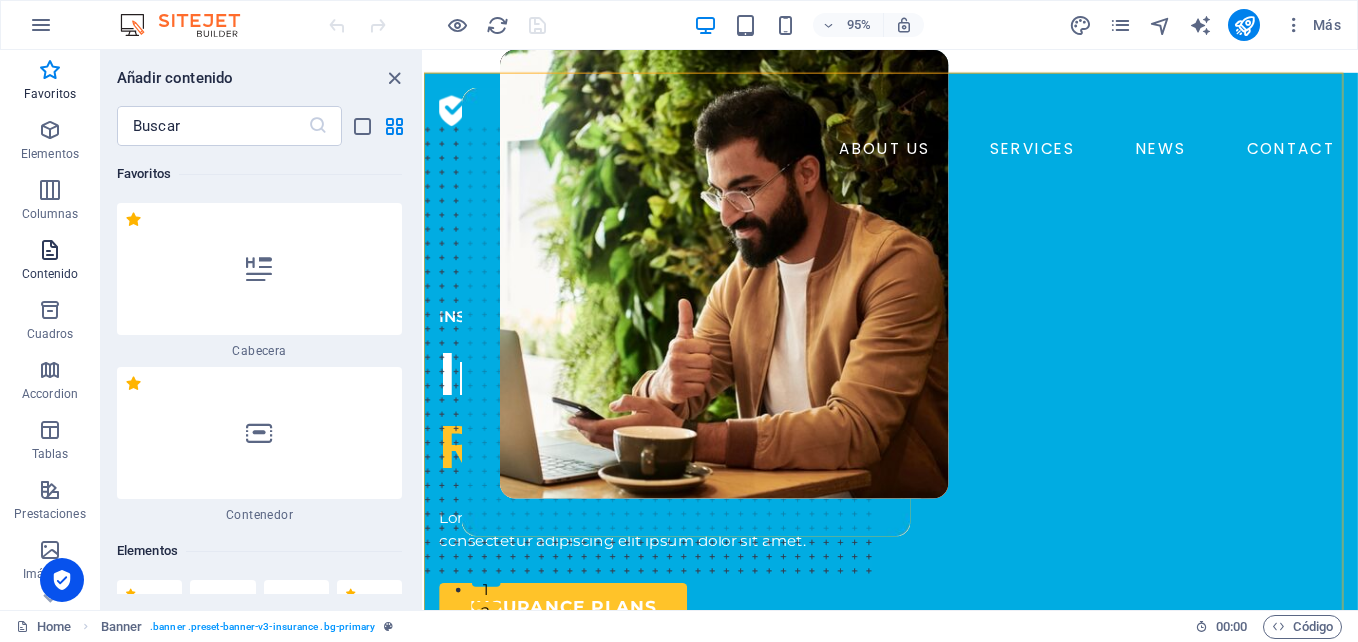 click at bounding box center [50, 250] 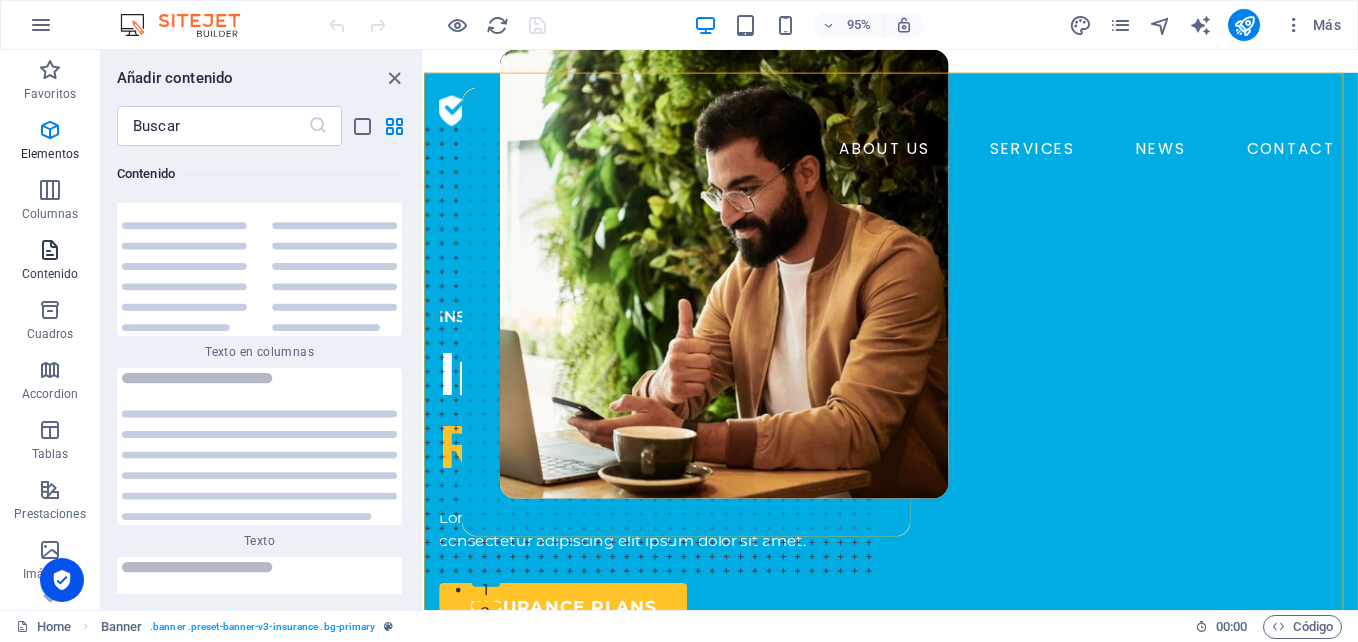 scroll, scrollTop: 6808, scrollLeft: 0, axis: vertical 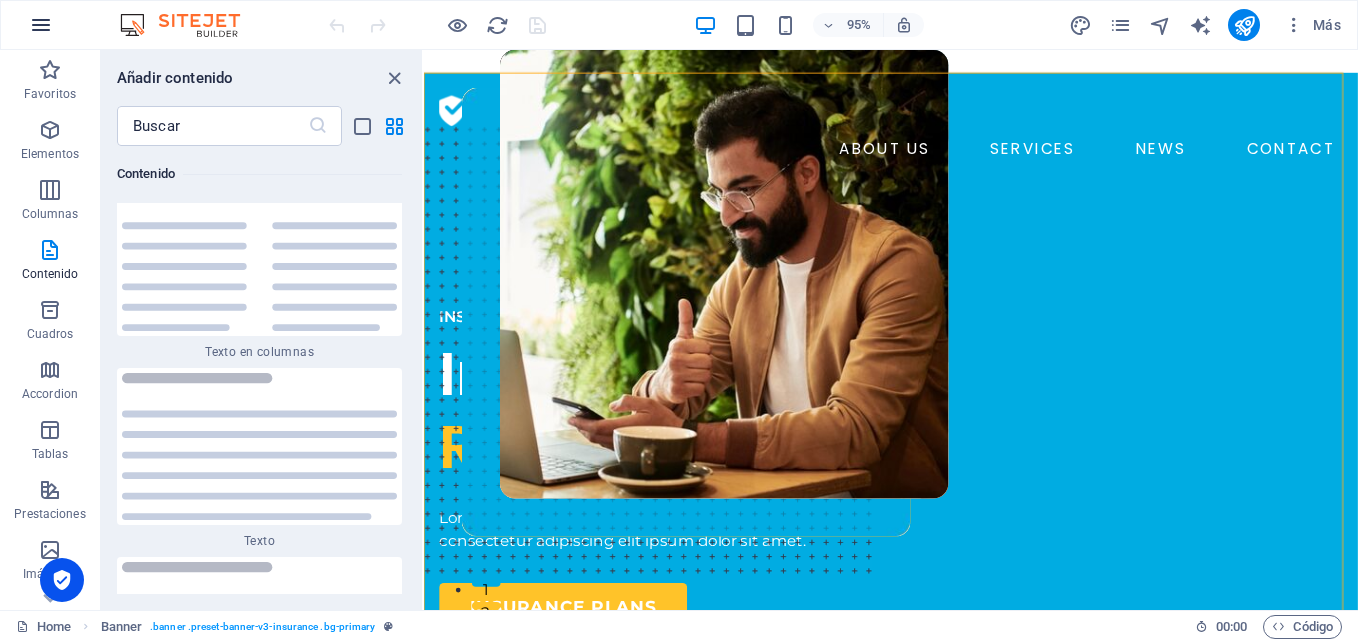 click at bounding box center [41, 25] 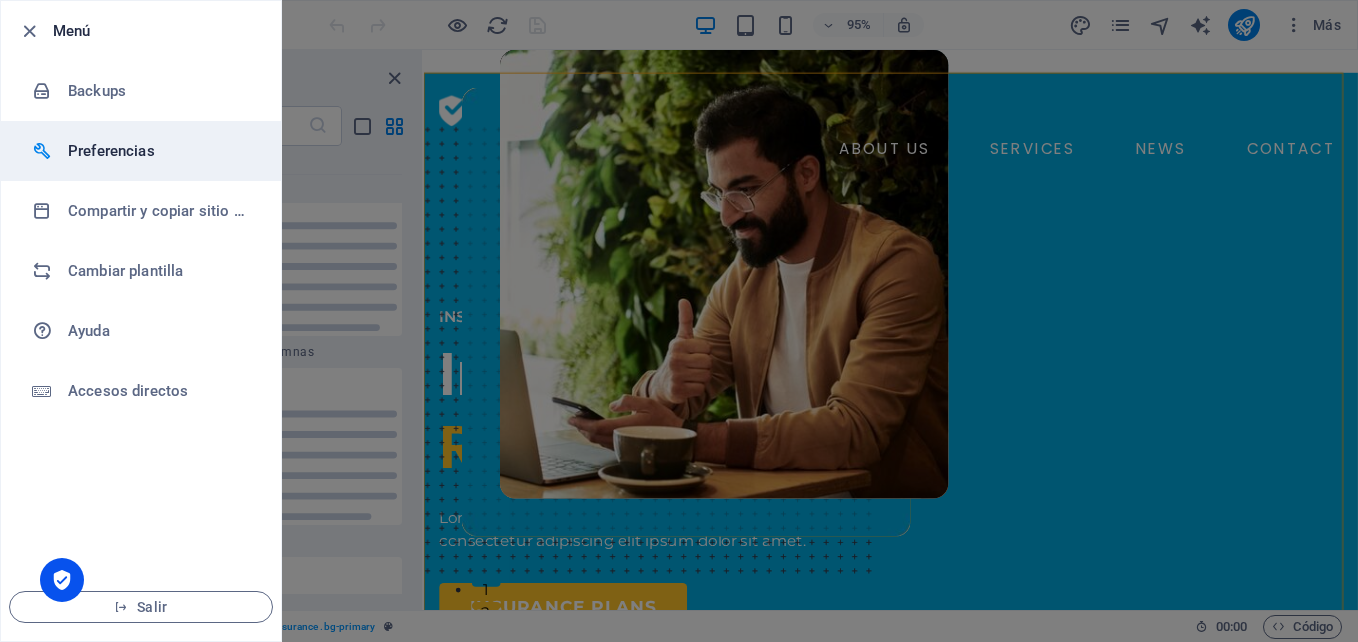 click on "Preferencias" at bounding box center (160, 151) 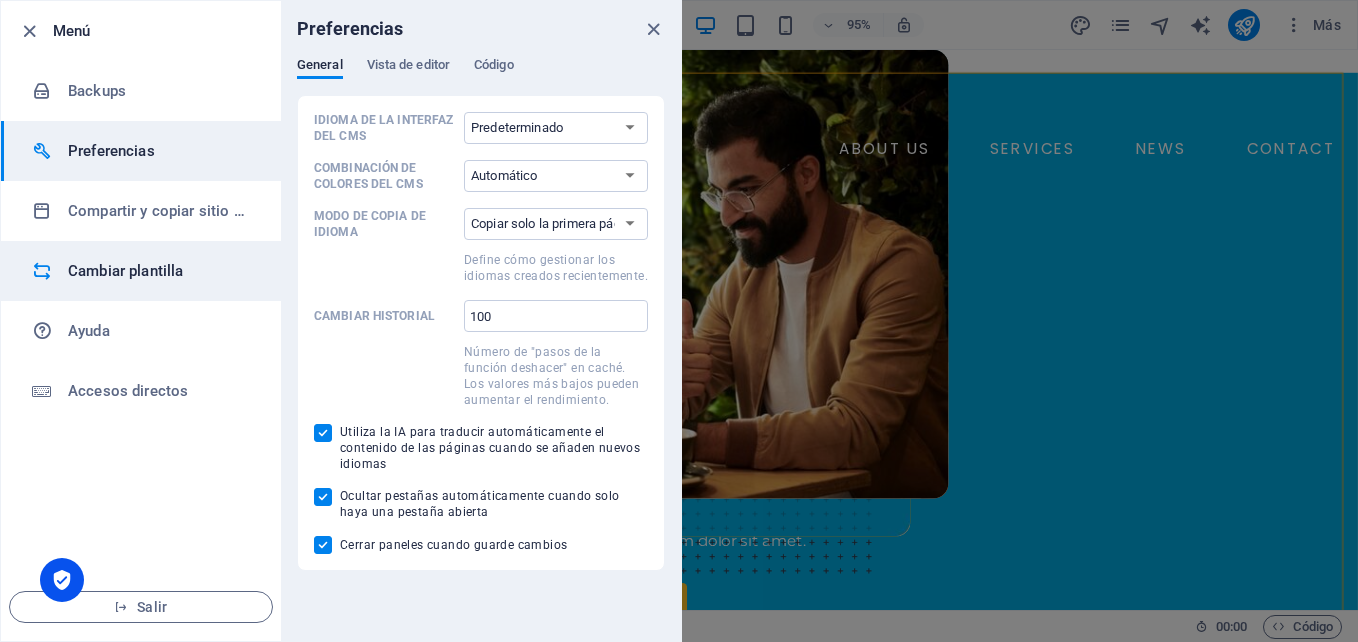 click on "Cambiar plantilla" at bounding box center (141, 271) 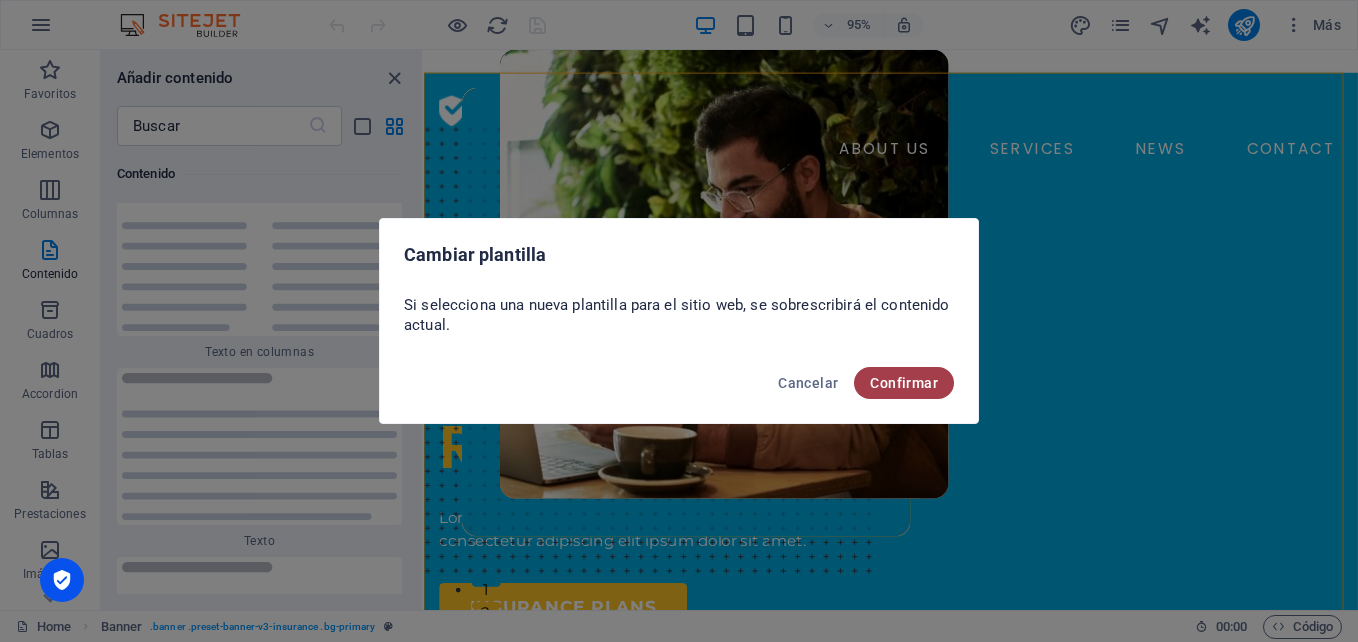 click on "Confirmar" at bounding box center (904, 383) 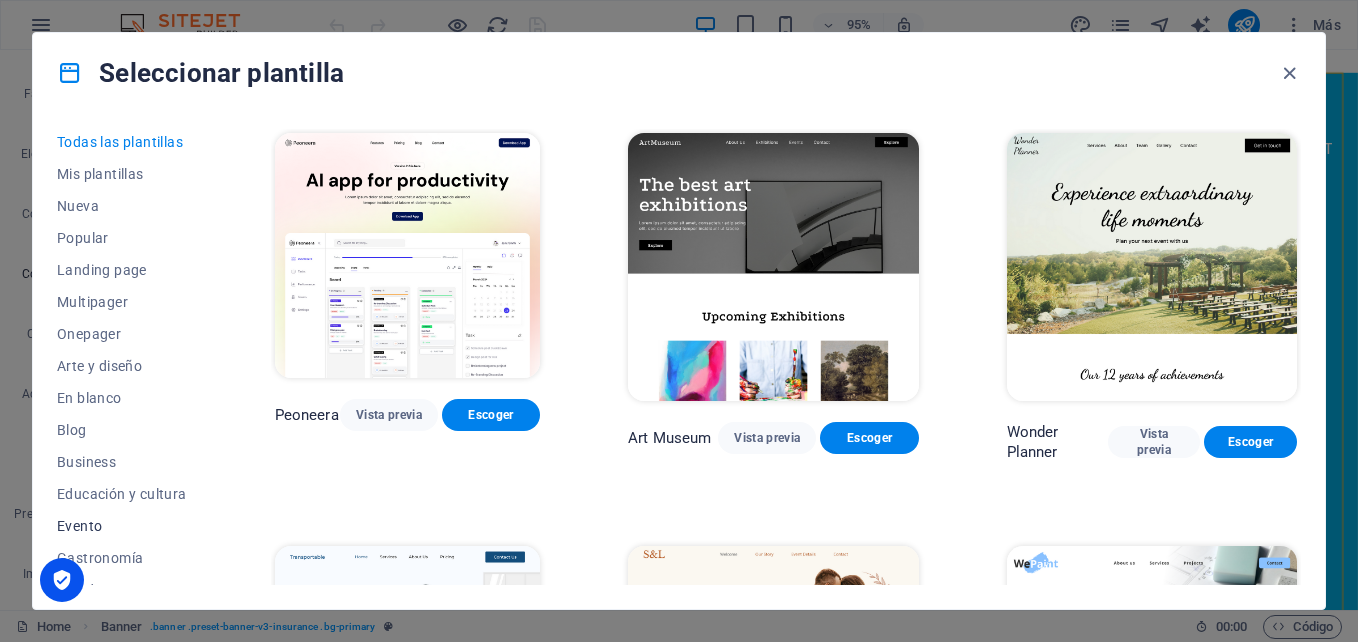 scroll, scrollTop: 0, scrollLeft: 0, axis: both 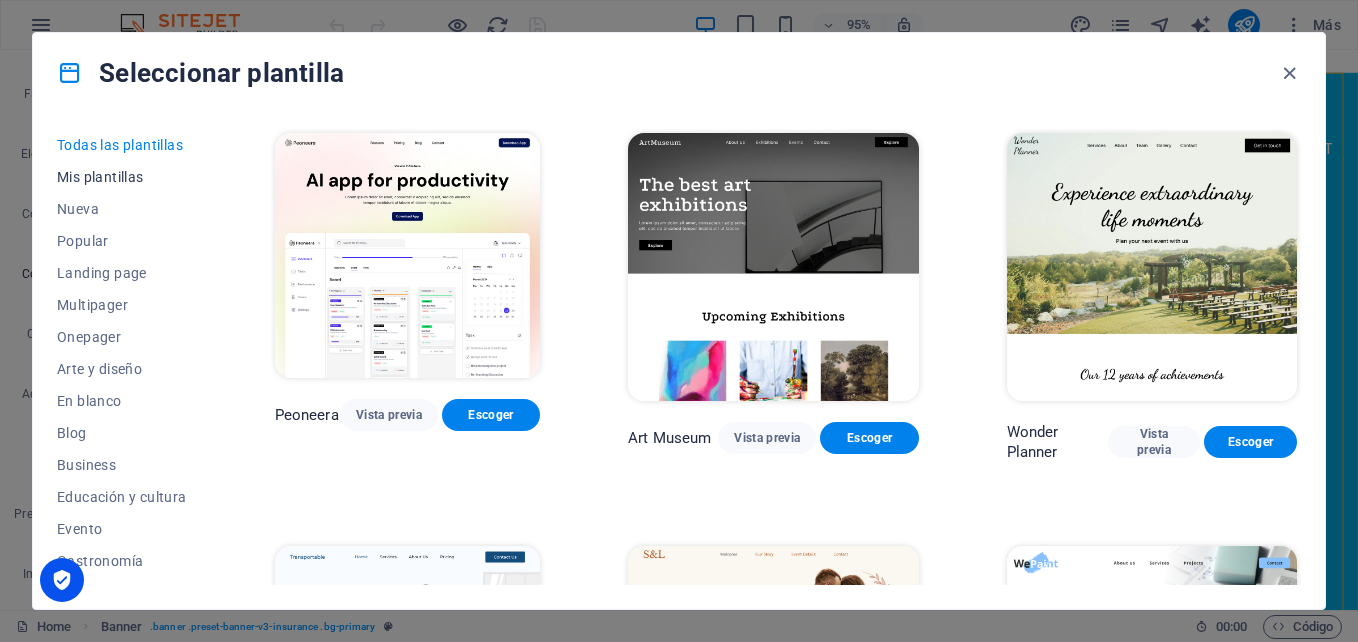 click on "Mis plantillas" at bounding box center (122, 177) 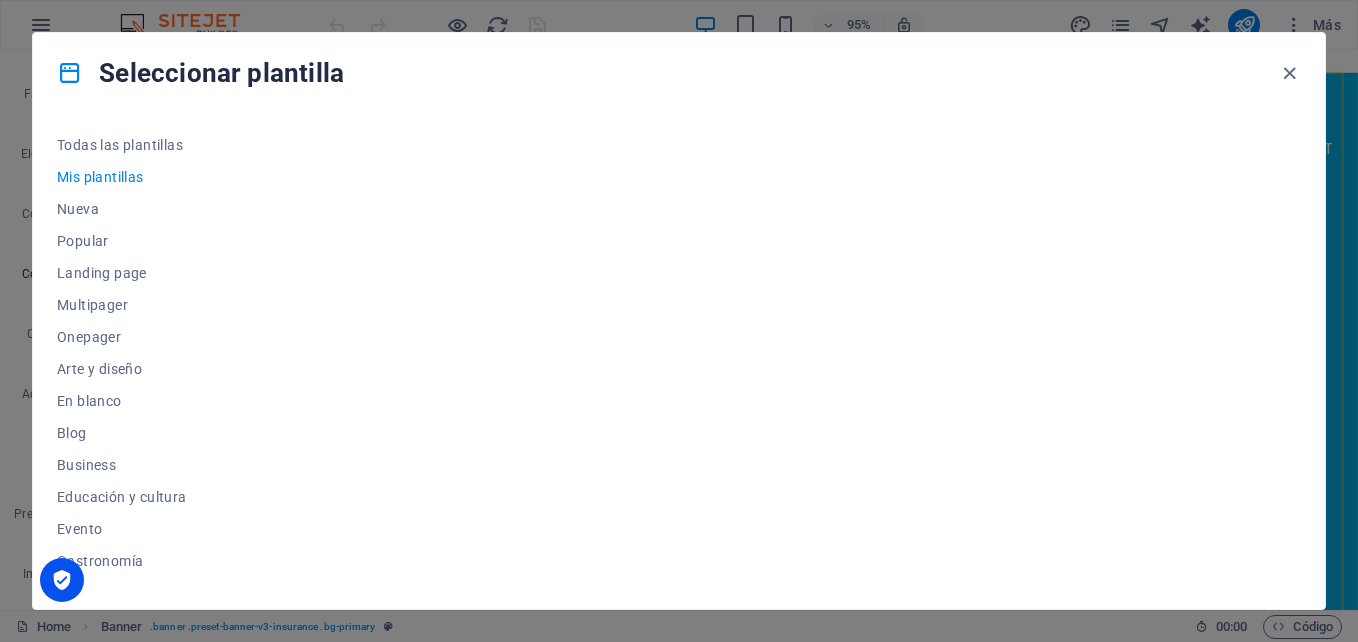 click on "Seleccionar plantilla" at bounding box center [679, 73] 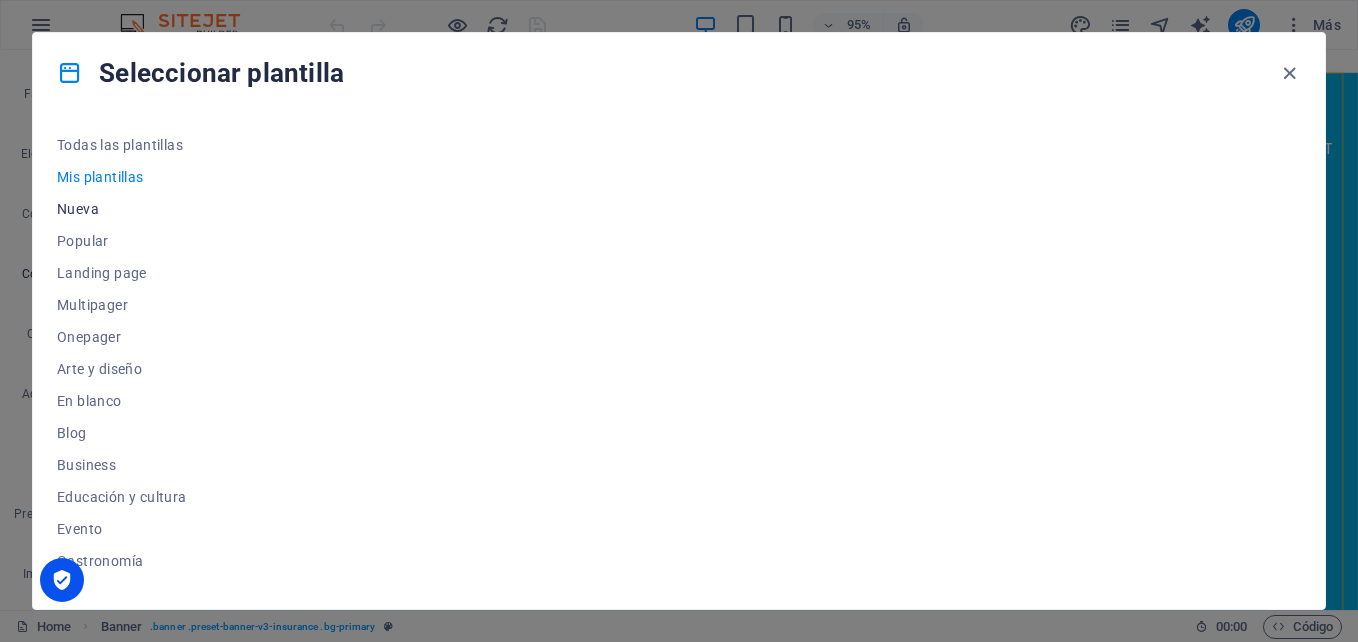 click on "Nueva" at bounding box center [122, 209] 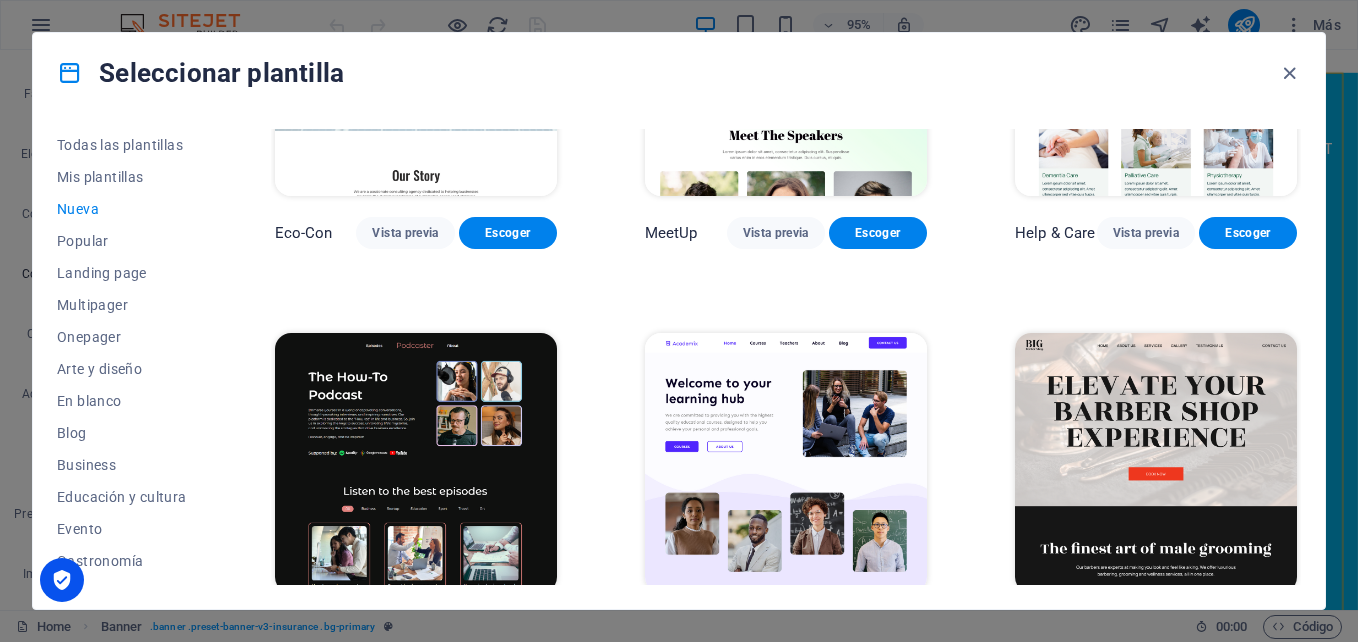 scroll, scrollTop: 1000, scrollLeft: 0, axis: vertical 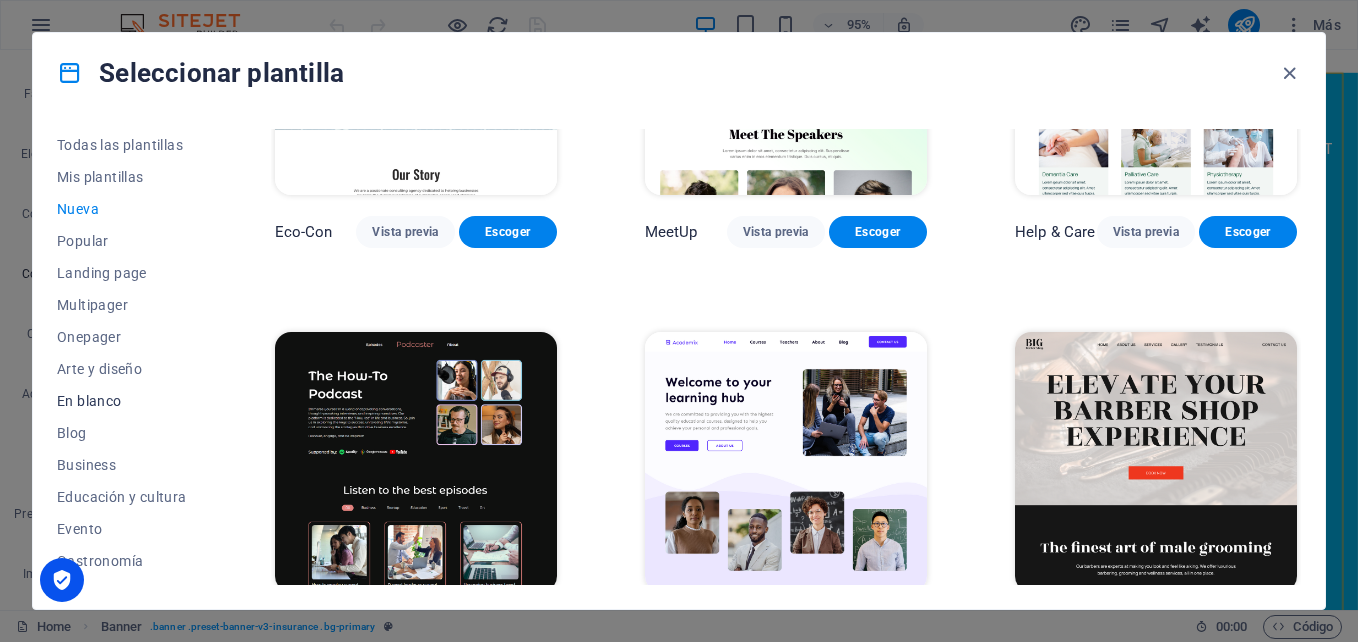click on "En blanco" at bounding box center [122, 401] 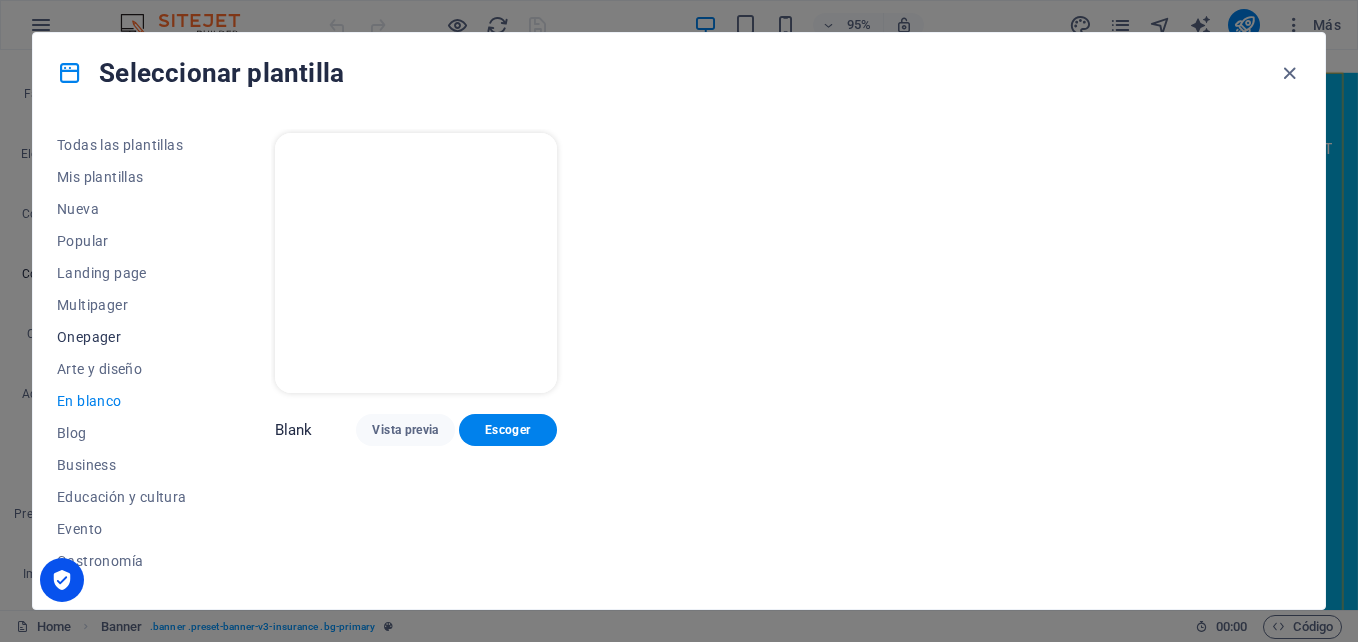 click on "Onepager" at bounding box center [122, 337] 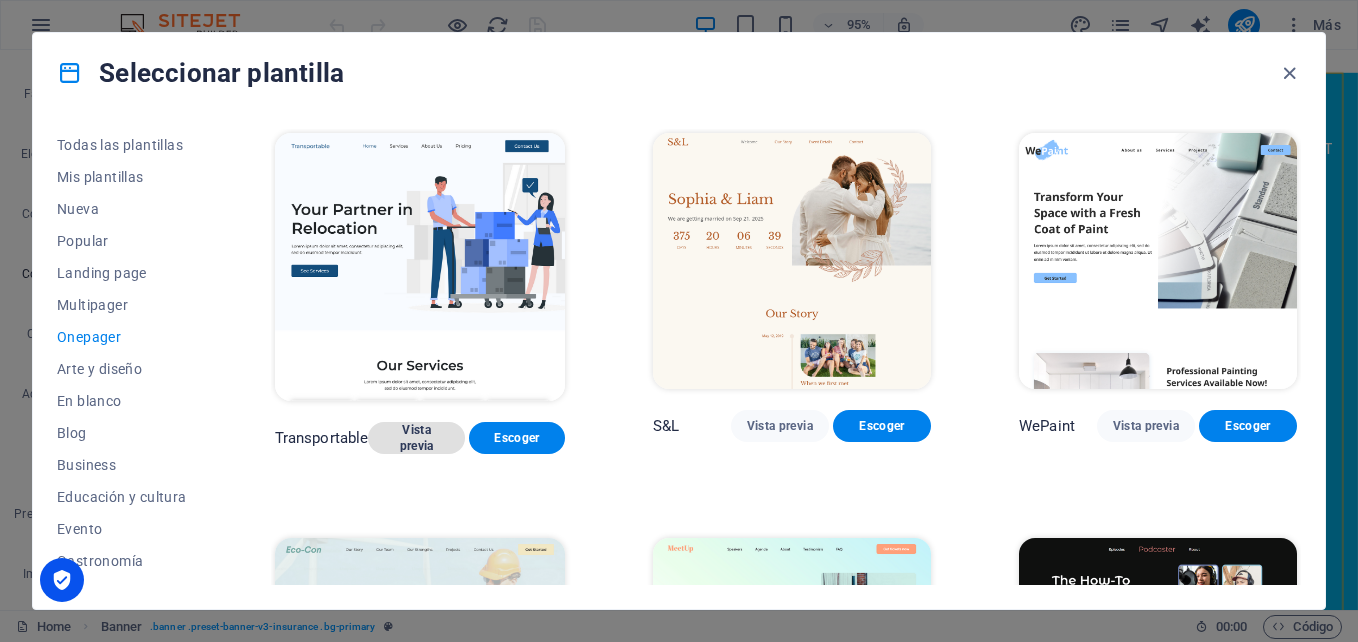 click on "Vista previa" at bounding box center (416, 438) 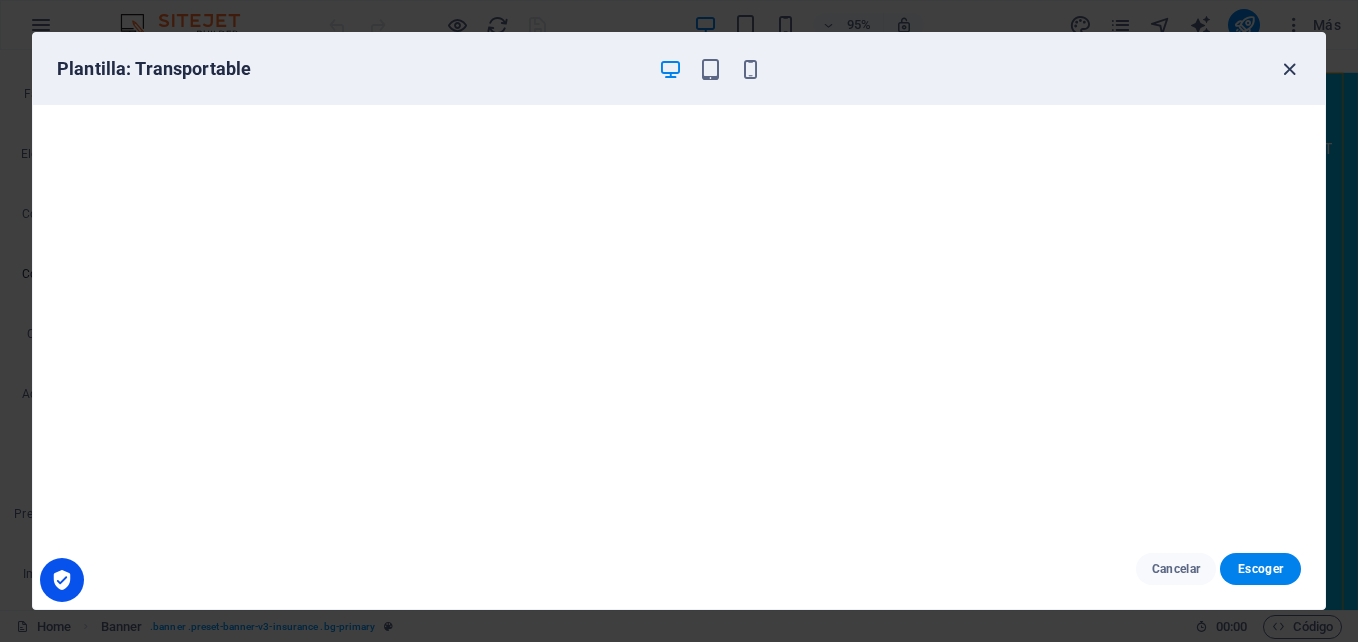 click at bounding box center (1289, 69) 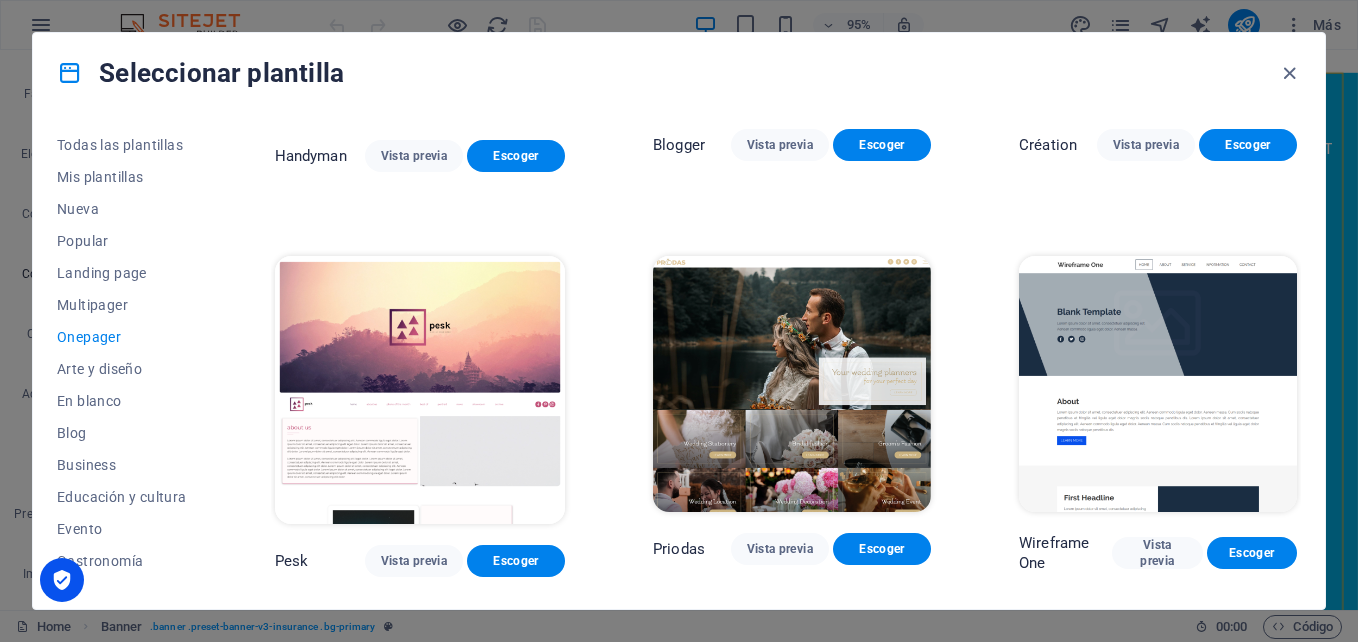 scroll, scrollTop: 2500, scrollLeft: 0, axis: vertical 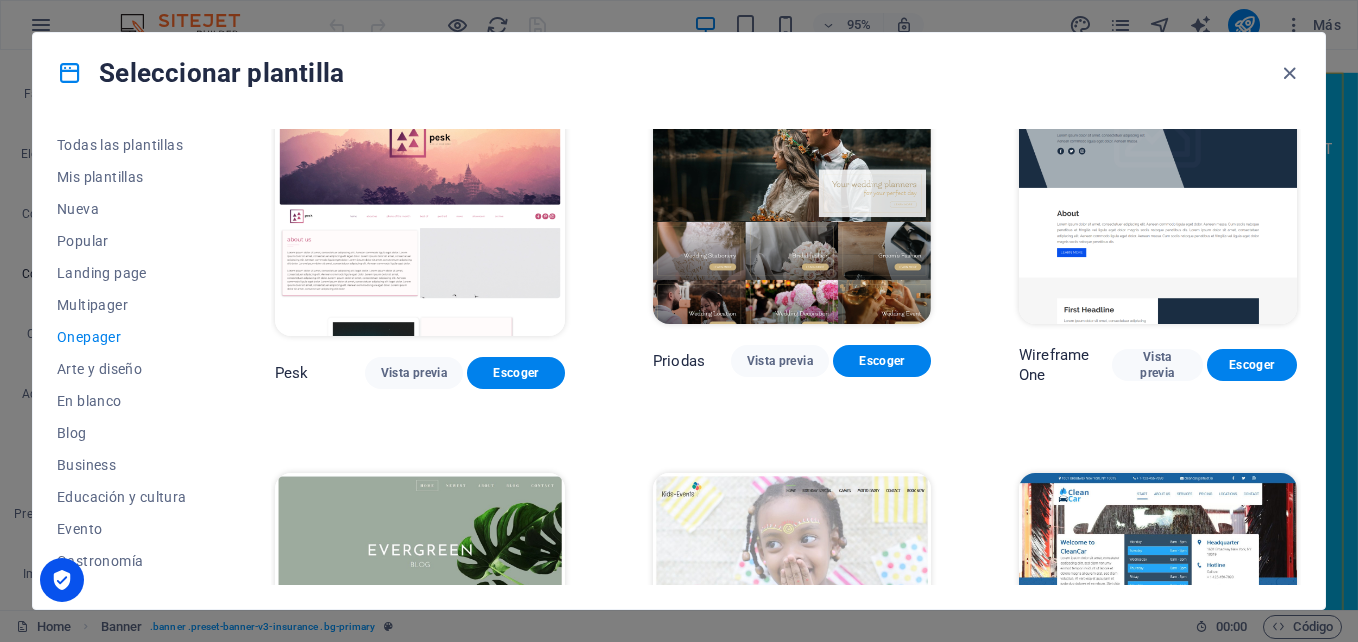 click on "Todas las plantillas Mis plantillas Nueva Popular Landing page Multipager Onepager Arte y diseño En blanco Blog Business Educación y cultura Evento Gastronomía Salud IT y medios Legal y finanzas Sin ánimo de lucro Resultado Portfolio Servicios Deportes y belleza Comercios Viaje Wireframe Transportable Vista previa Escoger S&L Vista previa Escoger WePaint Vista previa Escoger Eco-Con Vista previa Escoger MeetUp Vista previa Escoger Podcaster Vista previa Escoger UrbanNest Interiors Vista previa Escoger Green Change Vista previa Escoger Cleaner Vista previa Escoger Johanna James Vista previa Escoger Drive Vista previa Escoger Wanderlust Vista previa Escoger BERLIN Vista previa Escoger Gadgets Vista previa Escoger Max Hatzy Vista previa Escoger Handyman Vista previa Escoger Blogger Vista previa Escoger Création Vista previa Escoger Pesk Vista previa Escoger Priodas Vista previa Escoger Wireframe One Vista previa Escoger Evergreen Vista previa Escoger Kids-Events Vista previa Escoger CleanCar Vista previa" at bounding box center [679, 361] 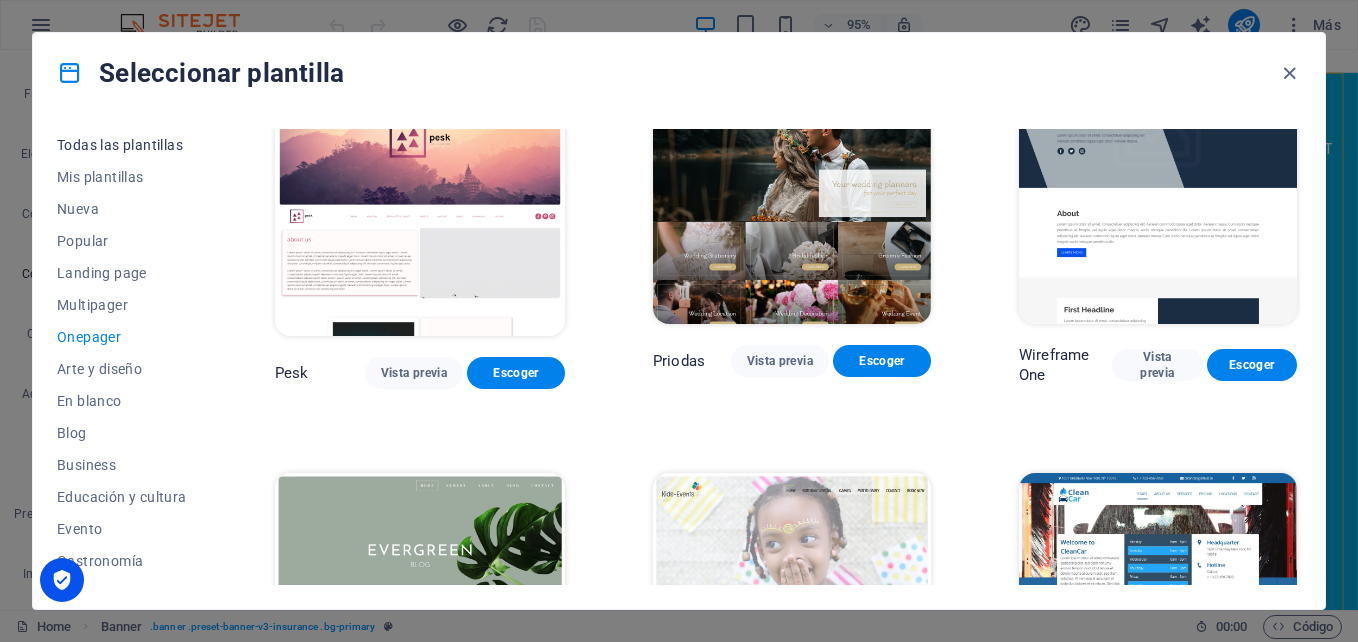 click on "Todas las plantillas" at bounding box center [122, 145] 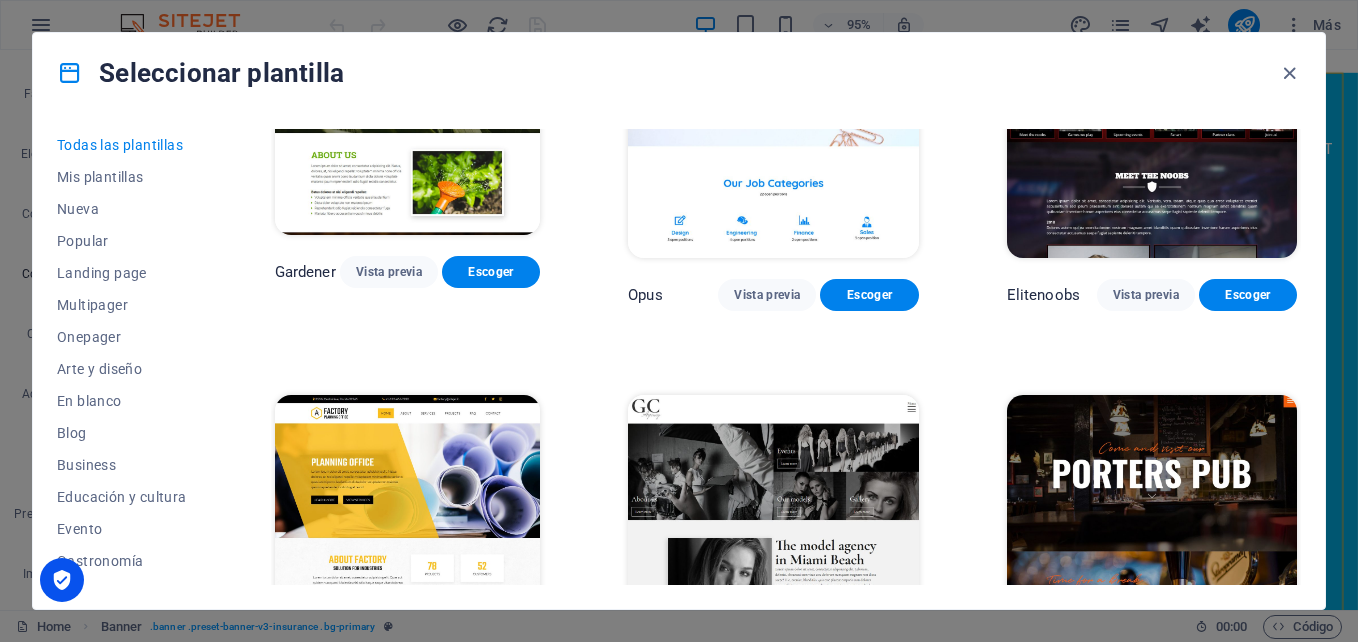 scroll, scrollTop: 14000, scrollLeft: 0, axis: vertical 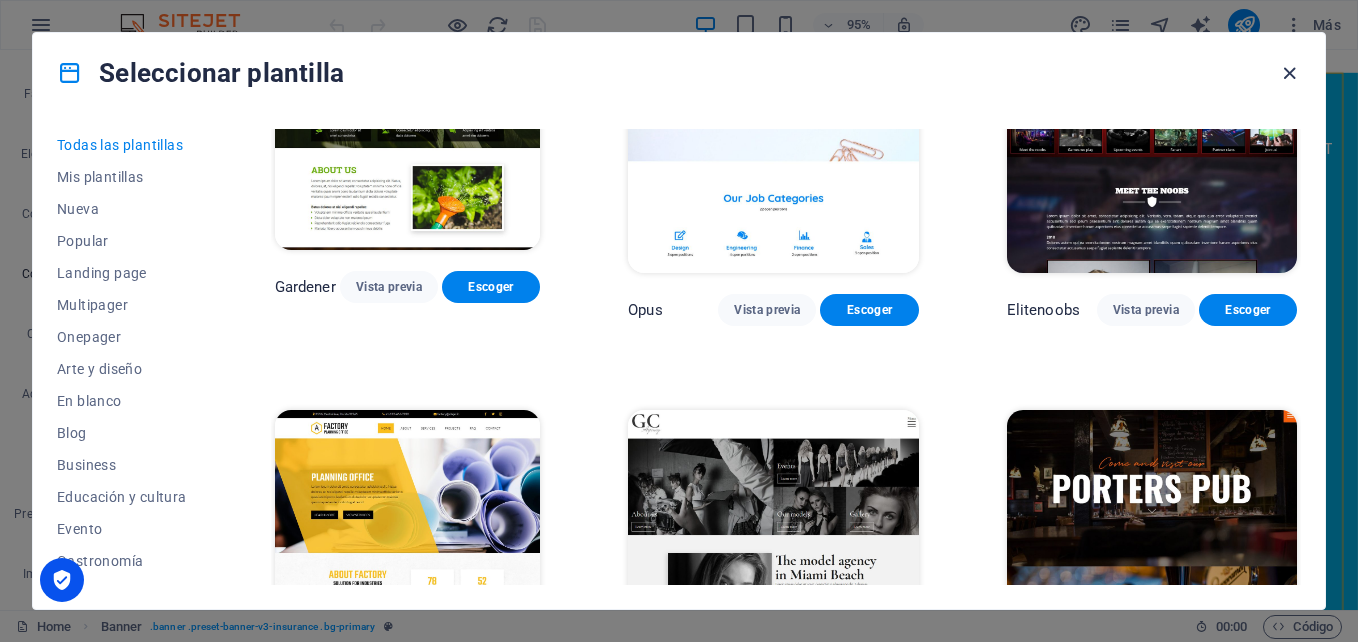 click at bounding box center [1289, 73] 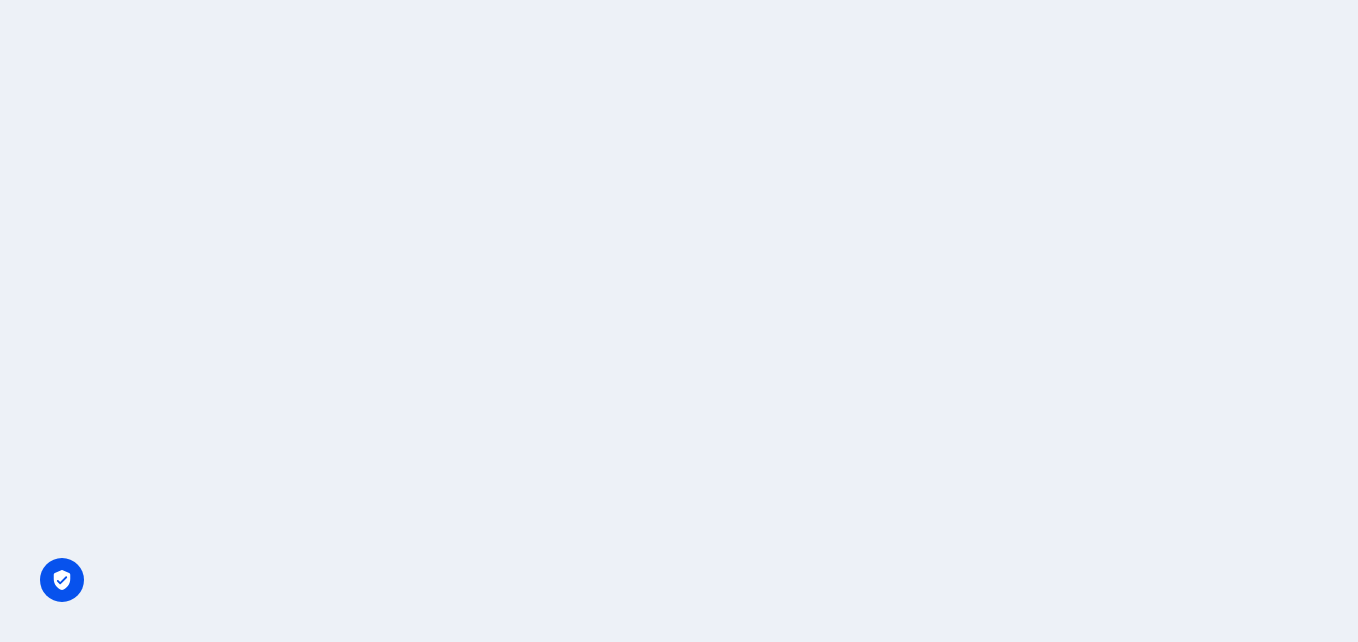 scroll, scrollTop: 0, scrollLeft: 0, axis: both 